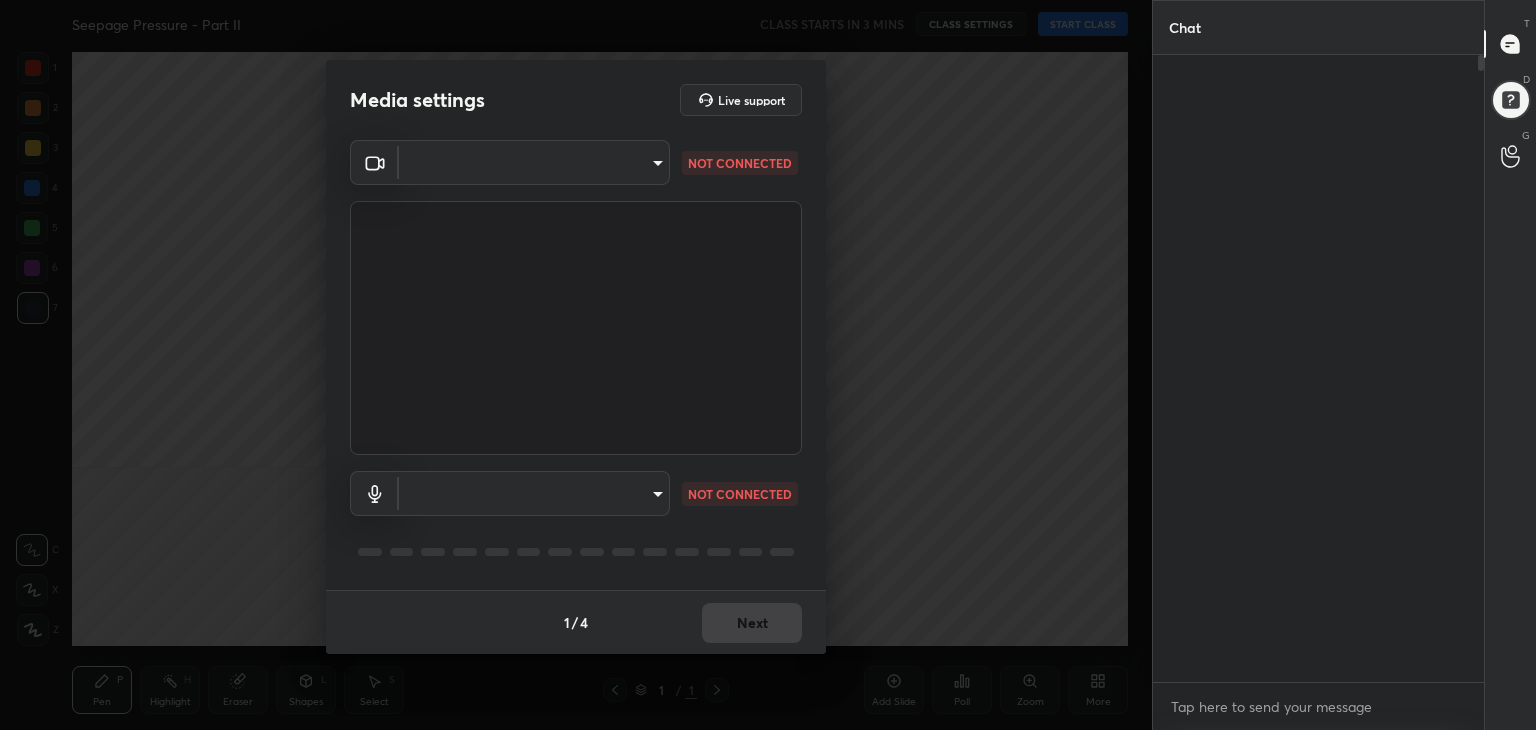 scroll, scrollTop: 0, scrollLeft: 0, axis: both 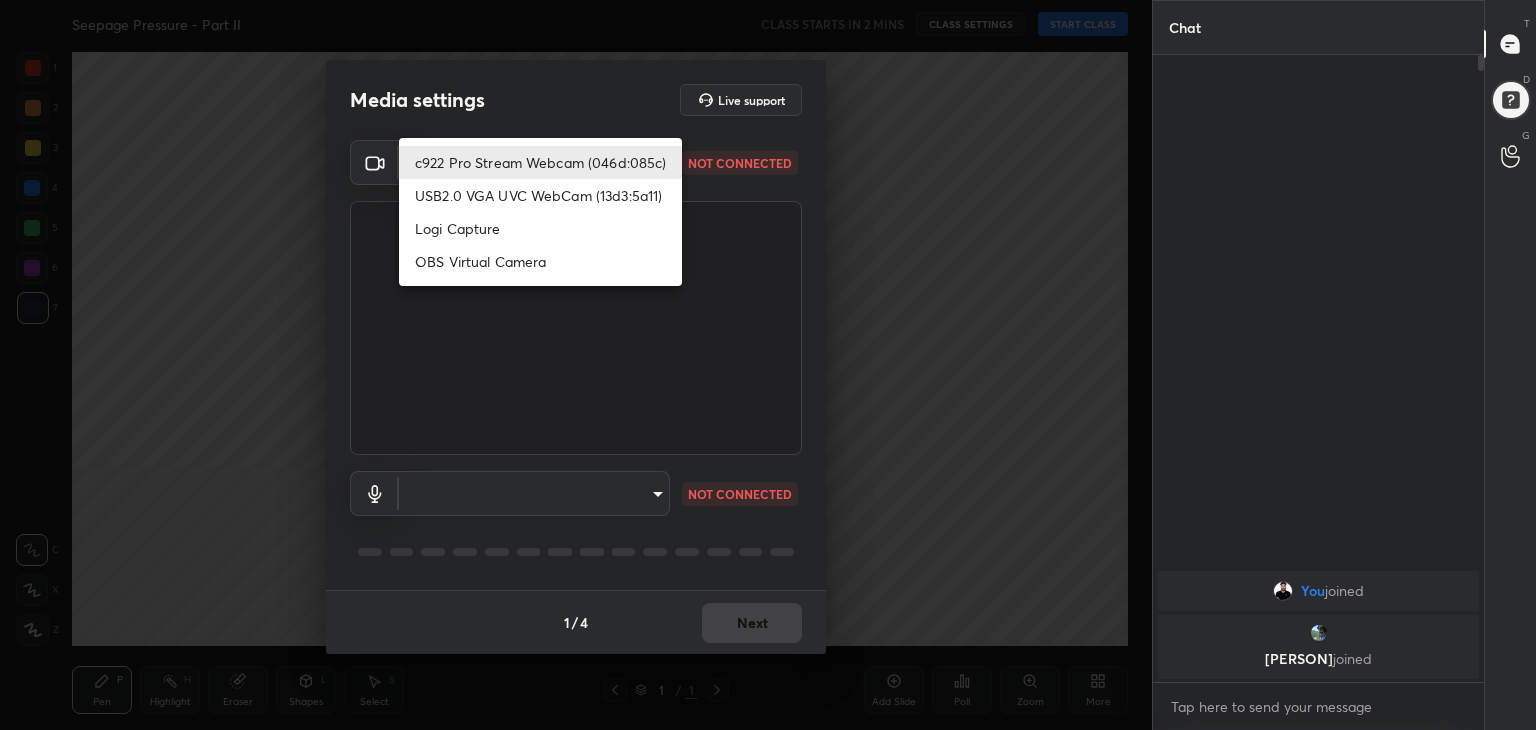 click on "1 2 3 4 5 6 7 C X Z C X Z E E Erase all   H H Seepage Pressure - Part II CLASS STARTS IN 2 MINS CLASS SETTINGS START CLASS Setting up your live class Back Seepage Pressure - Part II • L68 of Complete Course on Soil Mechanics [PERSON] Pen P Highlight H Eraser Shapes L Select S 1 / 1 Add Slide Poll Zoom More Chat You  joined [PERSON]  joined 2 NEW MESSAGES Enable hand raising Enable raise hand to speak to learners. Once enabled, chat will be turned off temporarily. Enable x   introducing Raise a hand with a doubt Now learners can raise their hand along with a doubt  How it works? Doubts asked by learners will show up here Raise hand disabled You have disabled Raise hand currently. Enable it to invite learners to speak Enable Can't raise hand Looks like educator just invited you to speak. Please wait before you can raise your hand again. Got it T Messages (T) D Doubts (D) G Raise Hand (G) Report an issue Reason for reporting Buffering Chat not working Audio - Video sync issue ​ Attach an image" at bounding box center (768, 365) 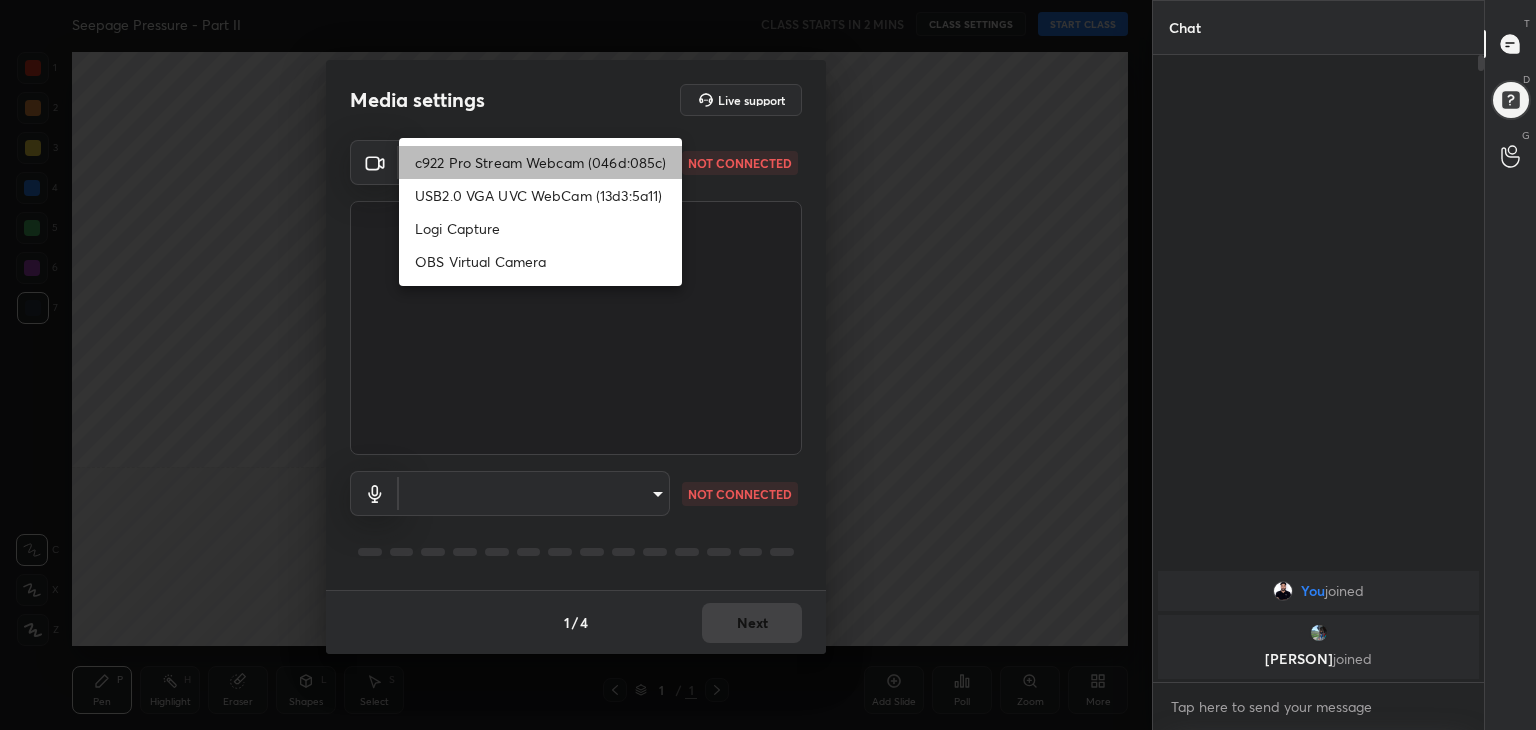 click on "c922 Pro Stream Webcam (046d:085c)" at bounding box center (540, 162) 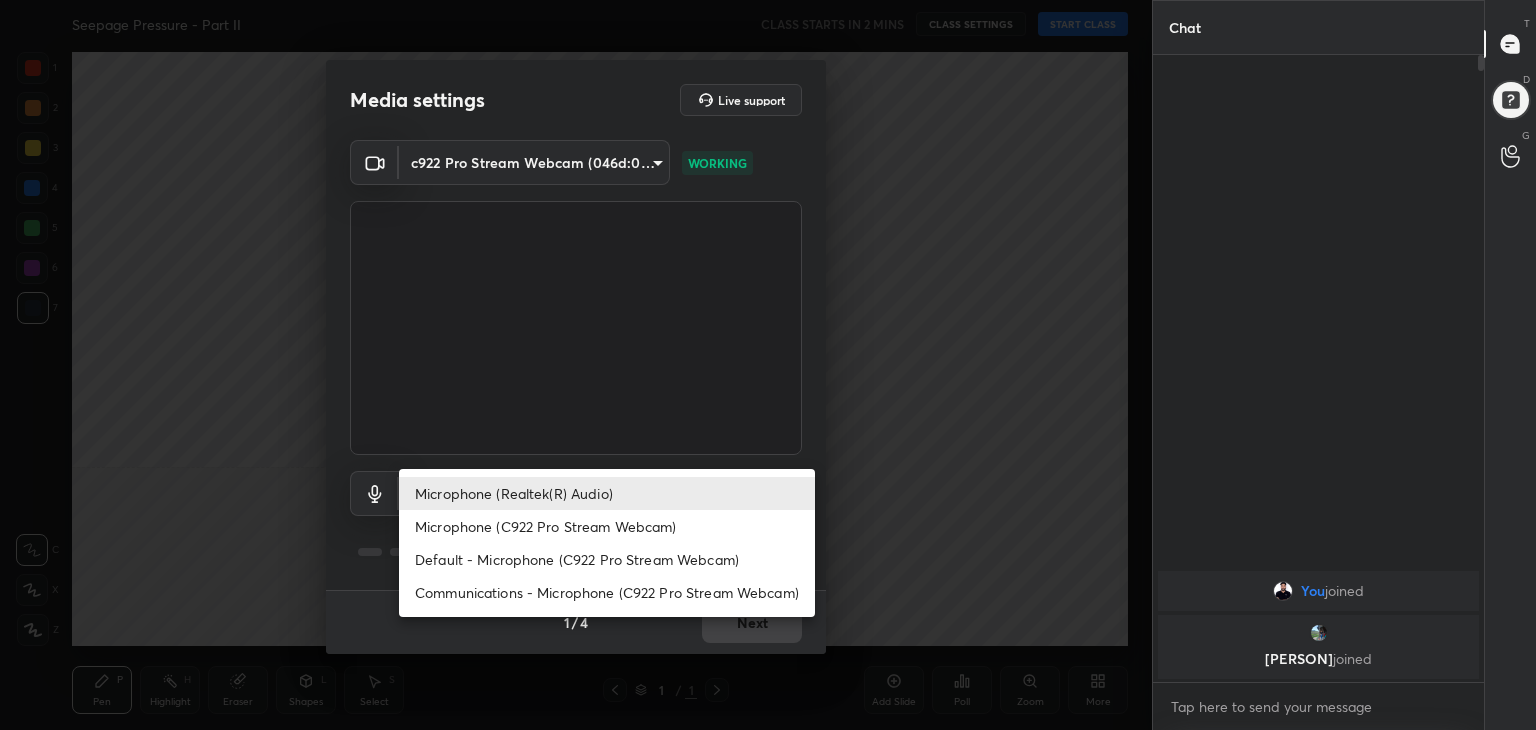 click on "1 2 3 4 5 6 7 C X Z C X Z E E Erase all   H H Seepage Pressure - Part II CLASS STARTS IN 2 MINS CLASS SETTINGS START CLASS Setting up your live class Back Seepage Pressure - Part II • L68 of Complete Course on Soil Mechanics Praveen Kumar Pen P Highlight H Eraser Shapes L Select S 1 / 1 Add Slide Poll Zoom More Chat You  joined Nihaika  joined 2 NEW MESSAGES Enable hand raising Enable raise hand to speak to learners. Once enabled, chat will be turned off temporarily. Enable x   introducing Raise a hand with a doubt Now learners can raise their hand along with a doubt  How it works? Doubts asked by learners will show up here Raise hand disabled You have disabled Raise hand currently. Enable it to invite learners to speak Enable Can't raise hand Looks like educator just invited you to speak. Please wait before you can raise your hand again. Got it T Messages (T) D Doubts (D) G Raise Hand (G) Report an issue Reason for reporting Buffering Chat not working Audio - Video sync issue Educator video quality low ​" at bounding box center [768, 365] 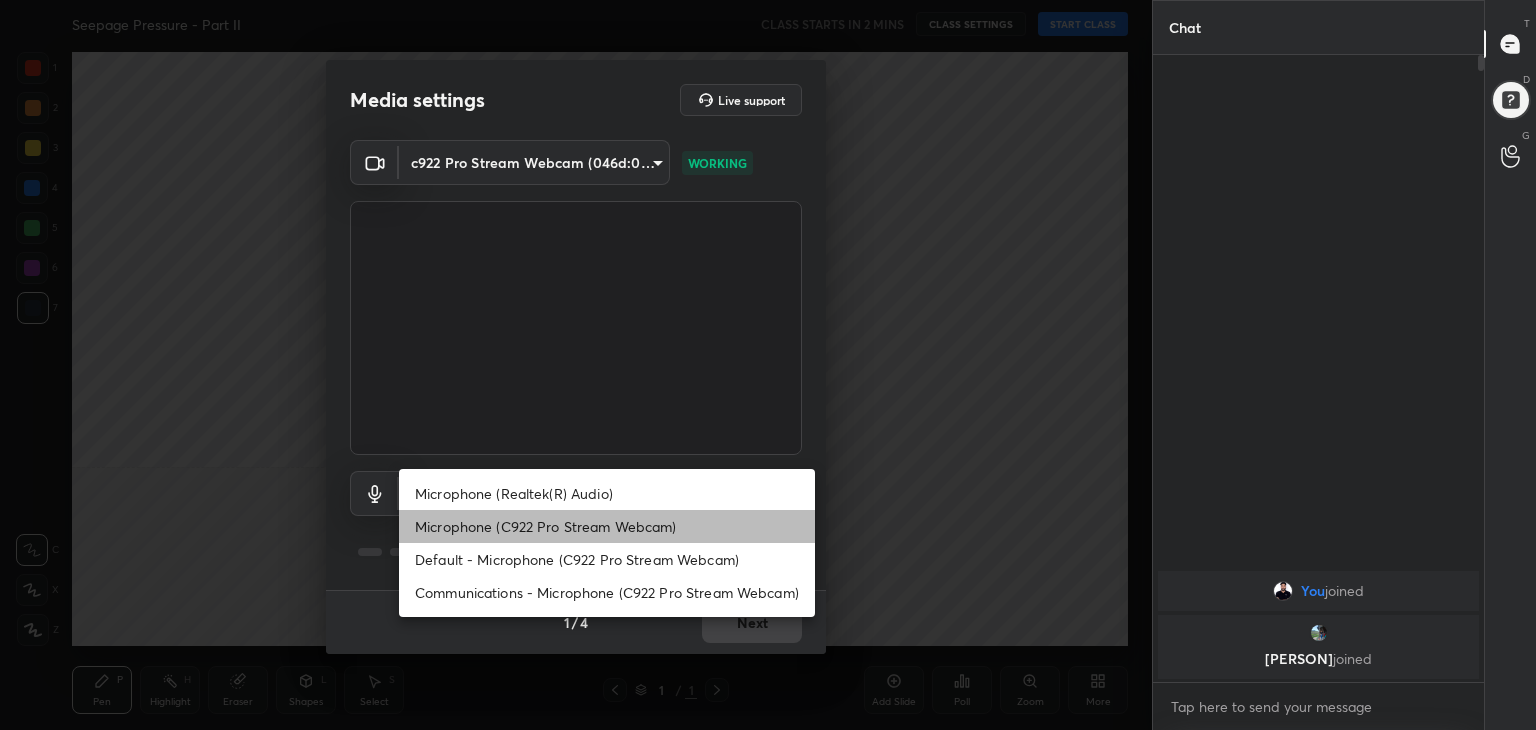click on "Microphone (C922 Pro Stream Webcam)" at bounding box center (607, 526) 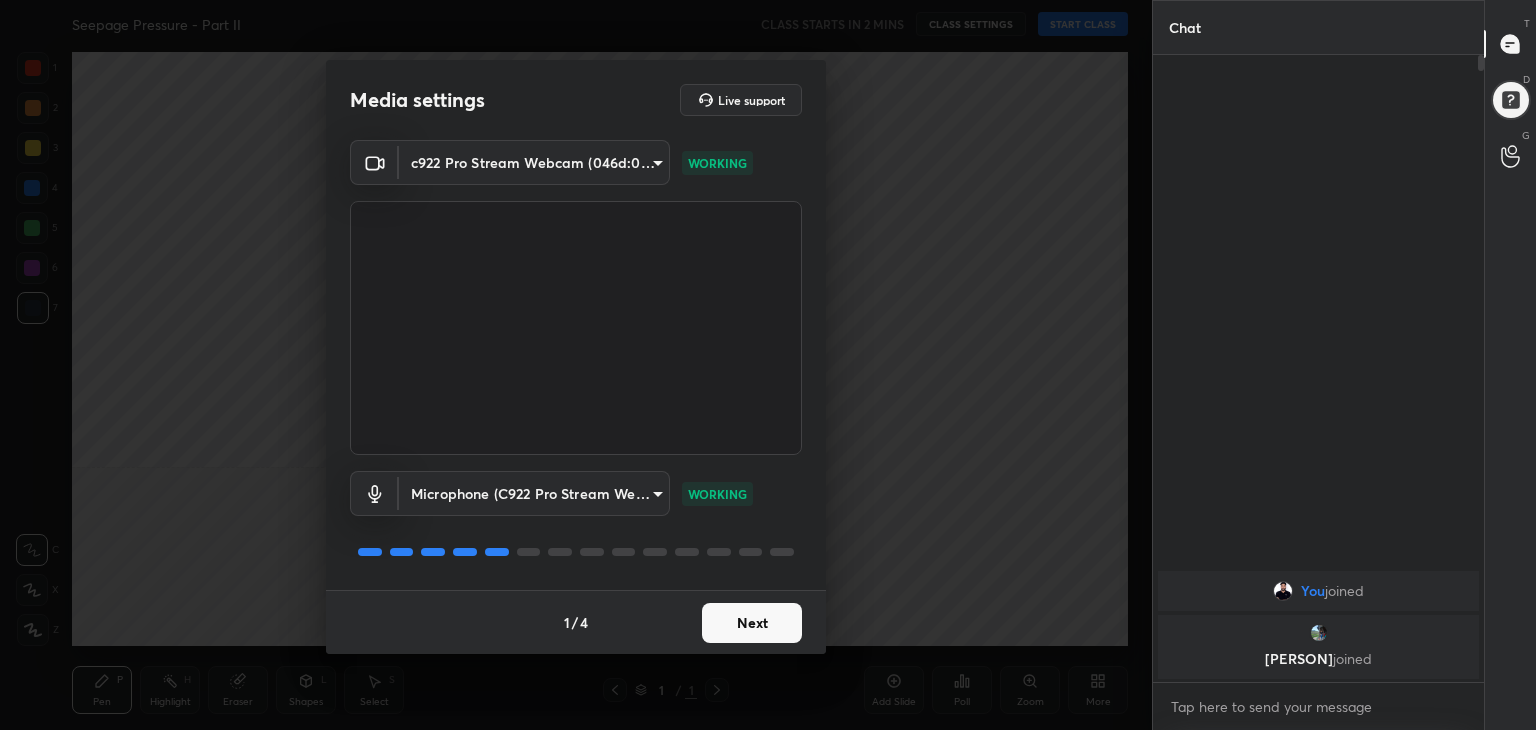 click on "Next" at bounding box center [752, 623] 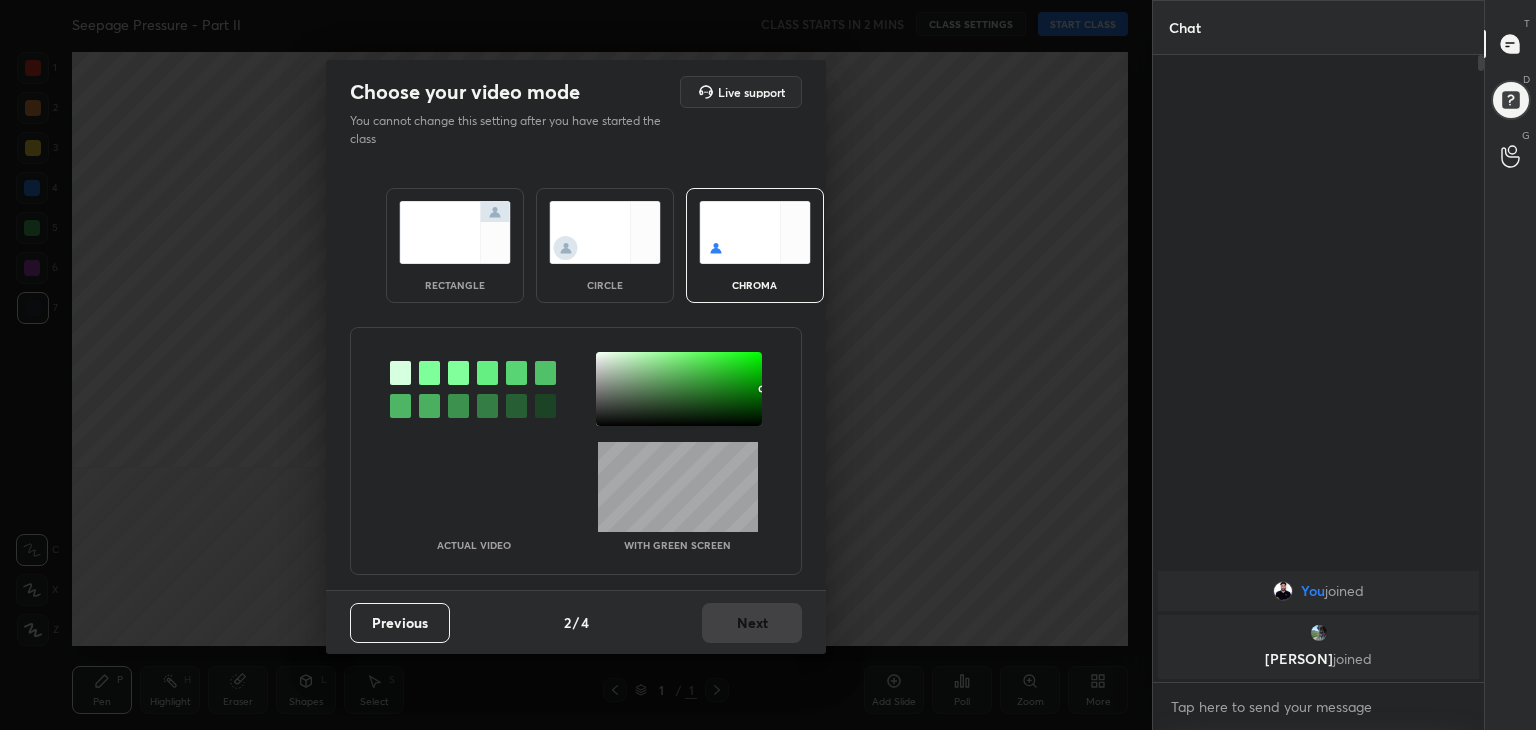 click at bounding box center [455, 232] 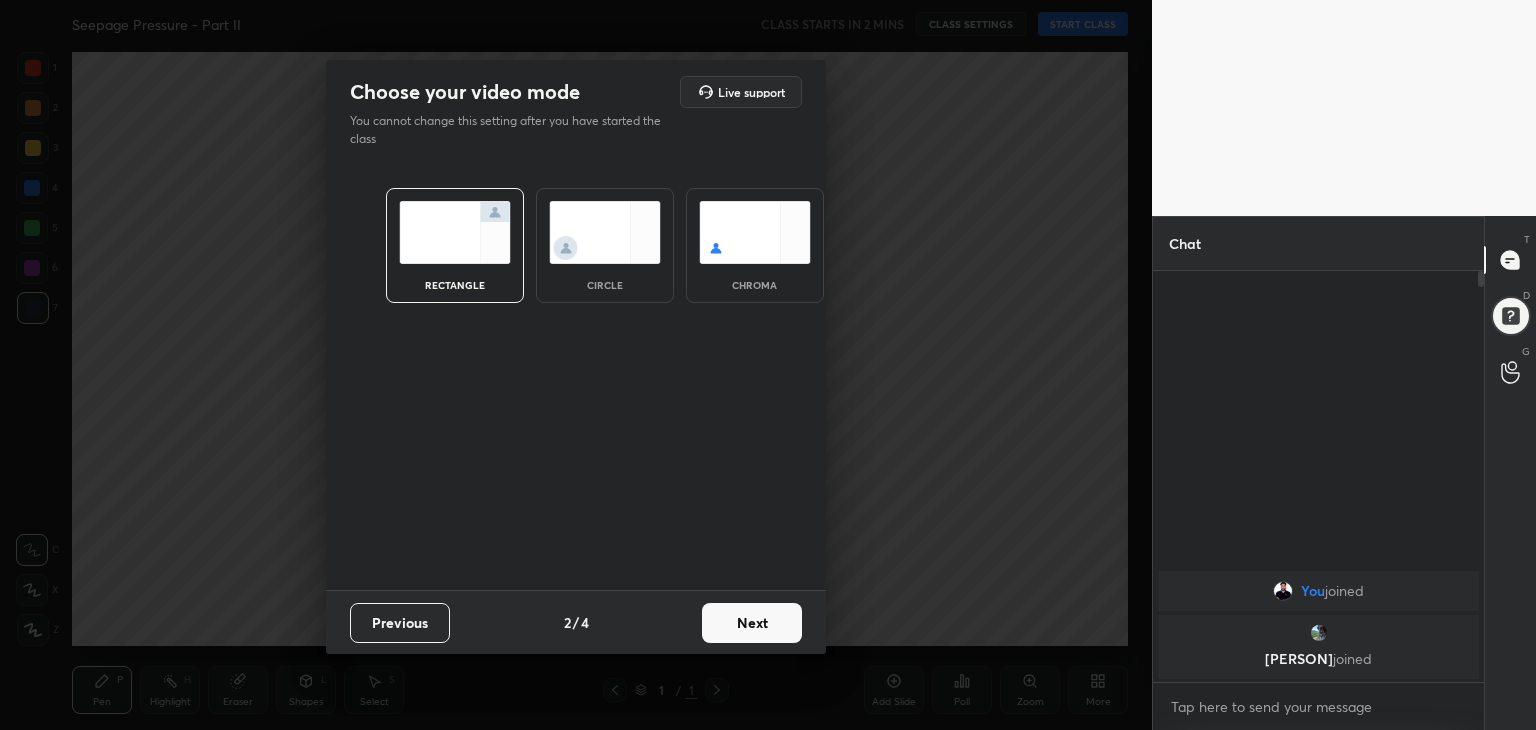scroll, scrollTop: 405, scrollLeft: 325, axis: both 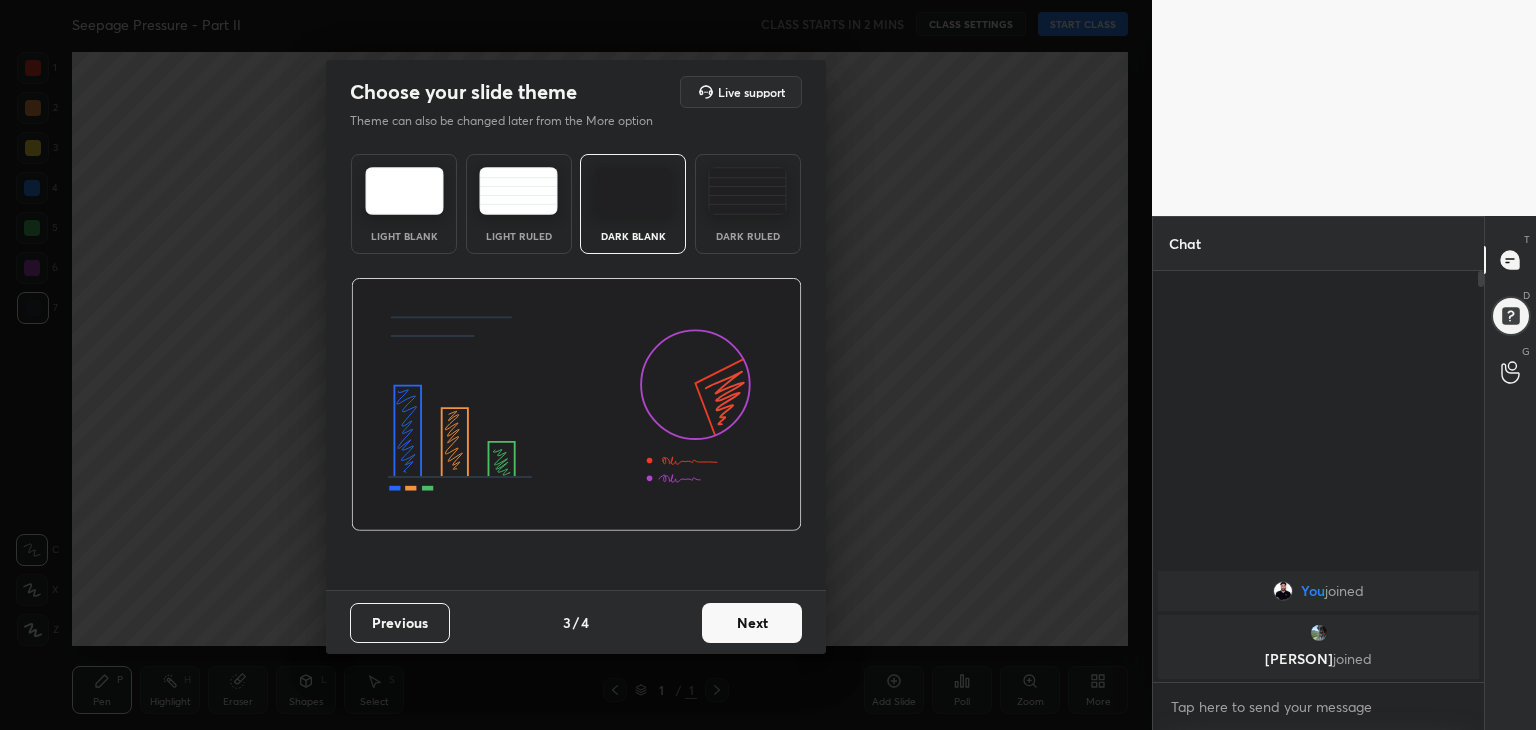 click on "Light Blank" at bounding box center [404, 236] 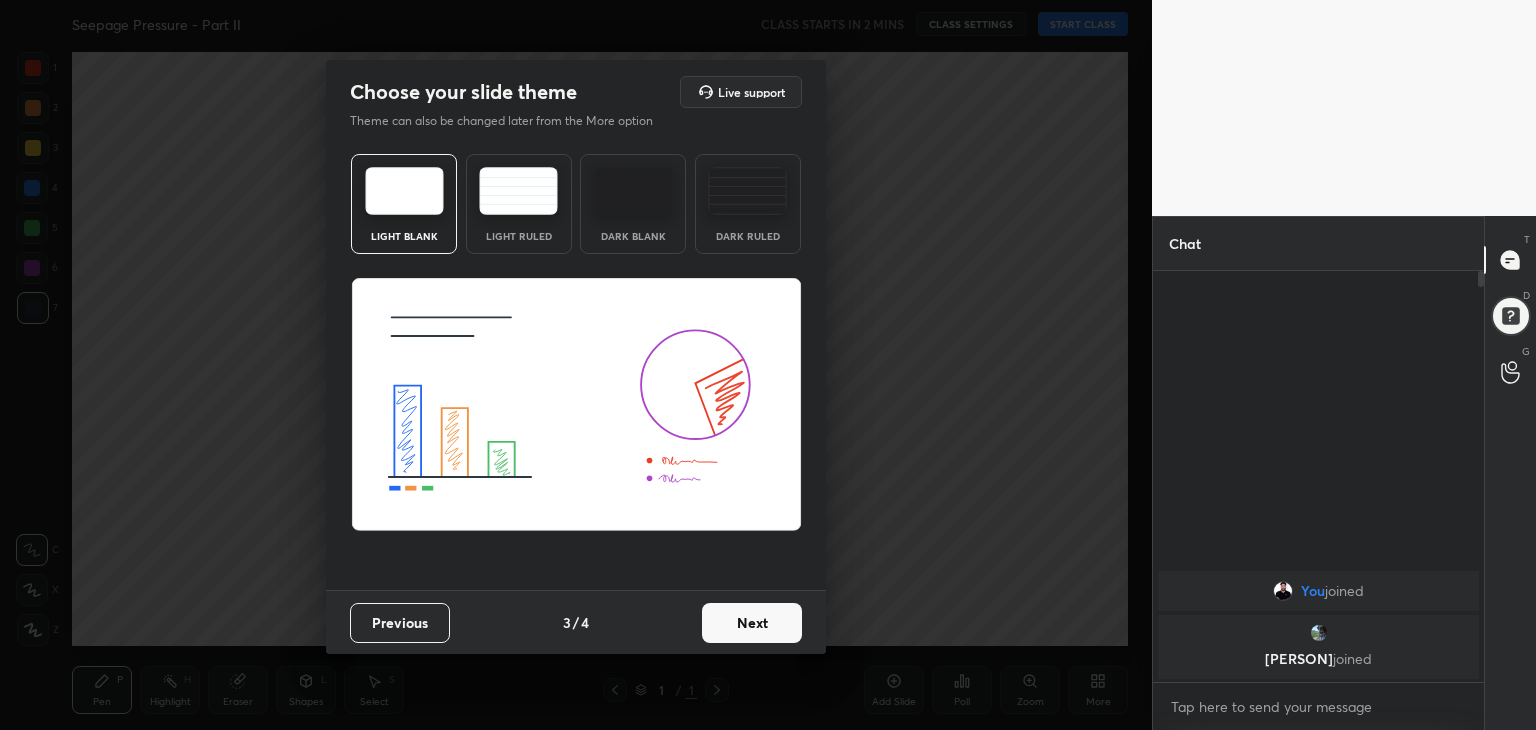 click on "Next" at bounding box center (752, 623) 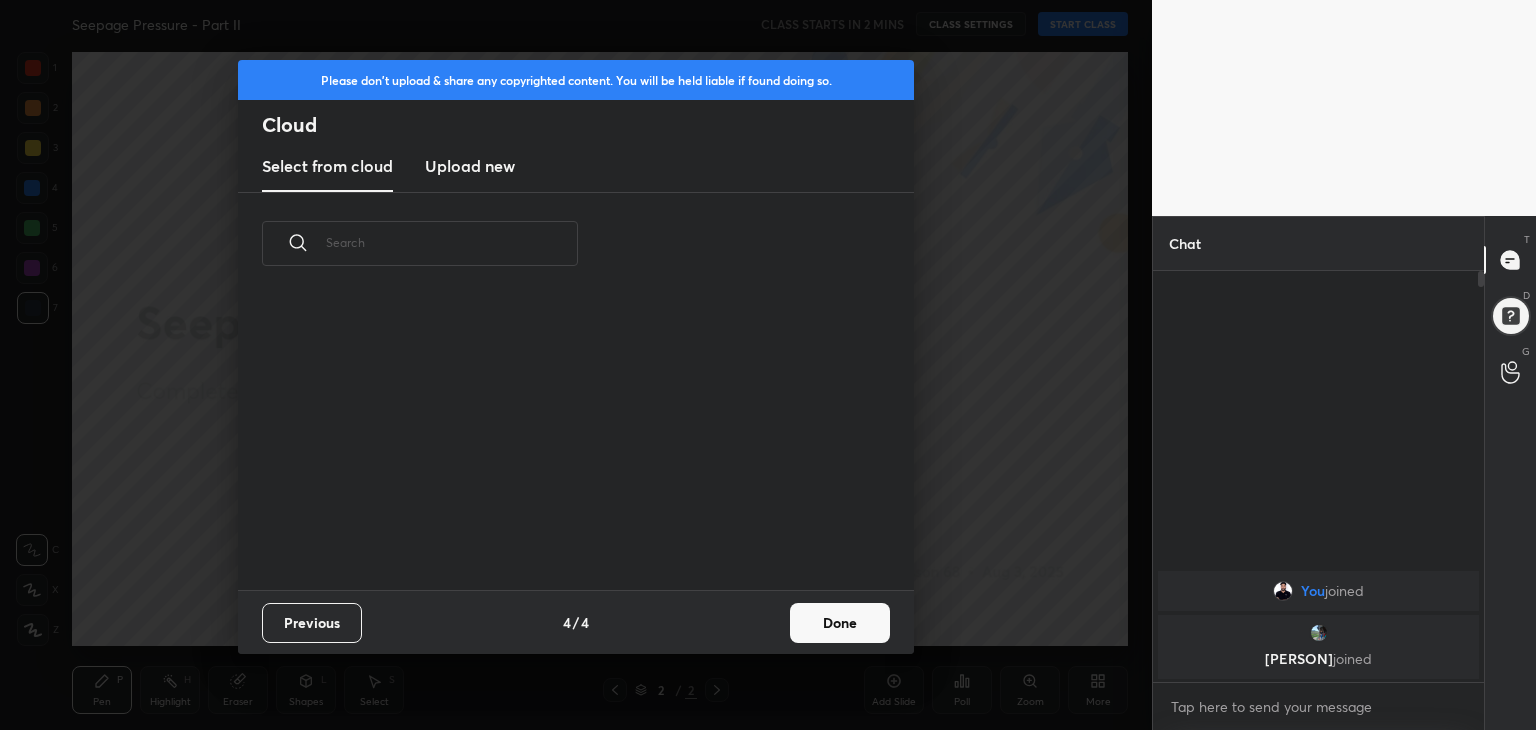 scroll, scrollTop: 6, scrollLeft: 10, axis: both 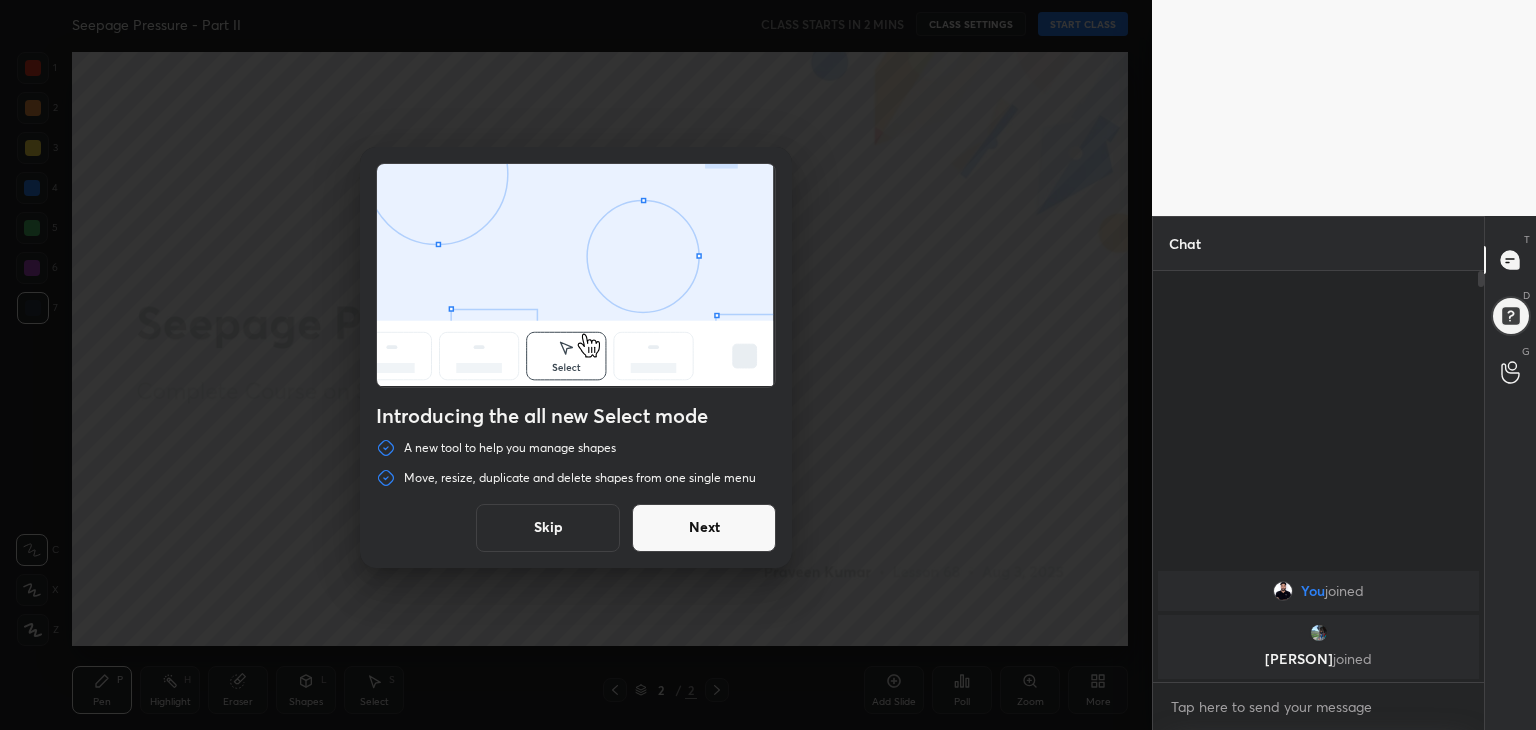 click on "Skip" at bounding box center [548, 528] 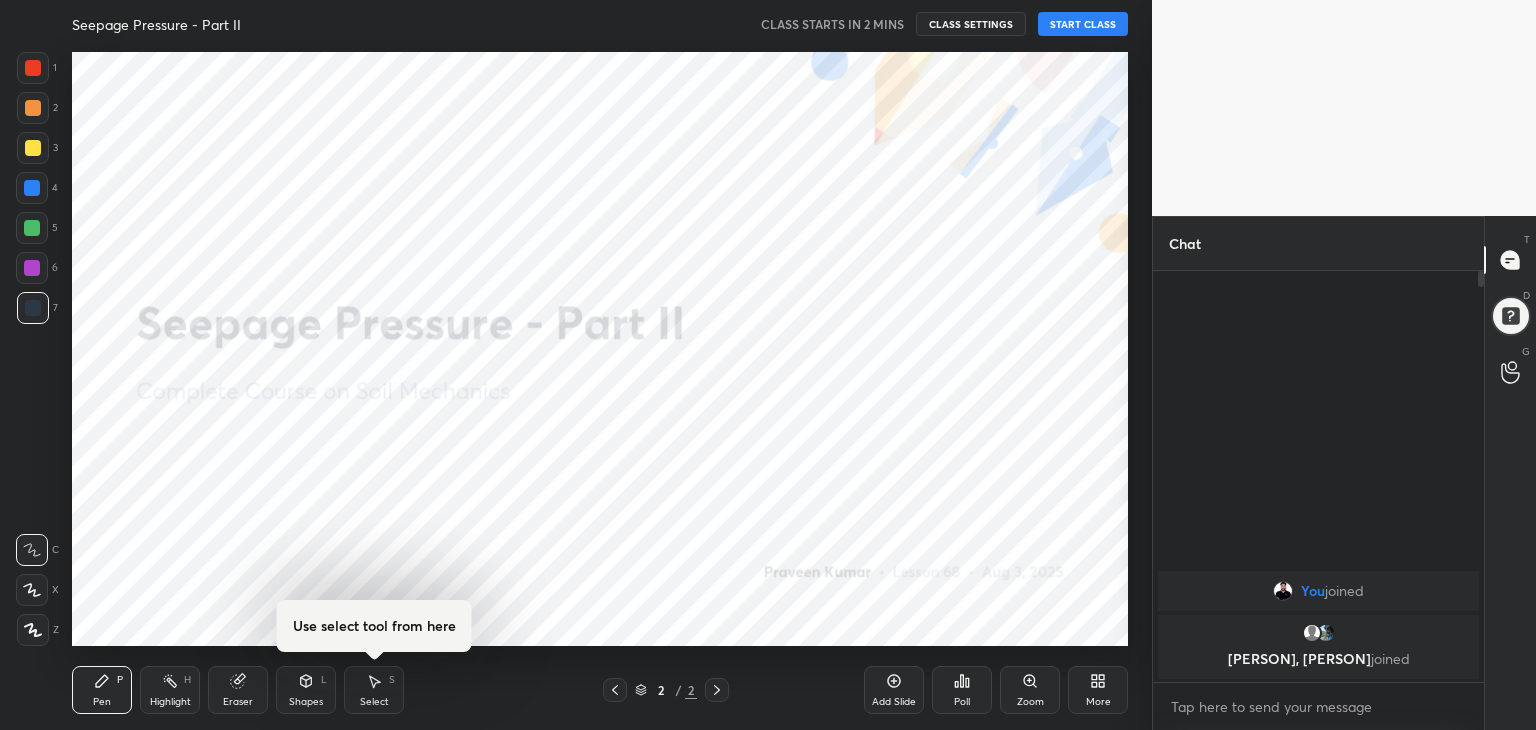 click on "More" at bounding box center (1098, 702) 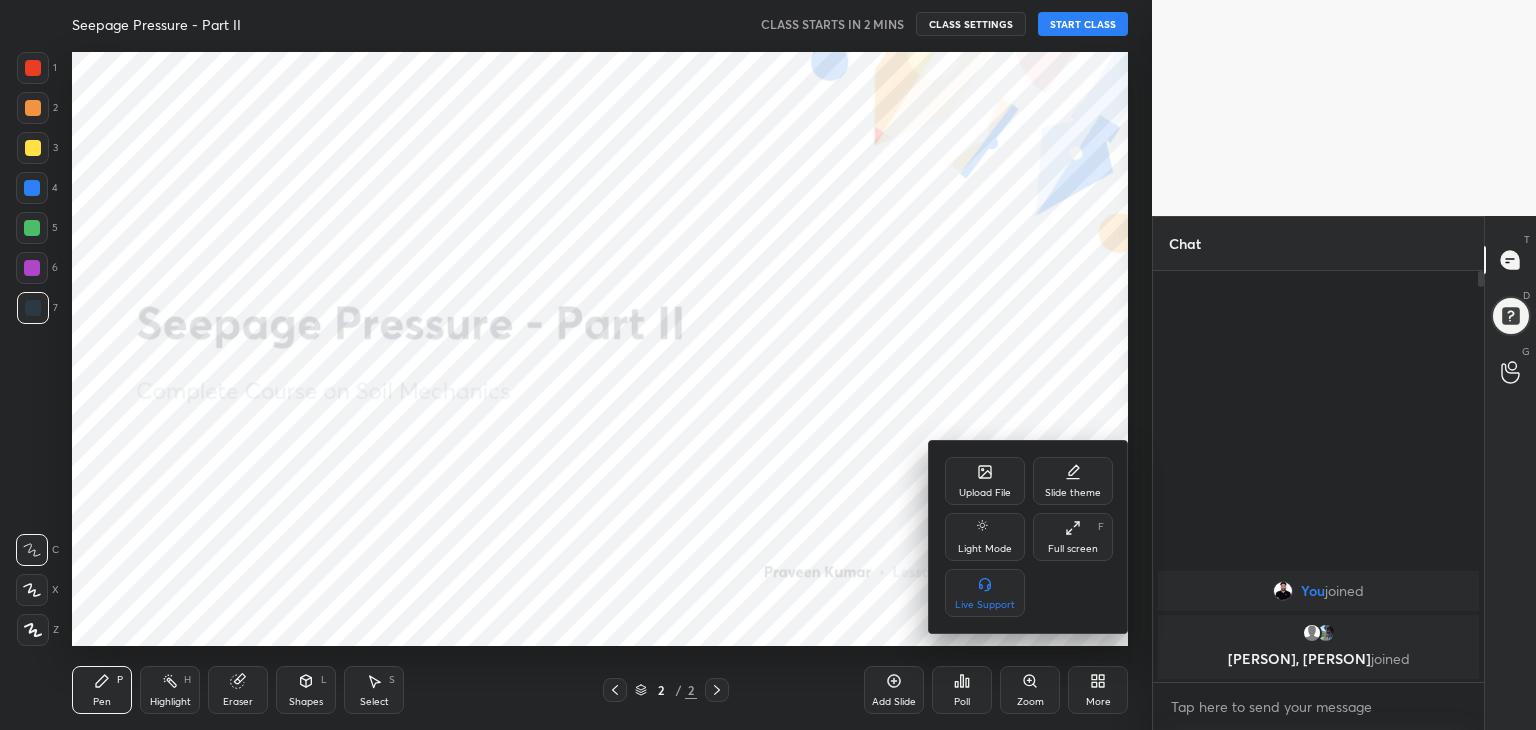 click on "Upload File" at bounding box center (985, 481) 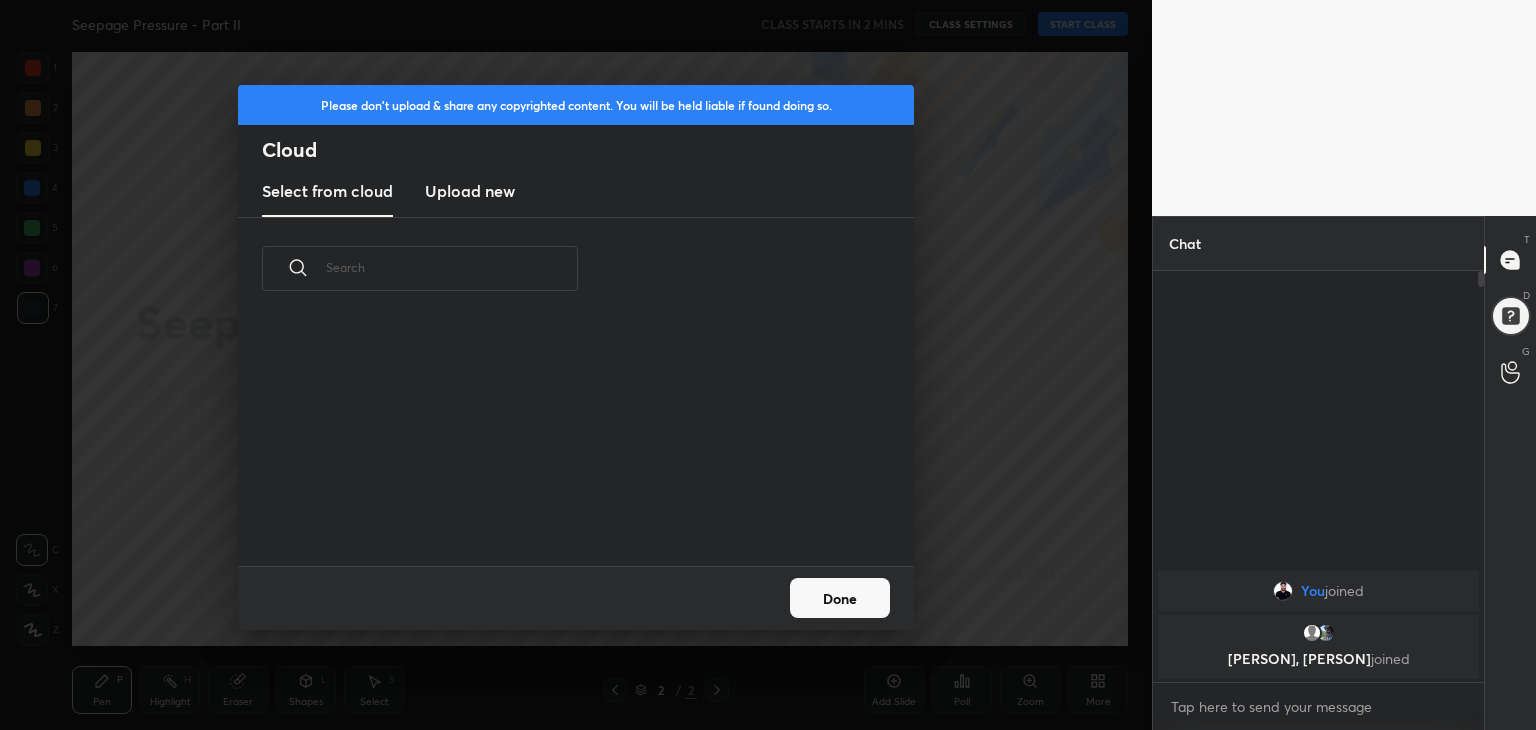 scroll, scrollTop: 5, scrollLeft: 10, axis: both 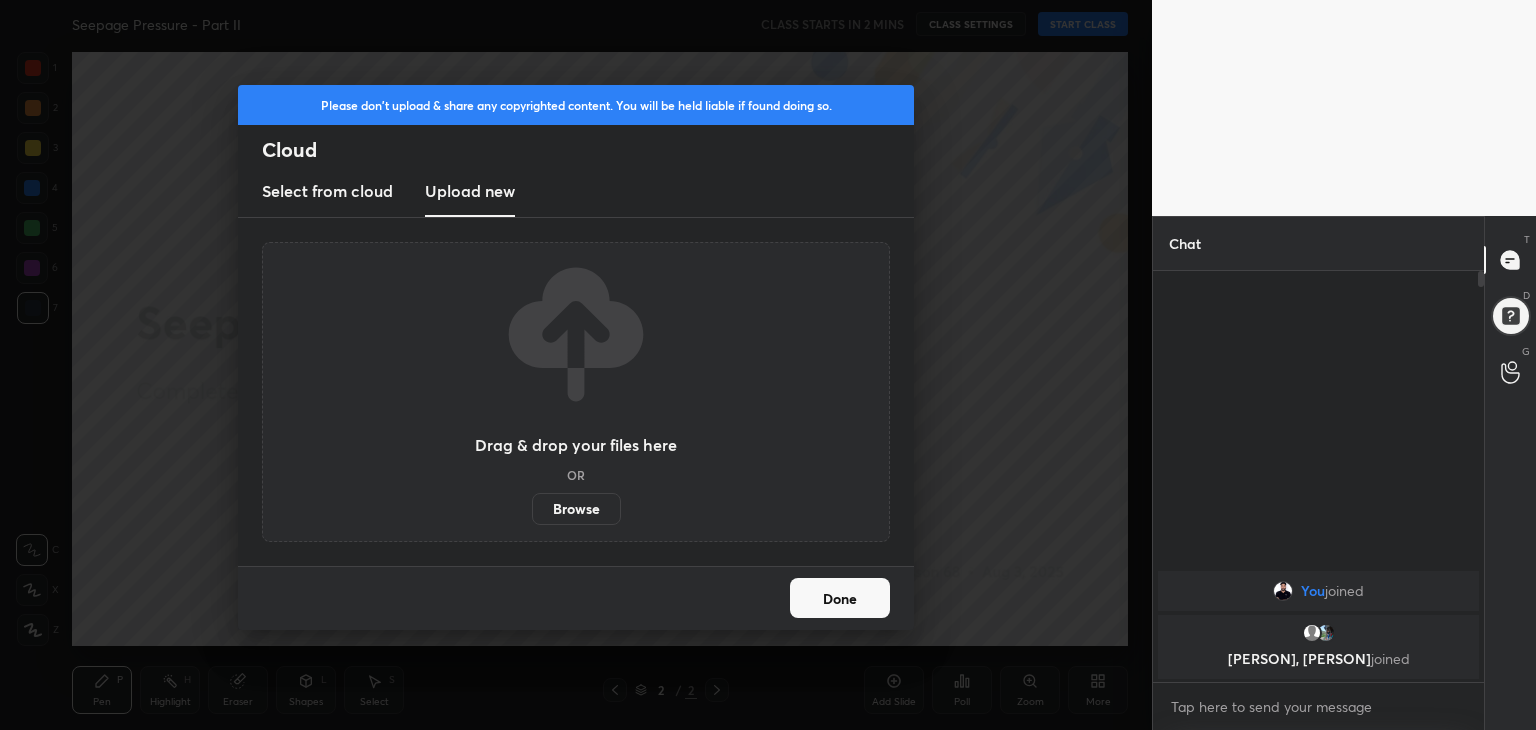 click on "Browse" at bounding box center [576, 509] 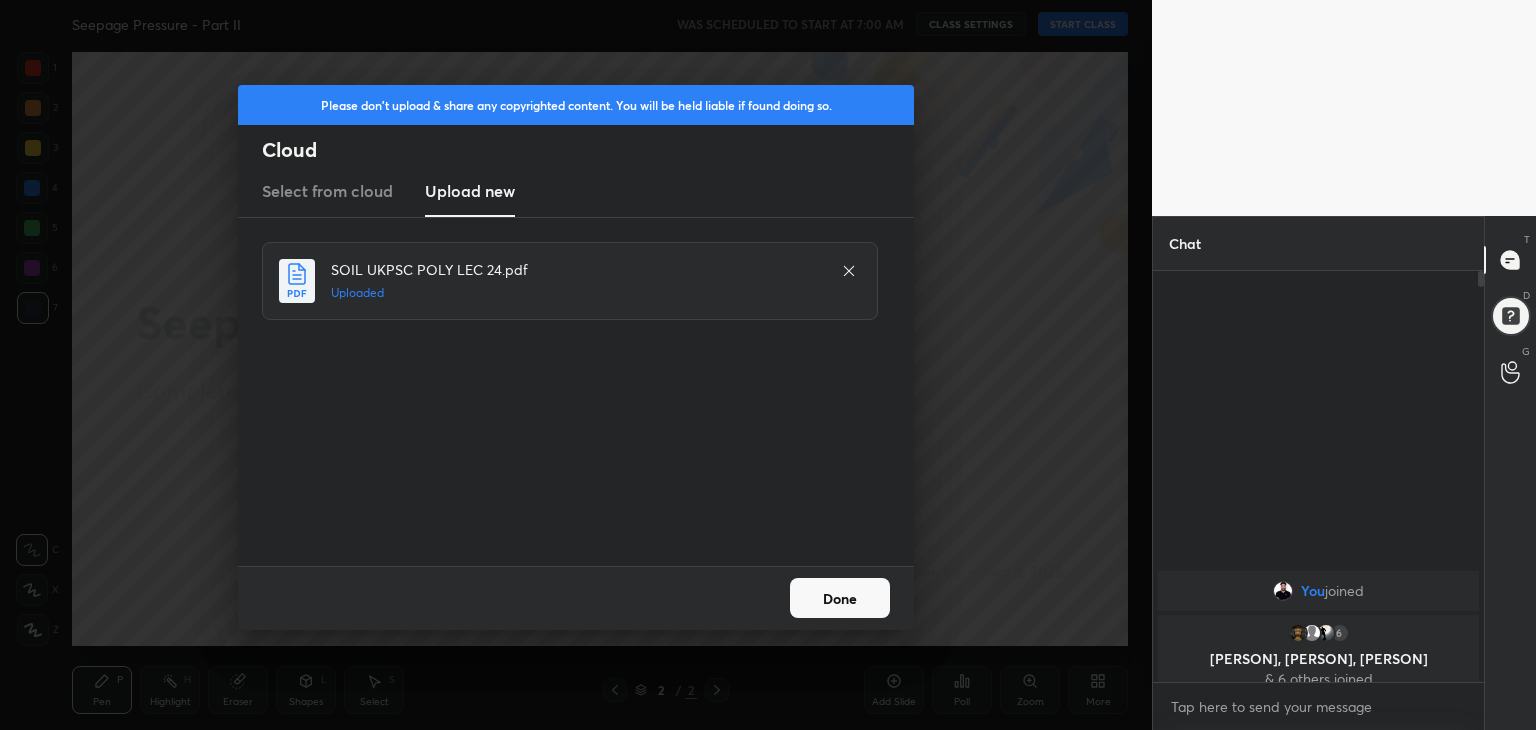 click on "Done" at bounding box center (840, 598) 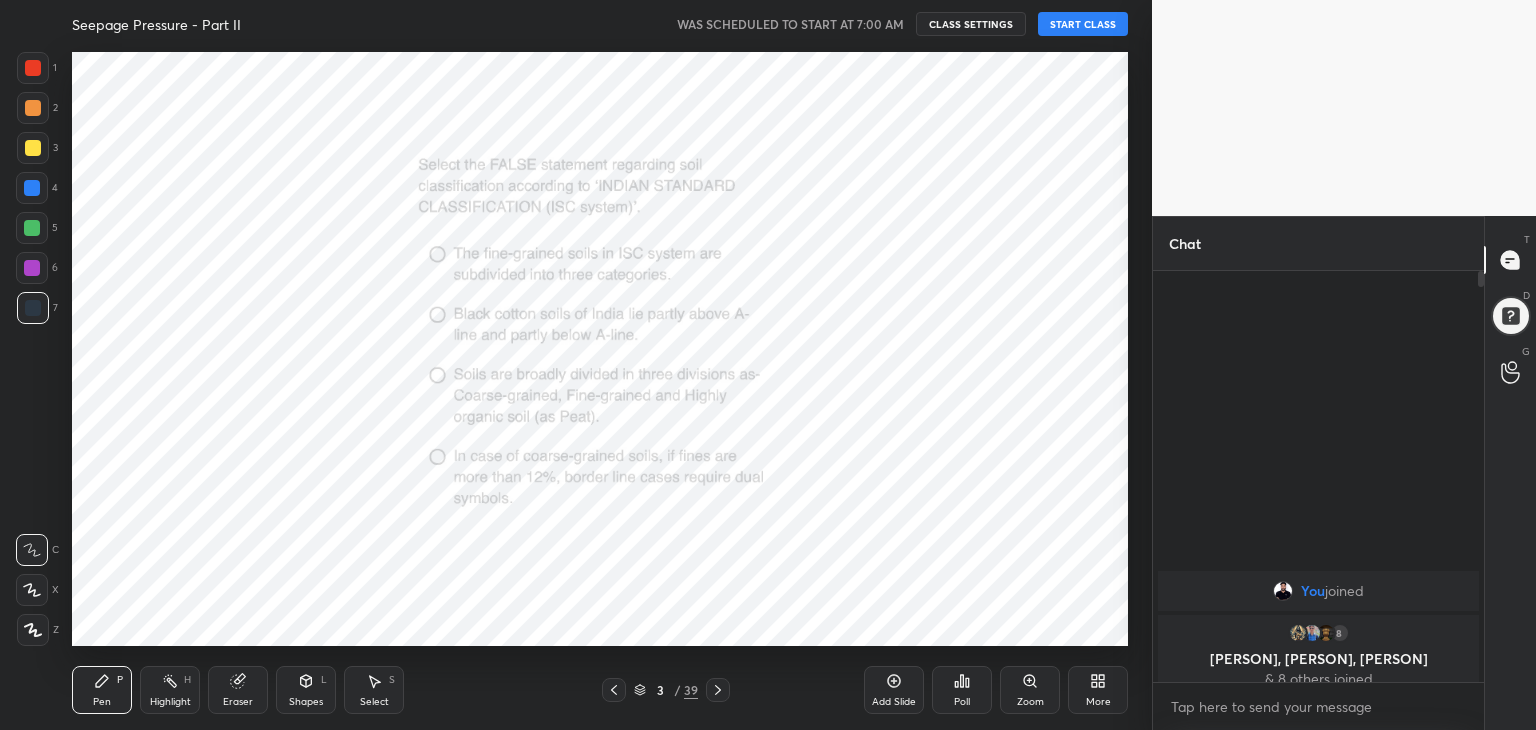 click 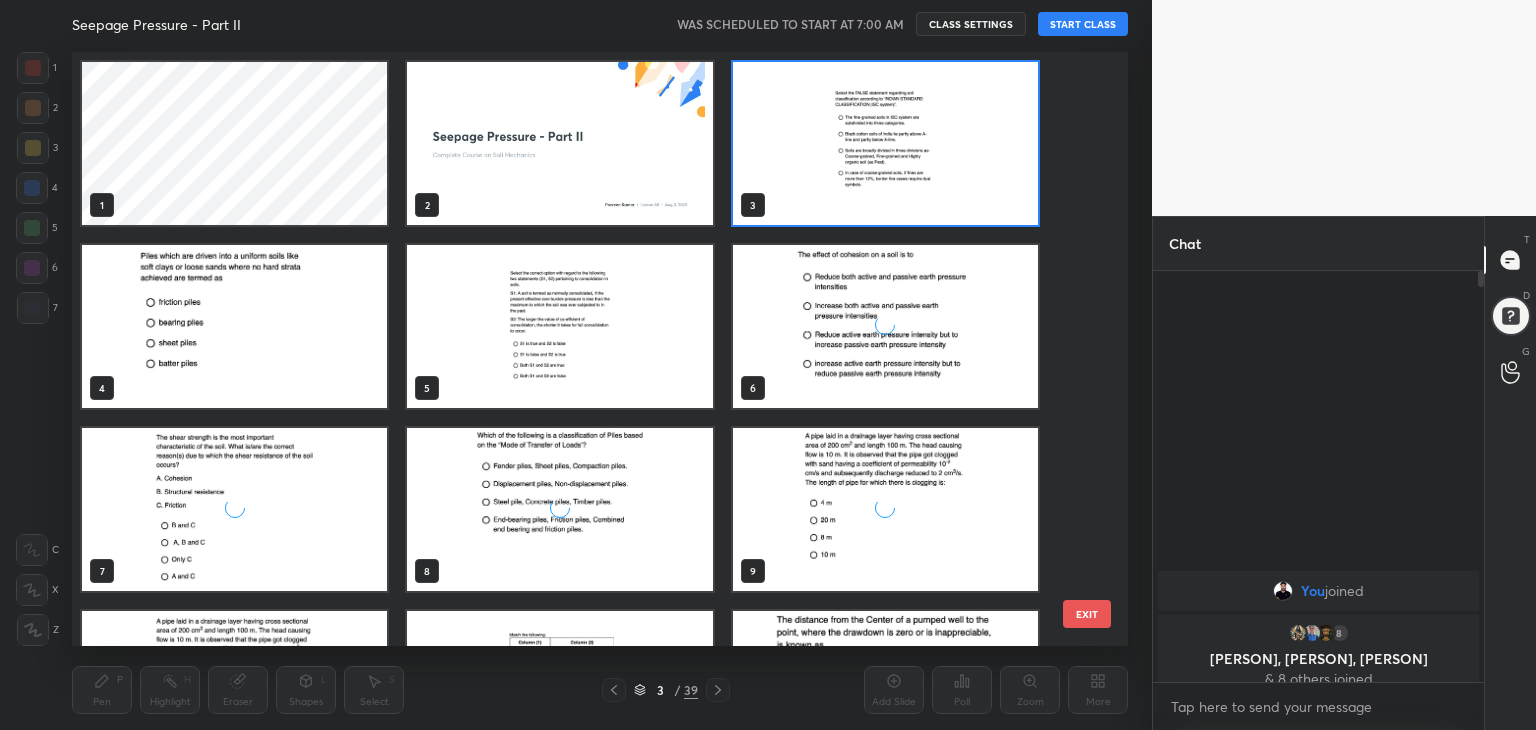scroll, scrollTop: 6, scrollLeft: 10, axis: both 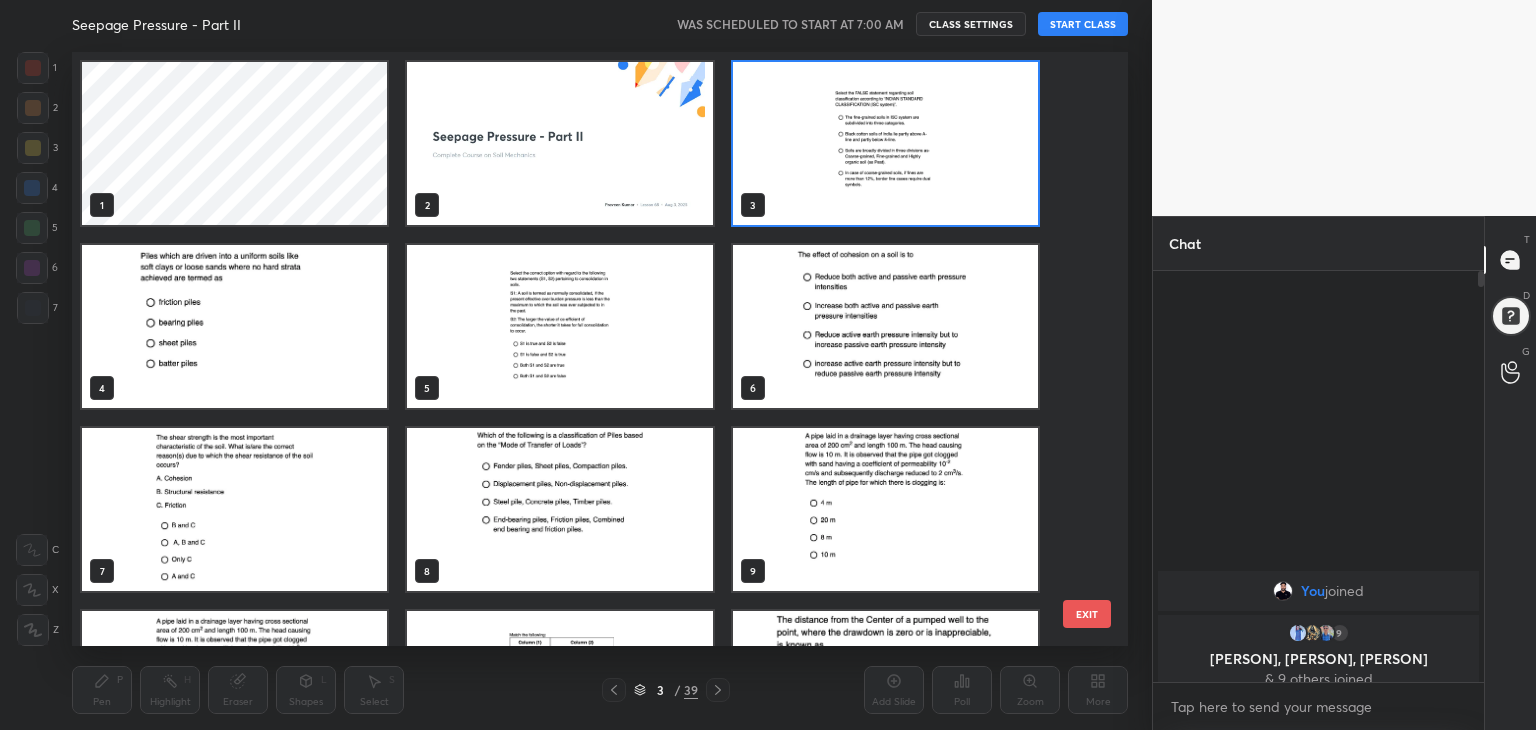 click at bounding box center (559, 143) 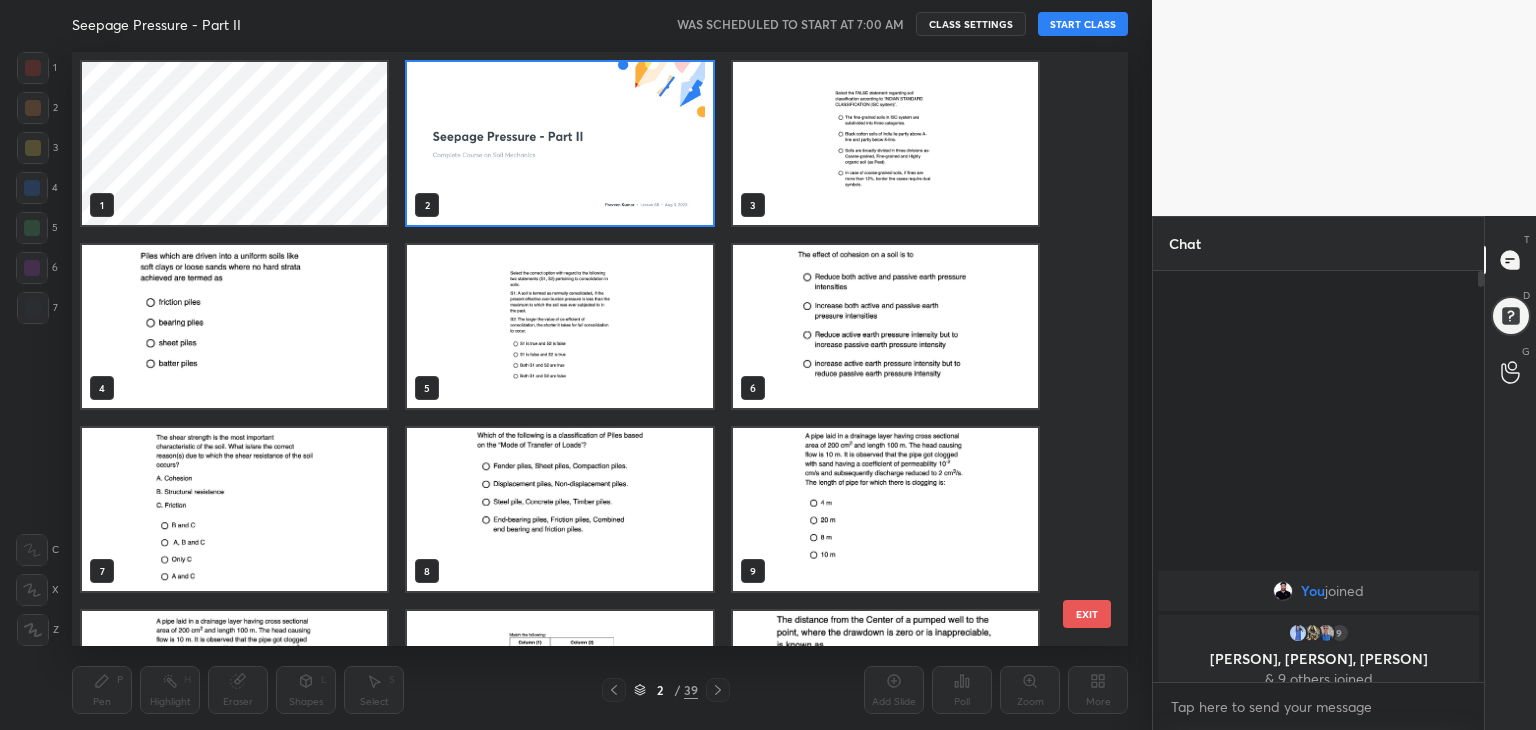 click at bounding box center [559, 143] 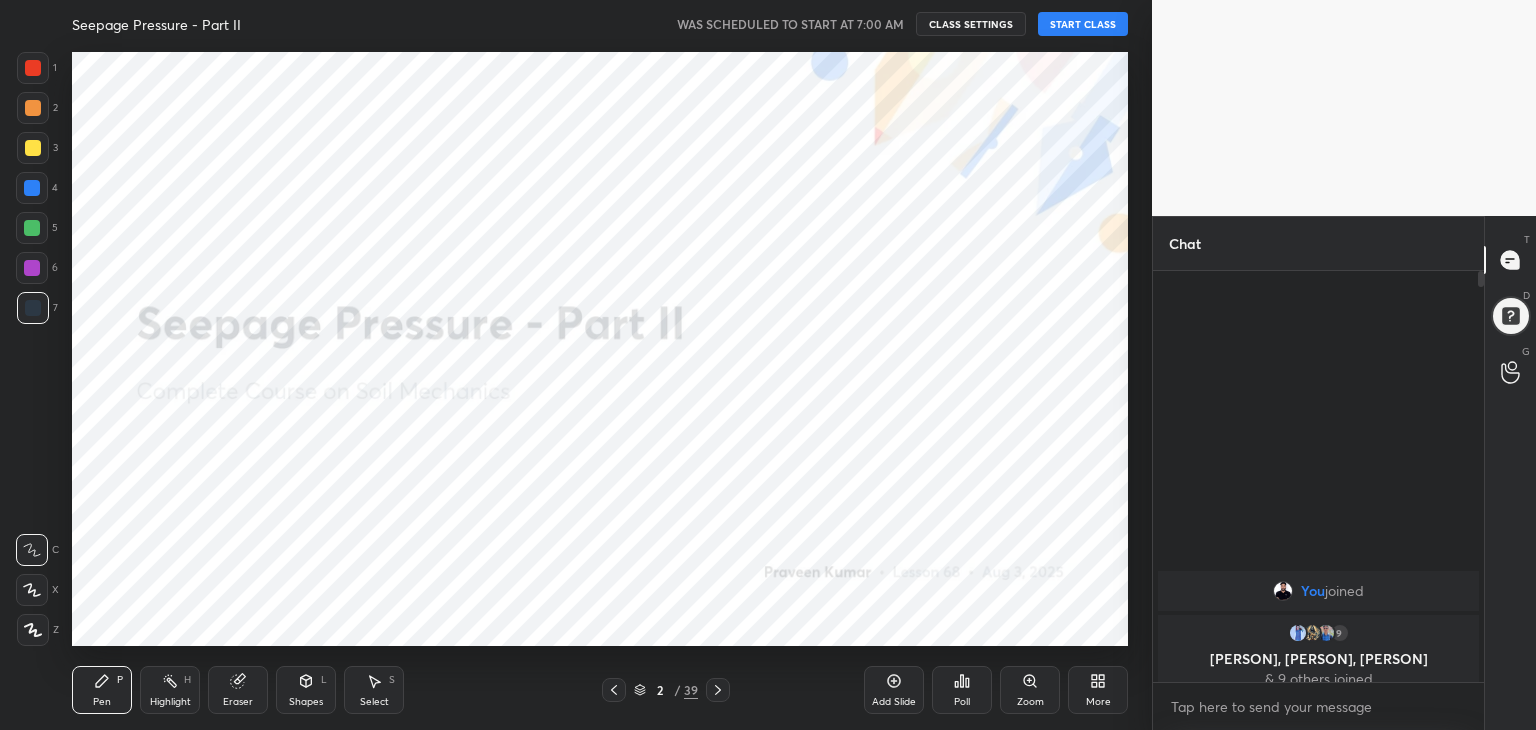 click at bounding box center [559, 143] 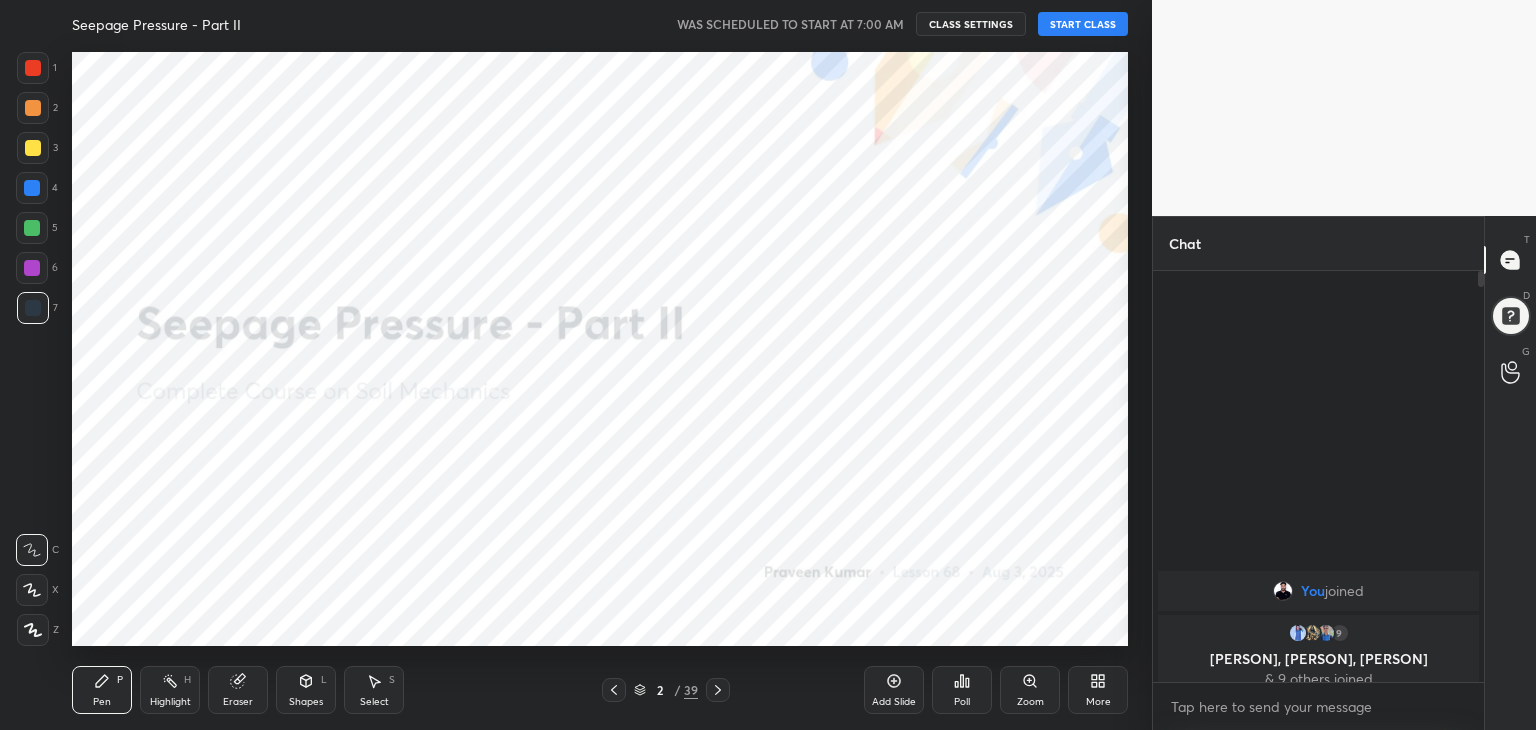 click on "START CLASS" at bounding box center [1083, 24] 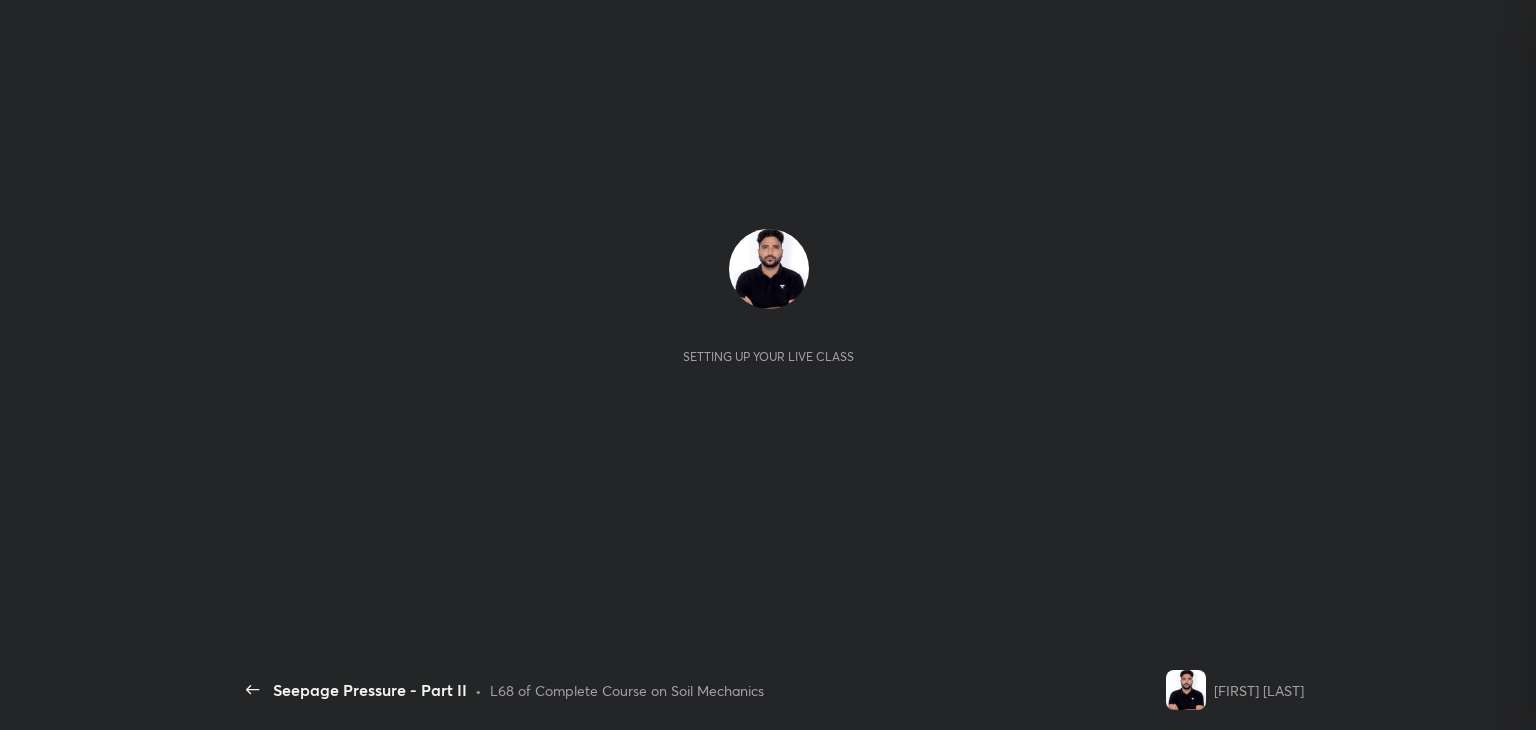 scroll, scrollTop: 0, scrollLeft: 0, axis: both 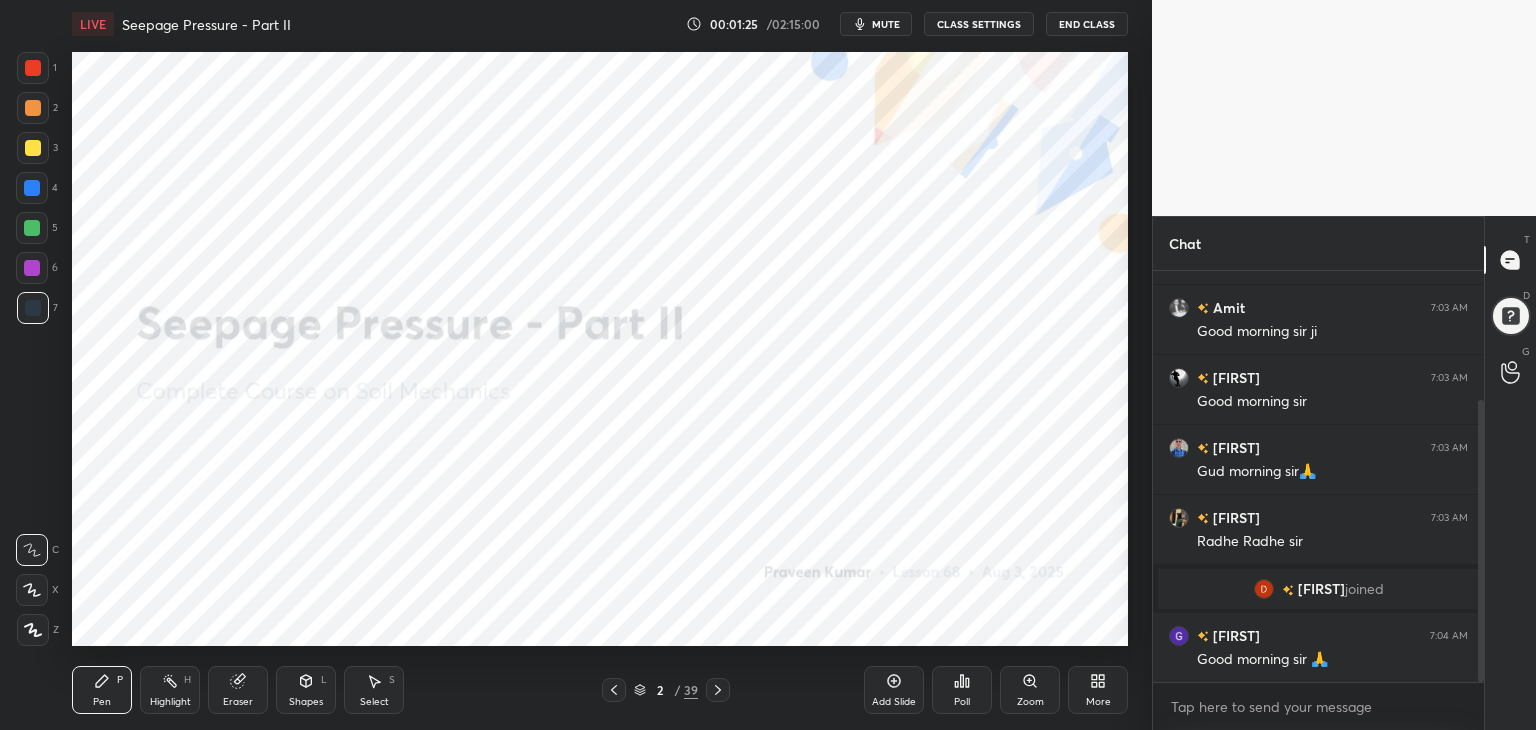 click on "More" at bounding box center [1098, 702] 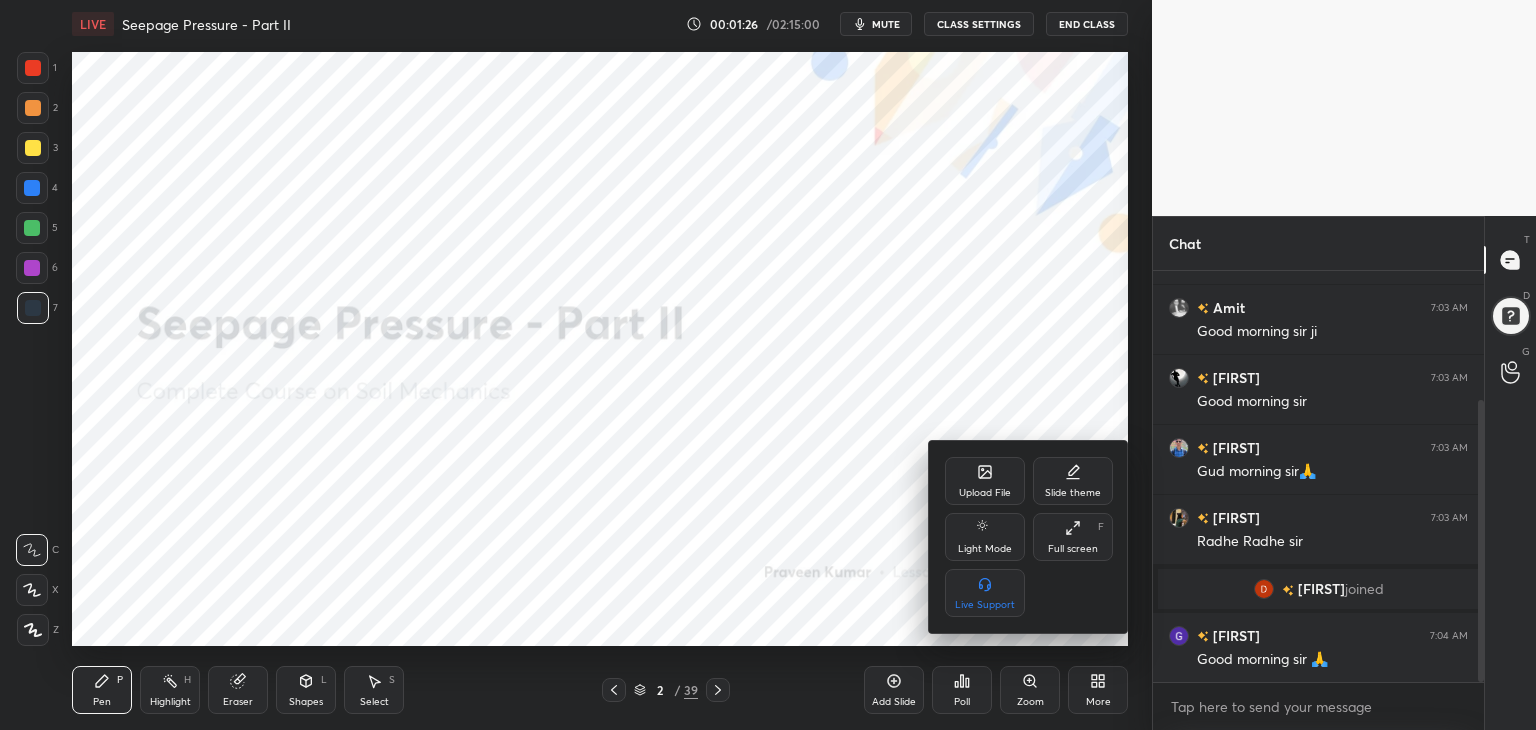 click on "Full screen" at bounding box center (1073, 549) 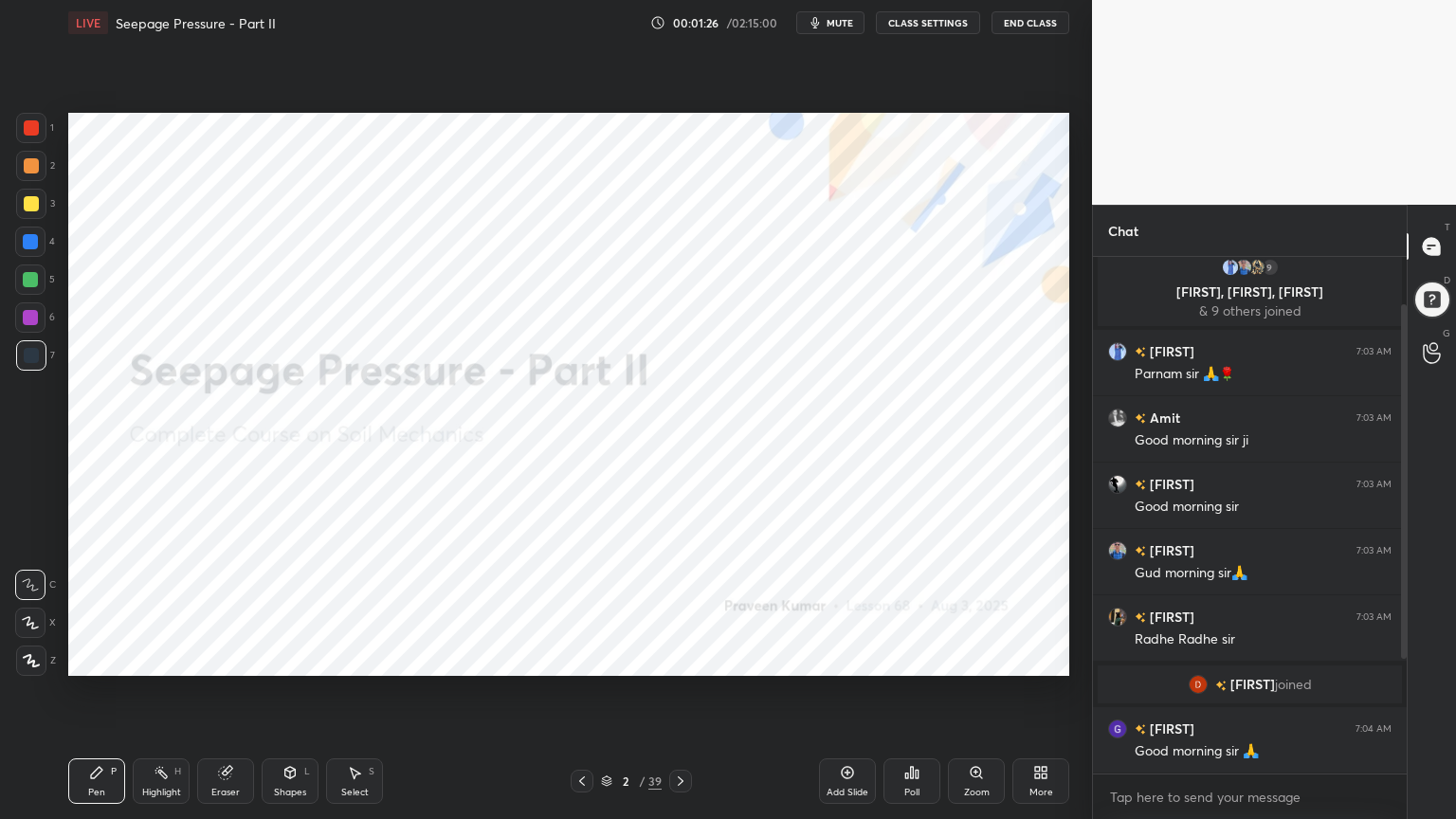 type on "x" 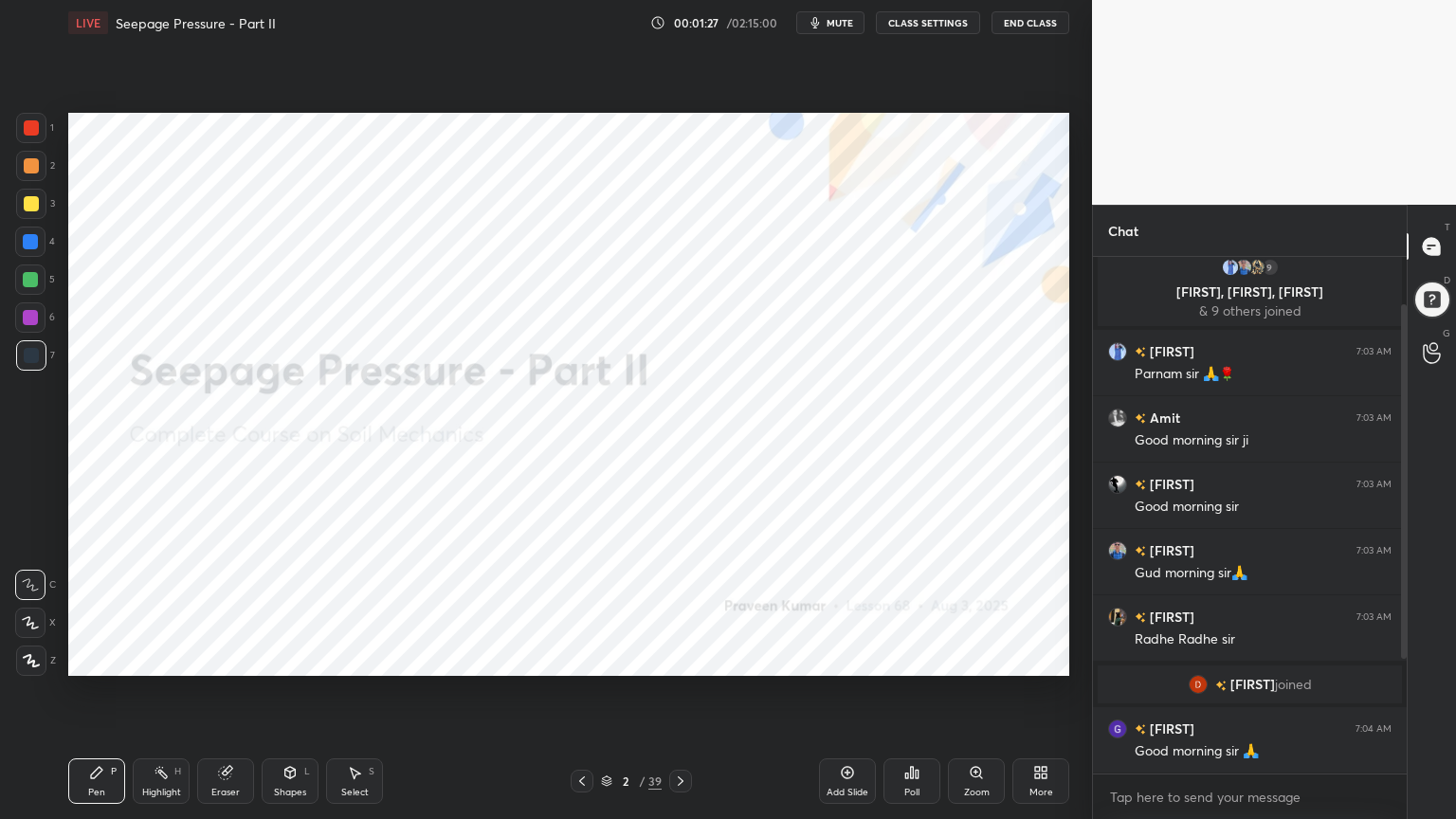 scroll, scrollTop: 94094, scrollLeft: 93776, axis: both 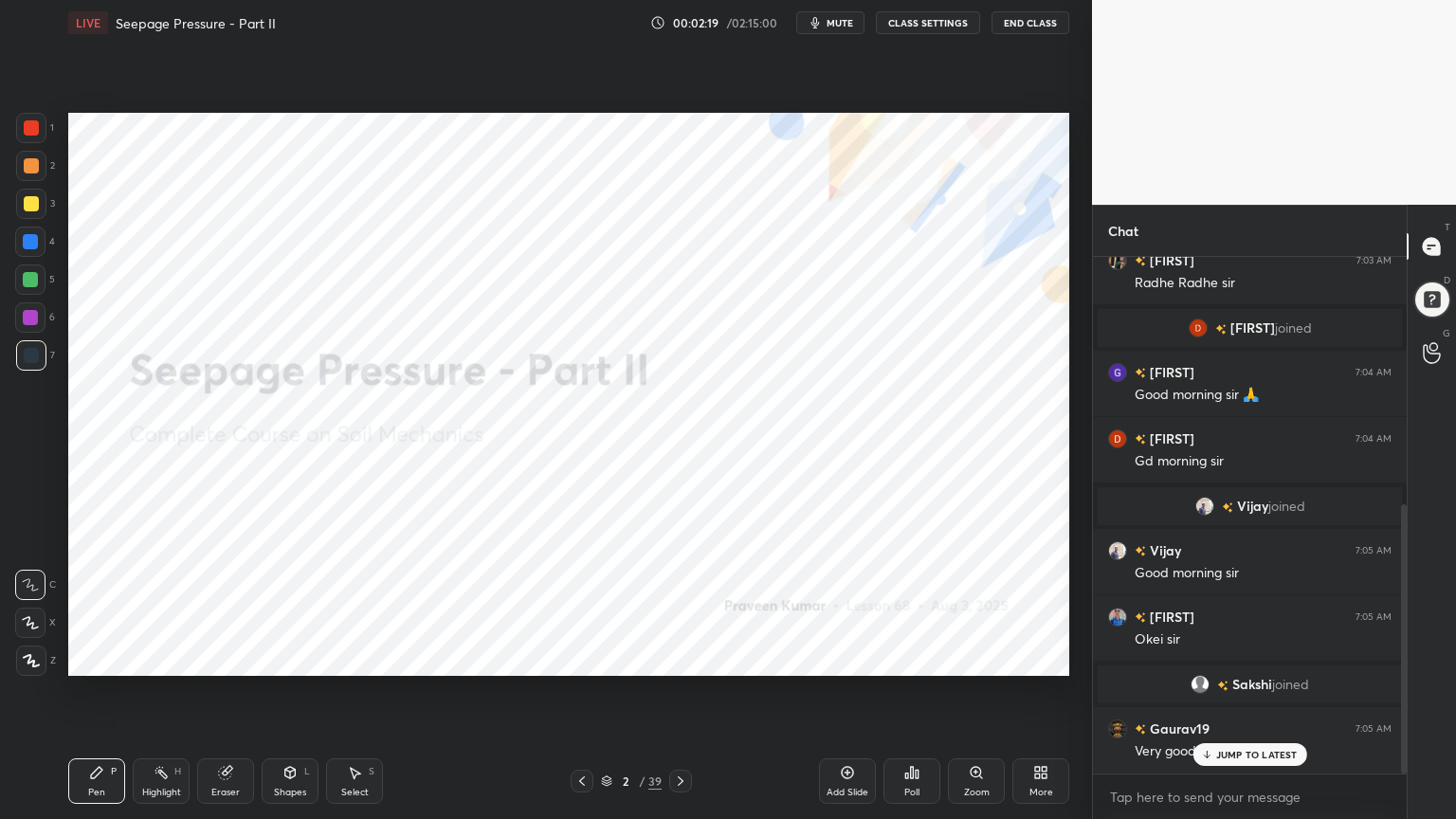 click 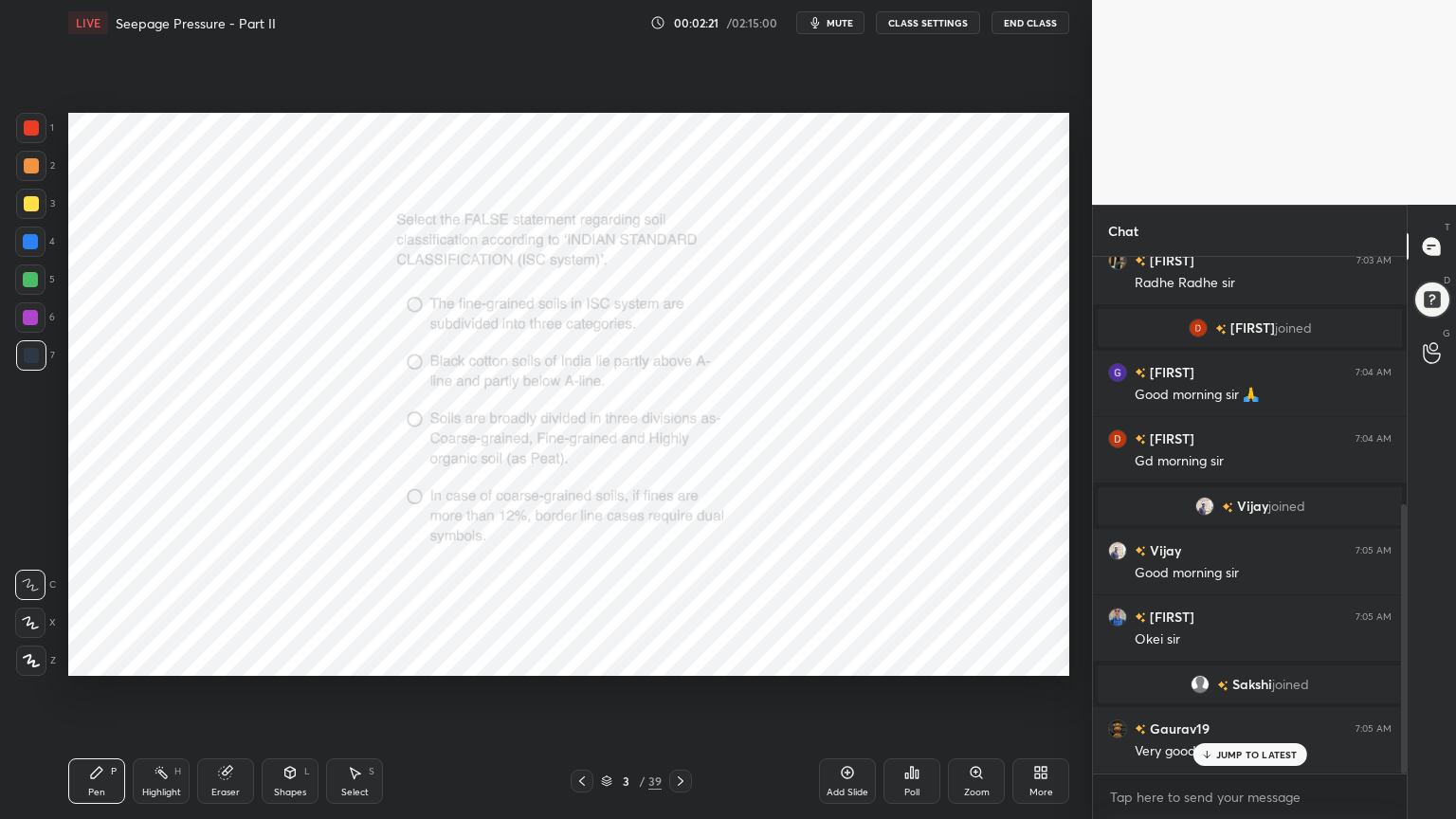 click 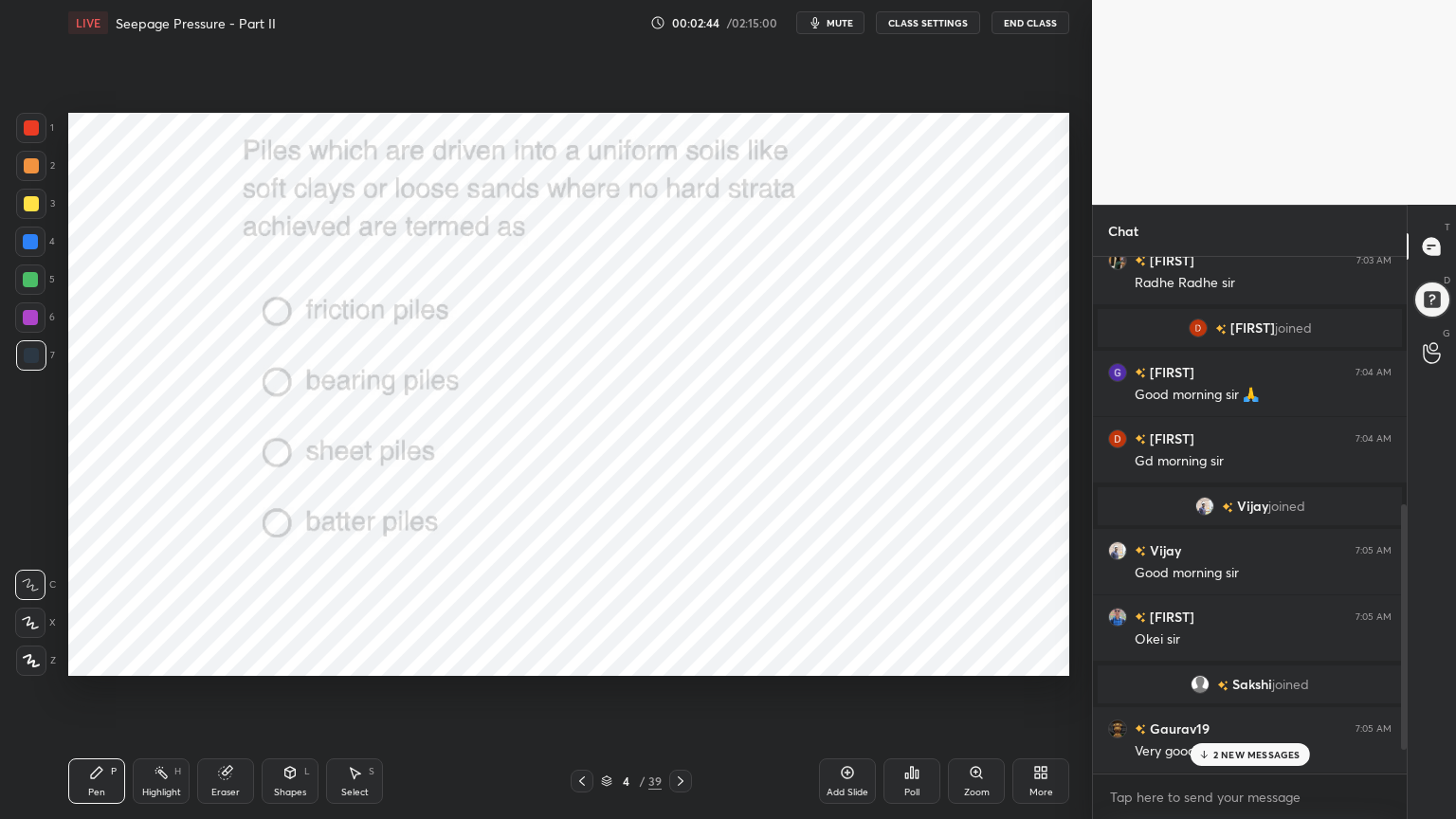 scroll, scrollTop: 607, scrollLeft: 0, axis: vertical 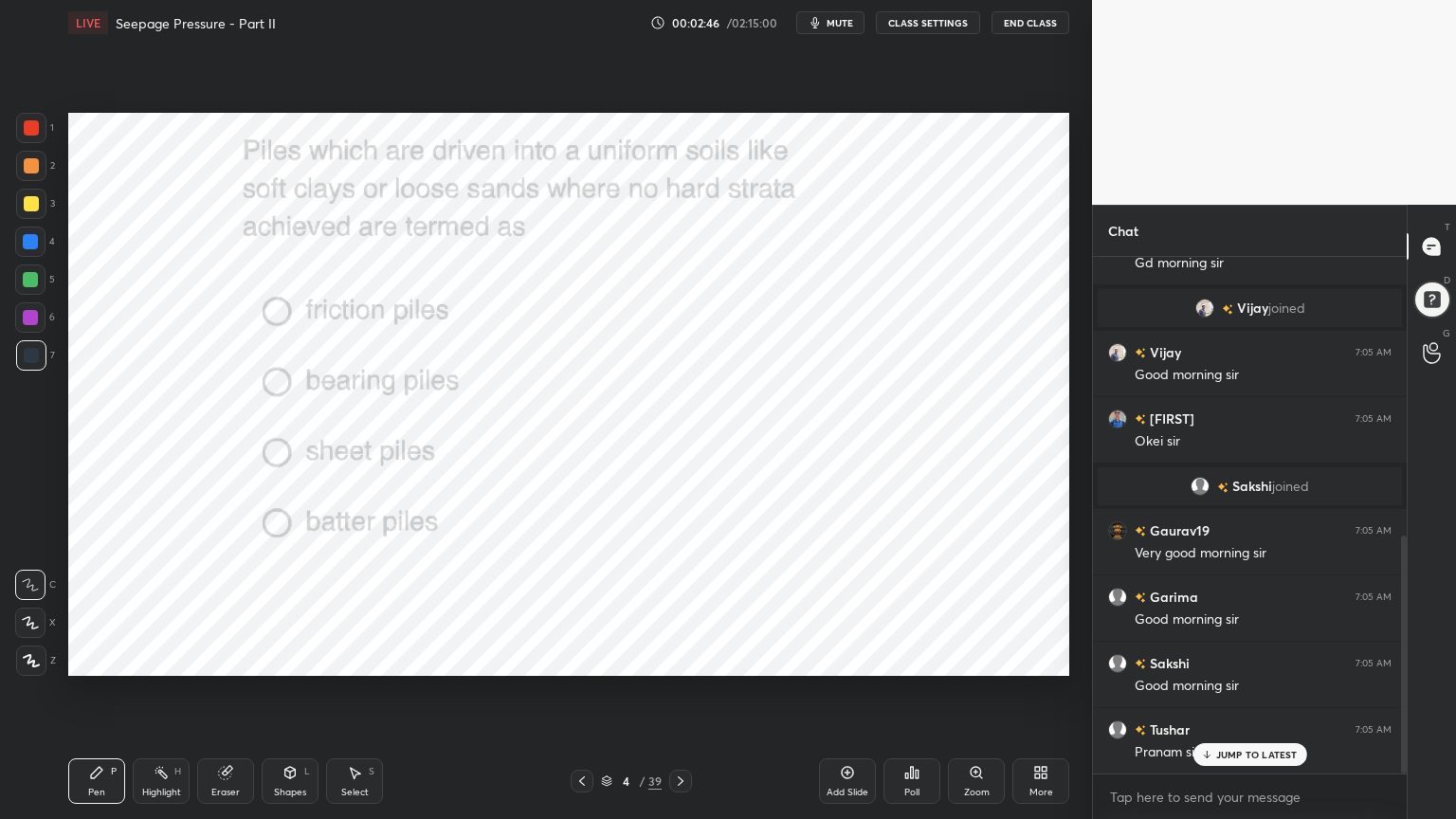 click 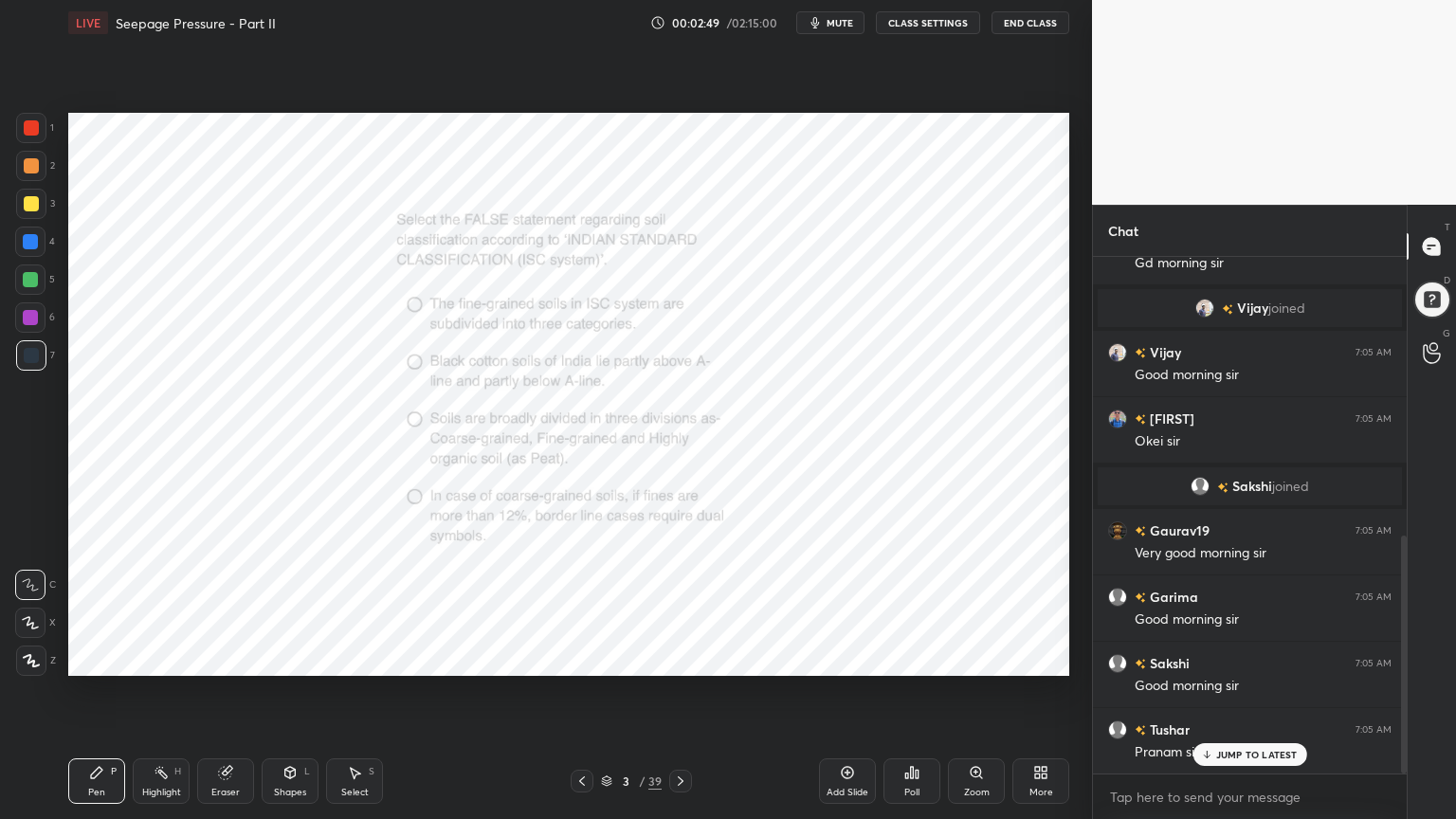 click 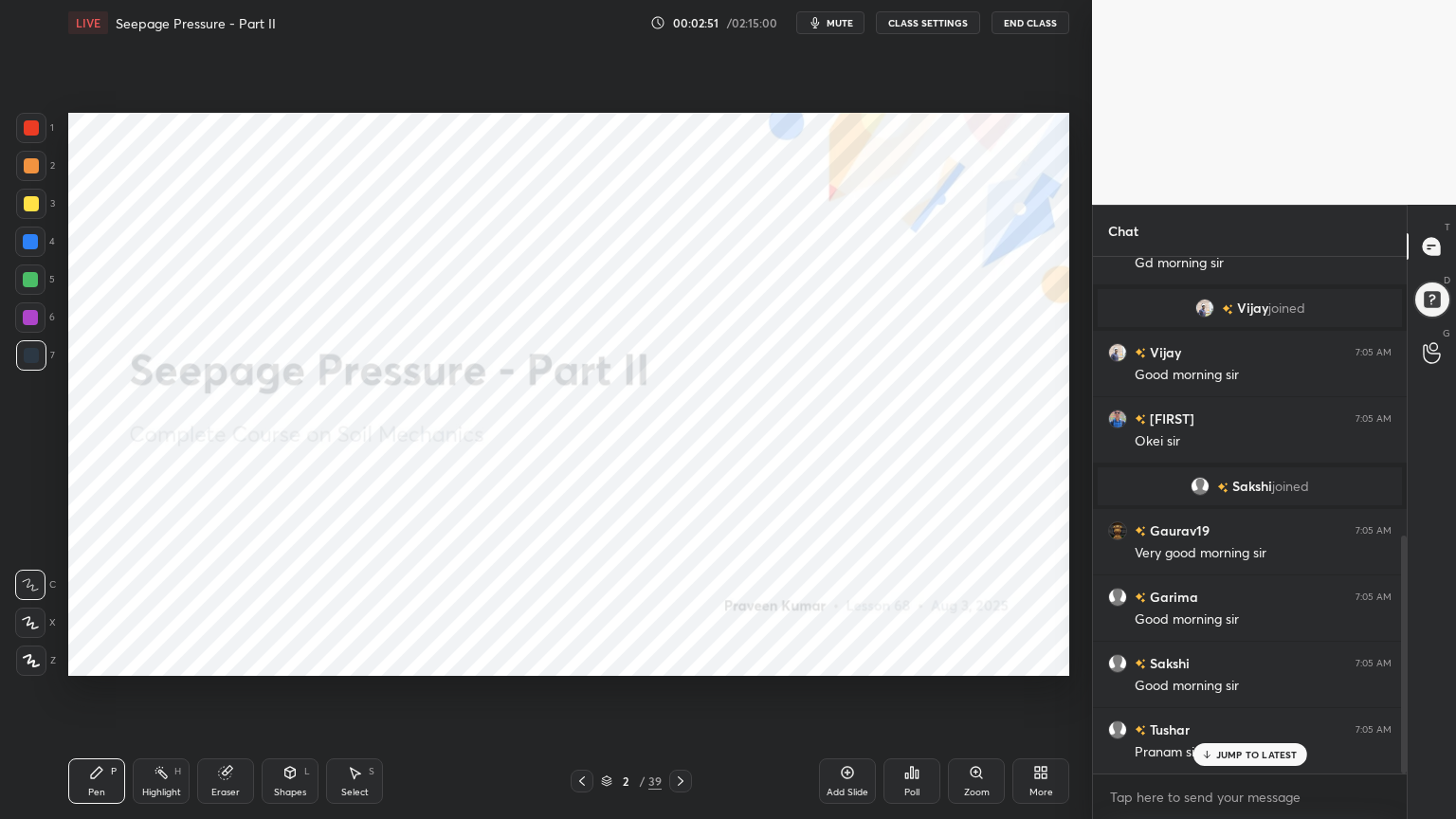 click on "2 / 39" at bounding box center [631, 781] 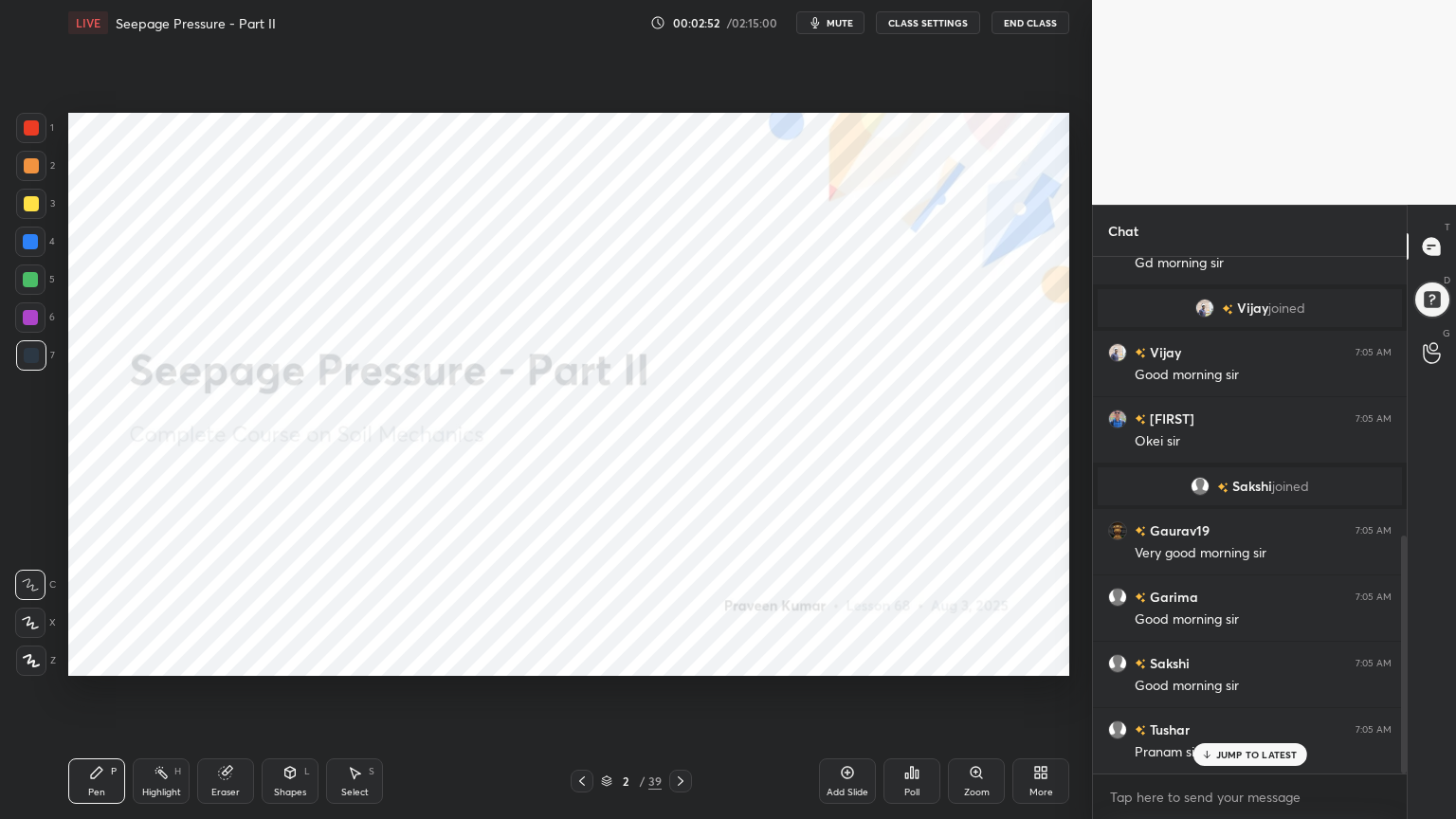 click 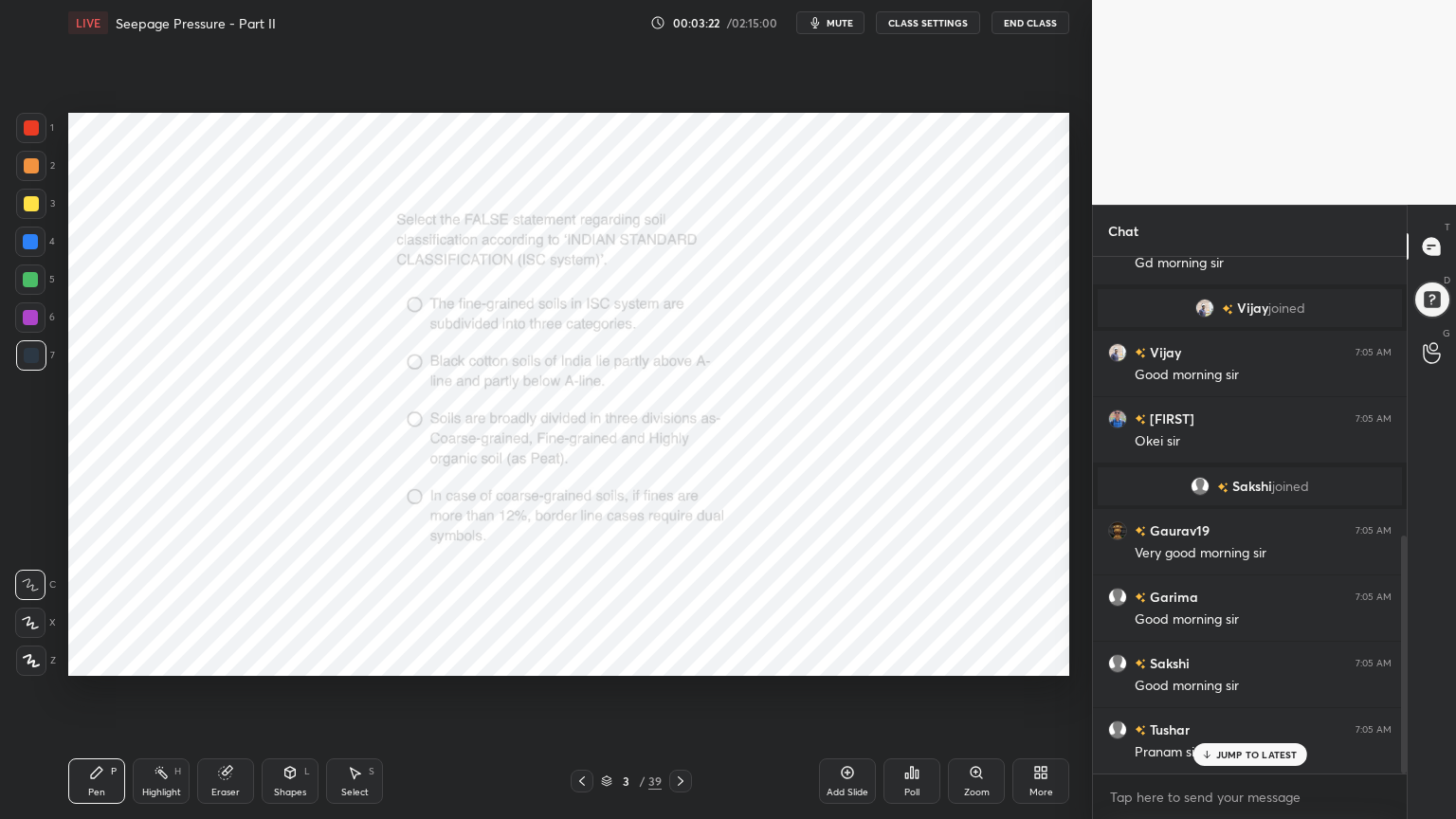 click on "Poll" at bounding box center [912, 792] 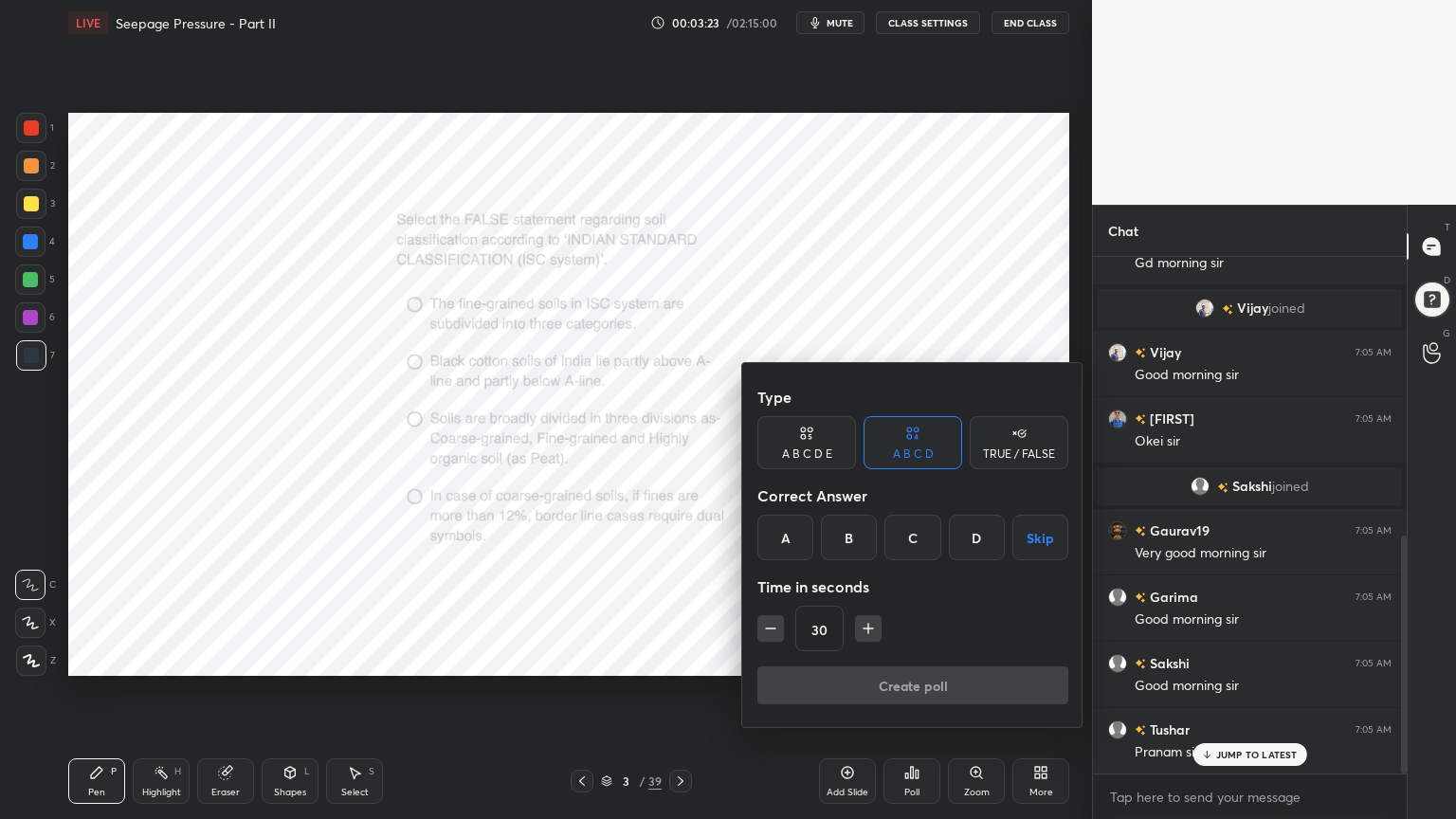 click on "D" at bounding box center (976, 537) 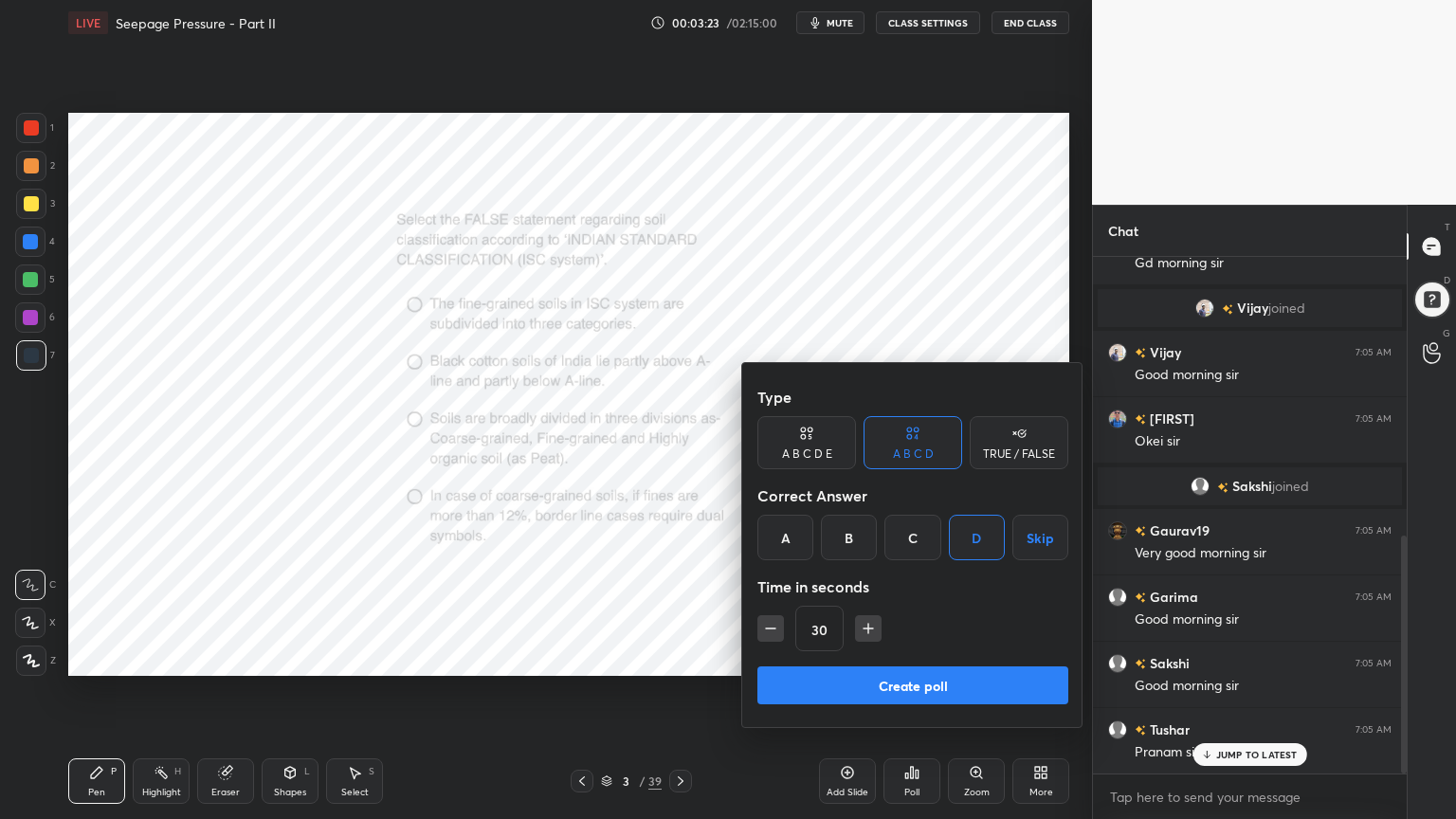 click 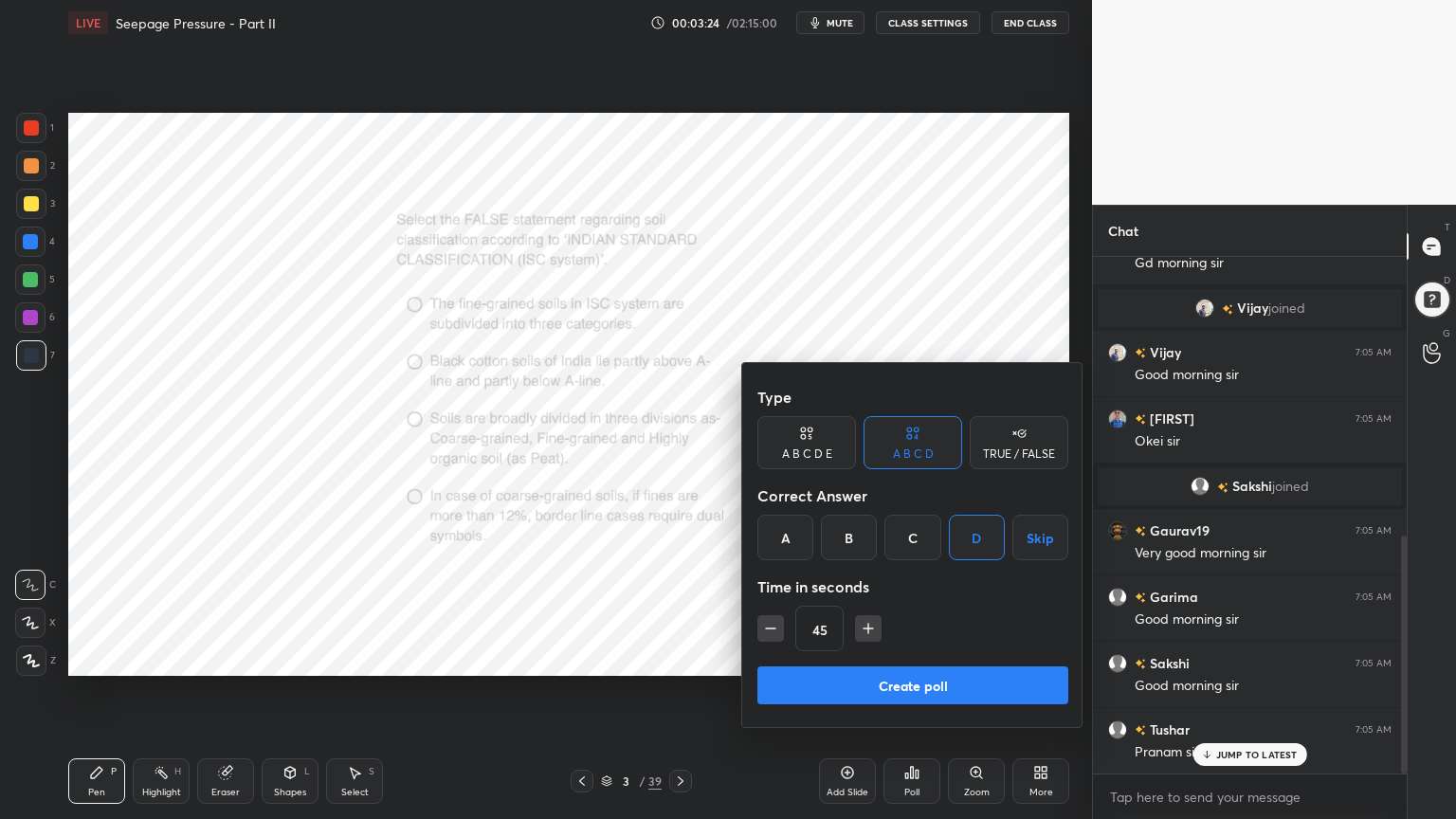click on "Create poll" at bounding box center [913, 685] 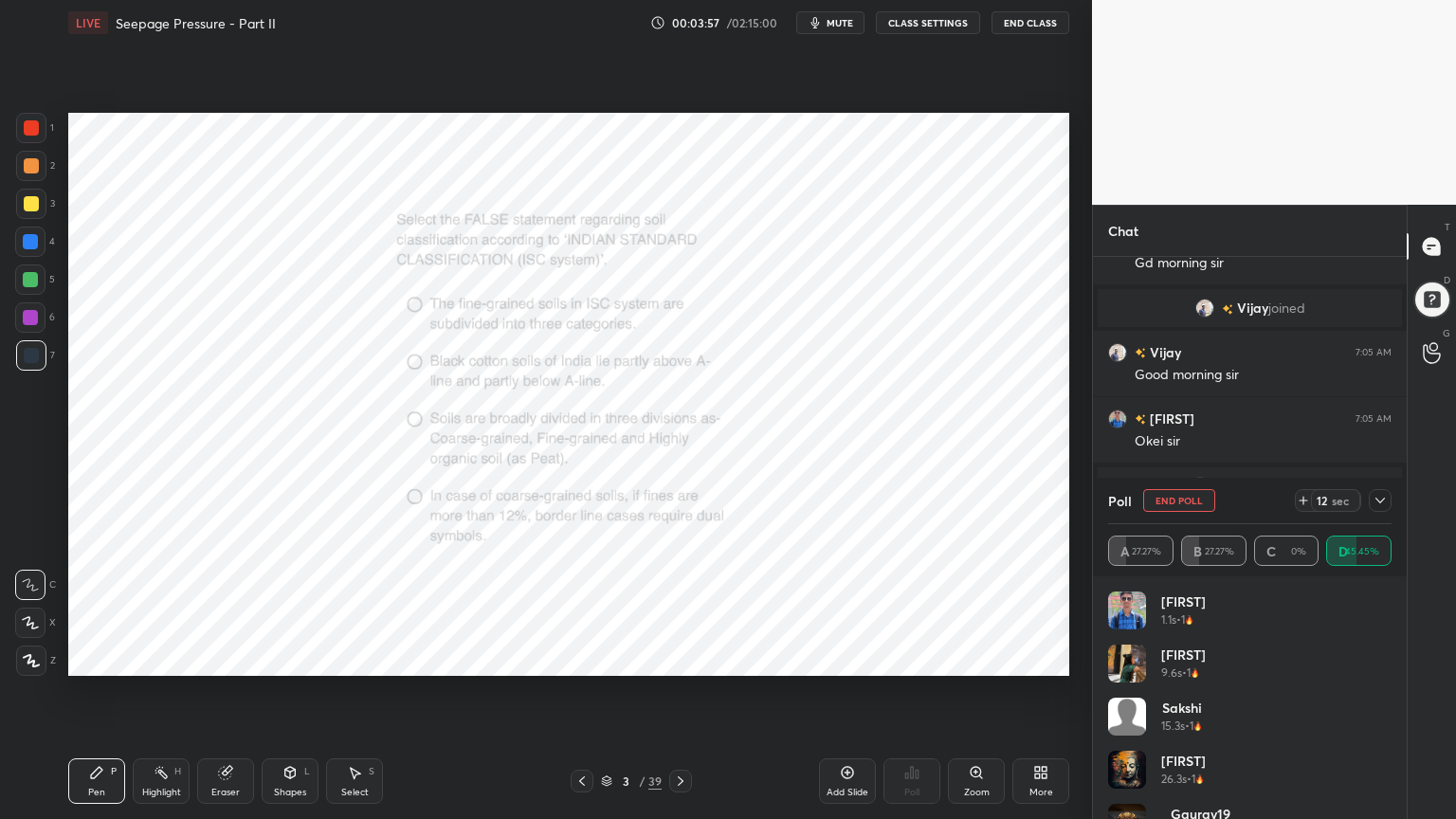 scroll, scrollTop: 412, scrollLeft: 308, axis: both 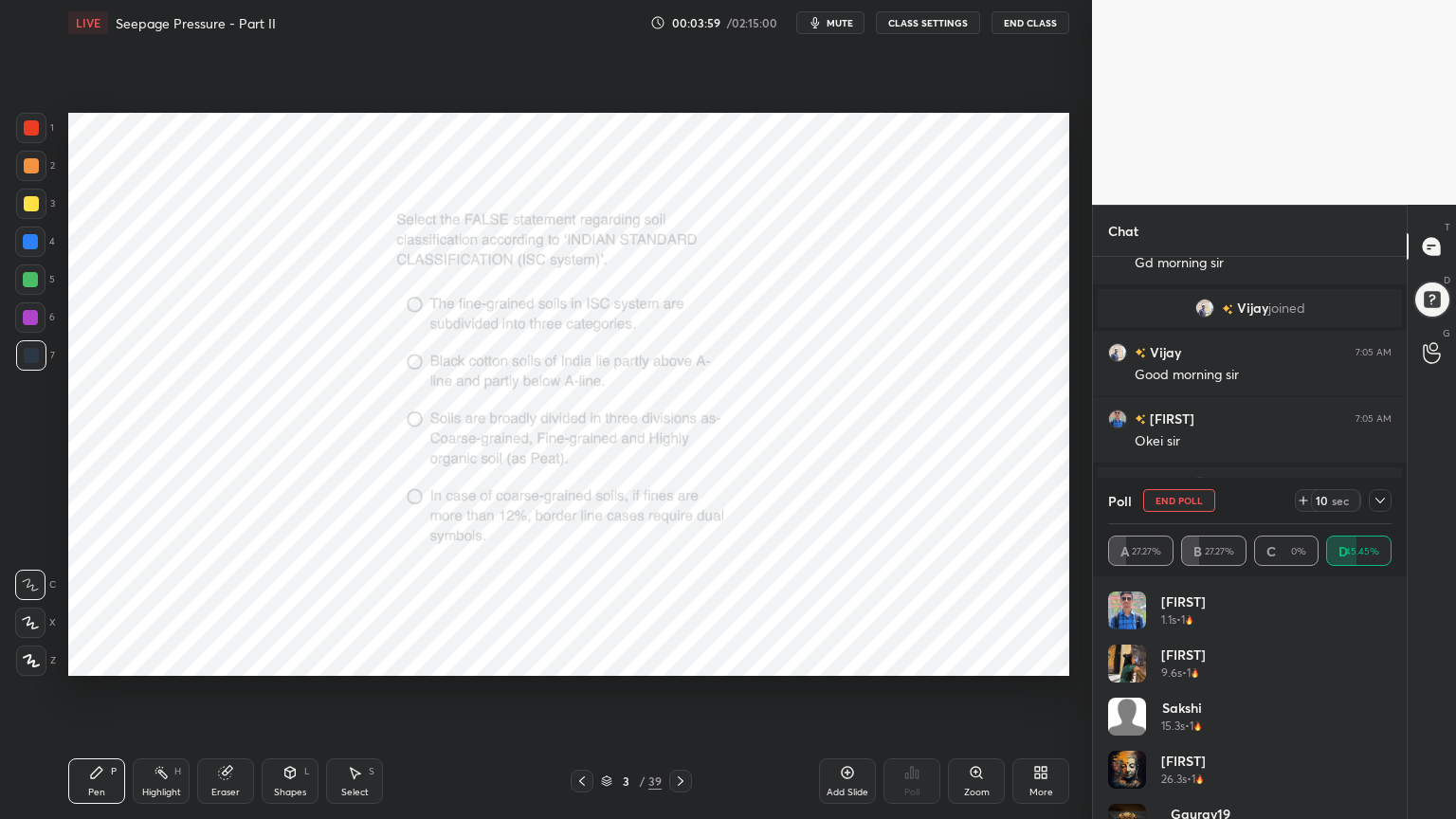 click 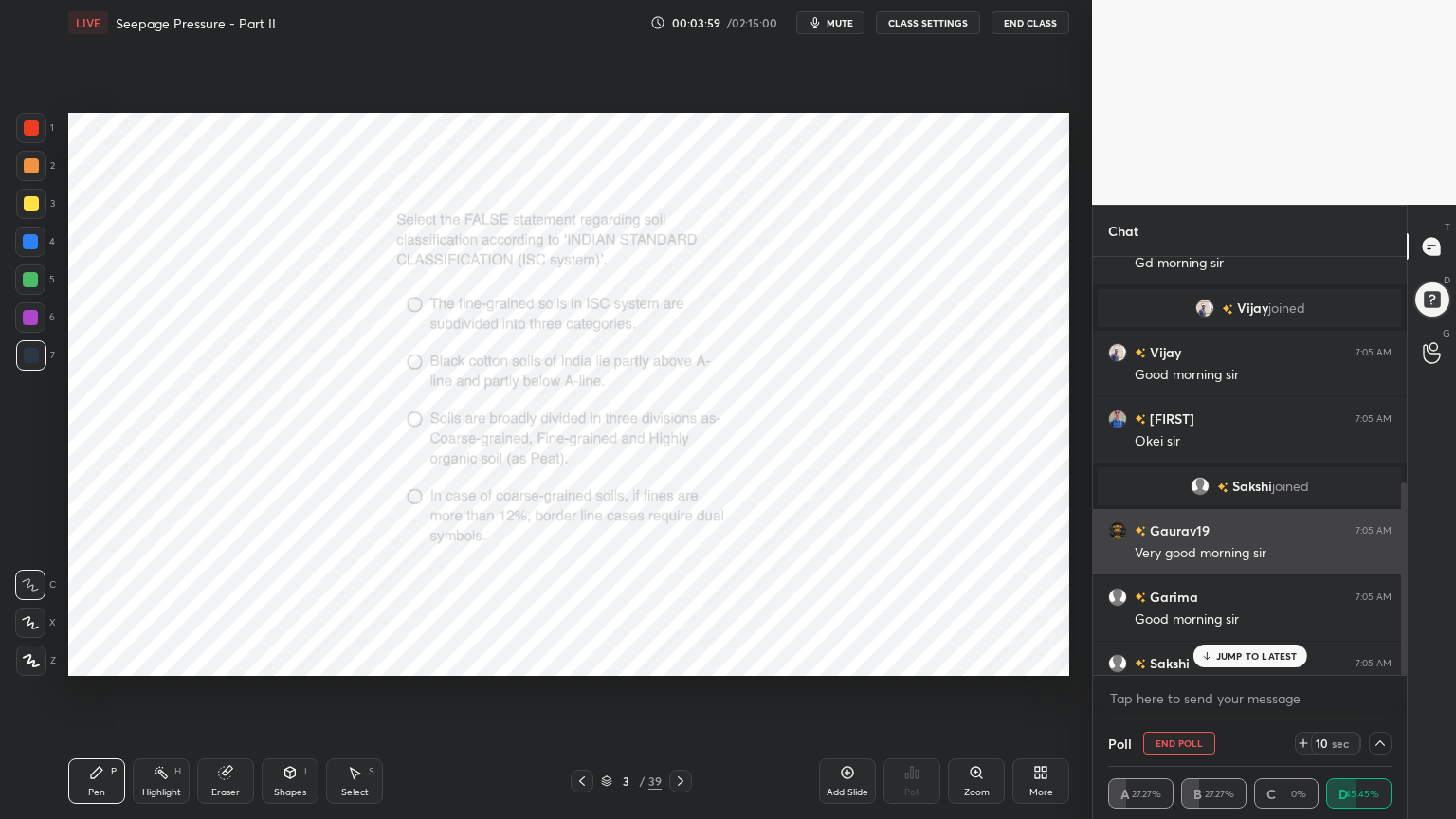 scroll, scrollTop: 0, scrollLeft: 0, axis: both 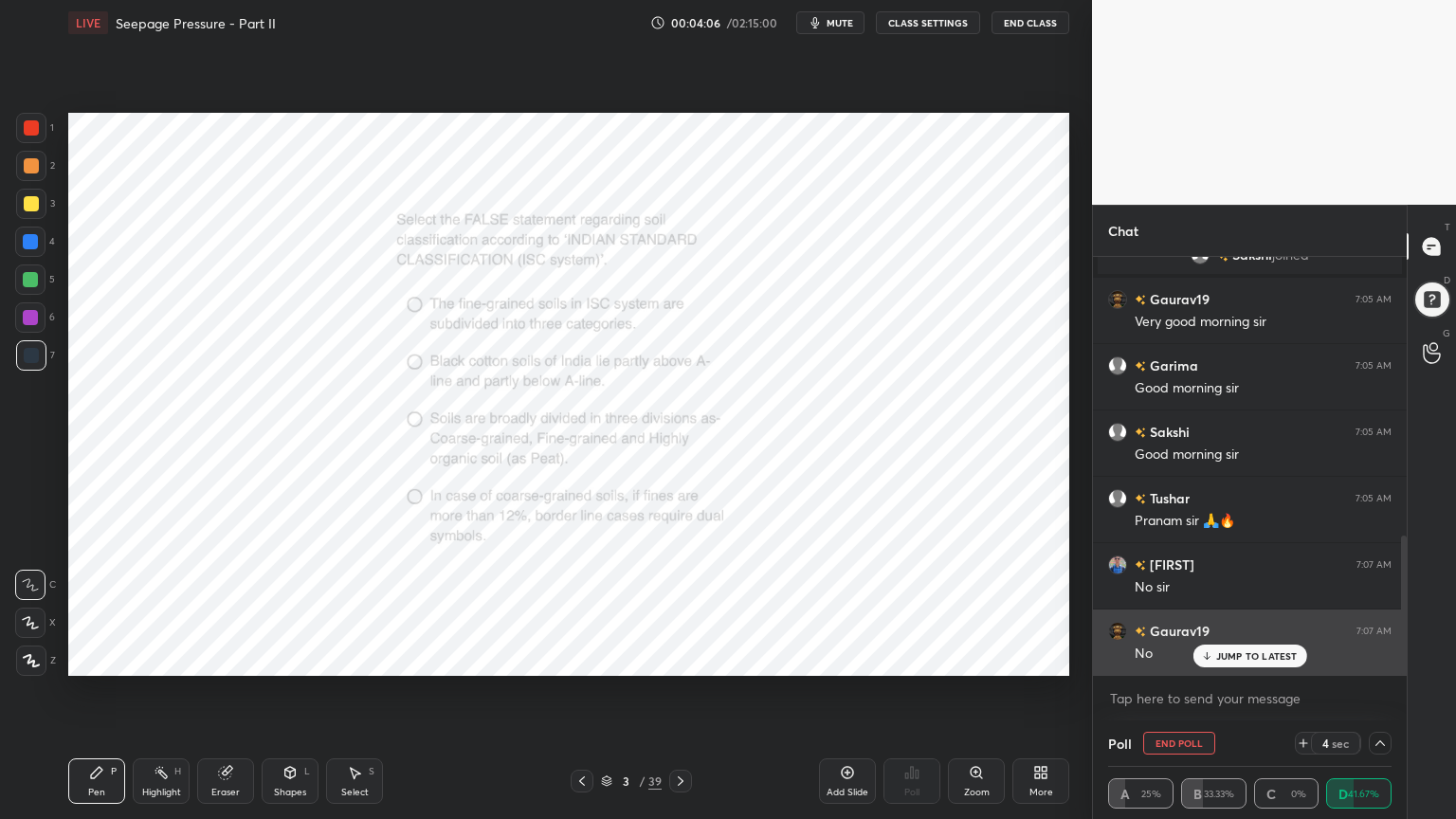 click on "JUMP TO LATEST" at bounding box center (1257, 656) 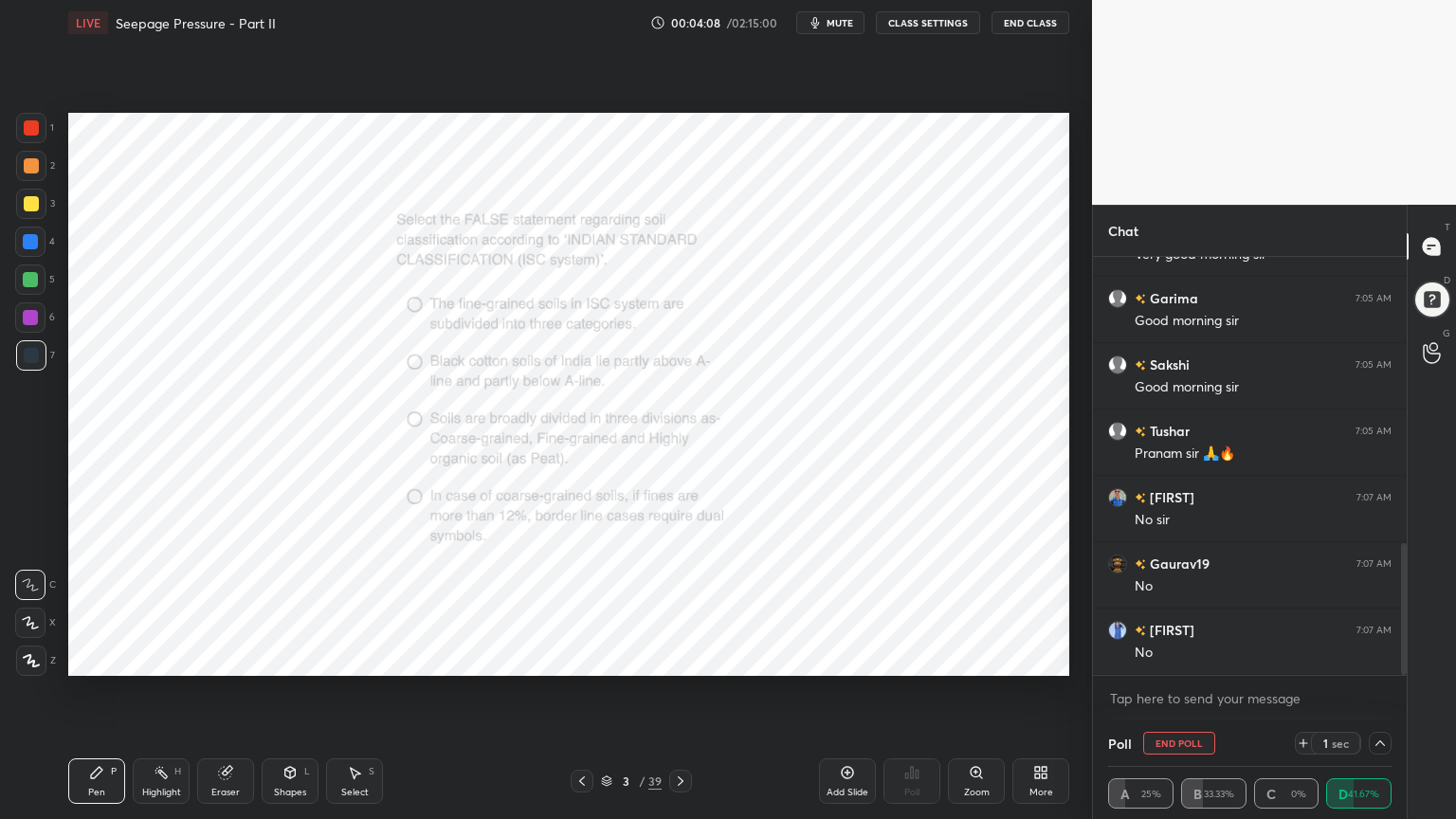 scroll, scrollTop: 971, scrollLeft: 0, axis: vertical 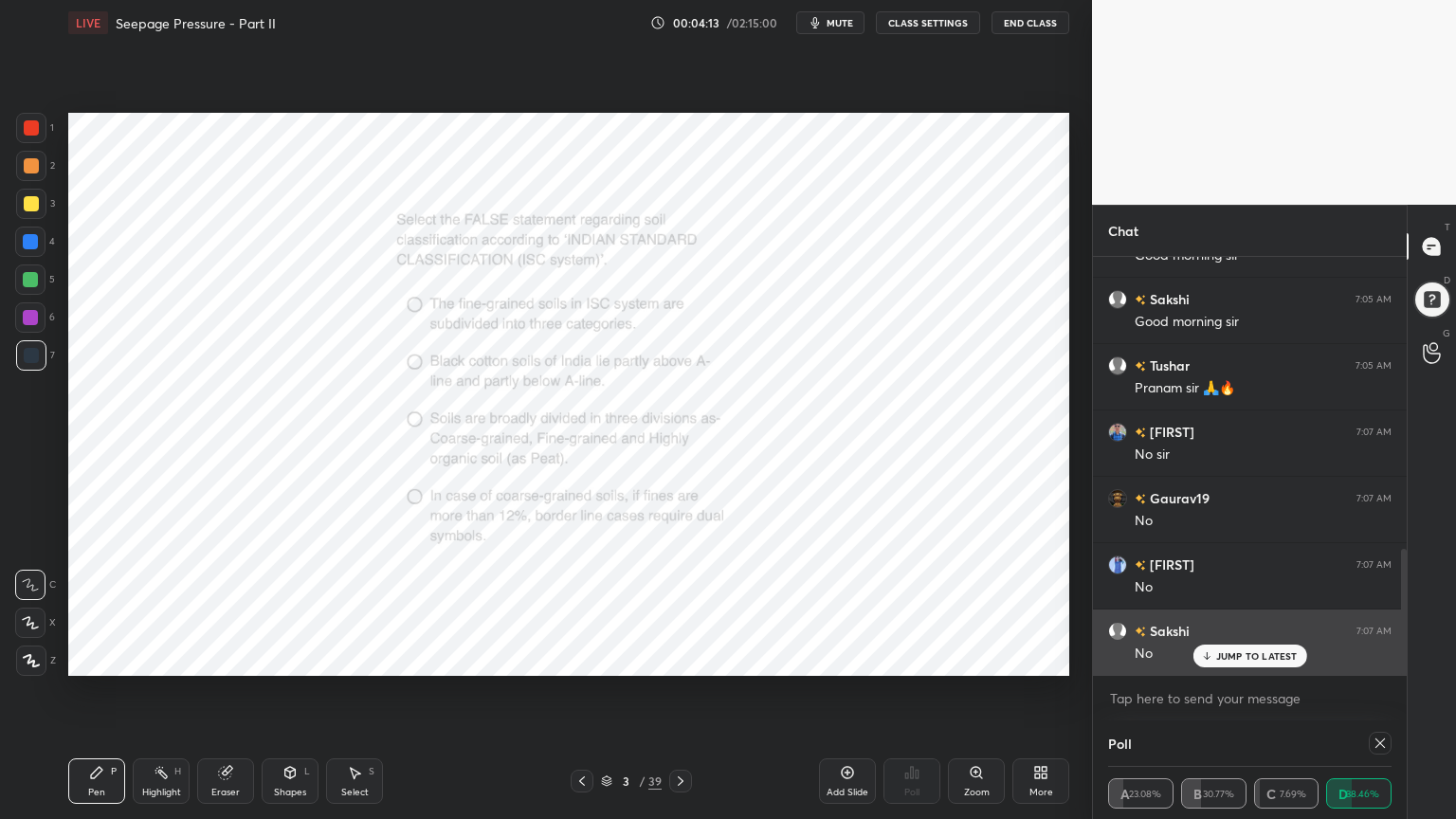 click on "JUMP TO LATEST" at bounding box center [1257, 656] 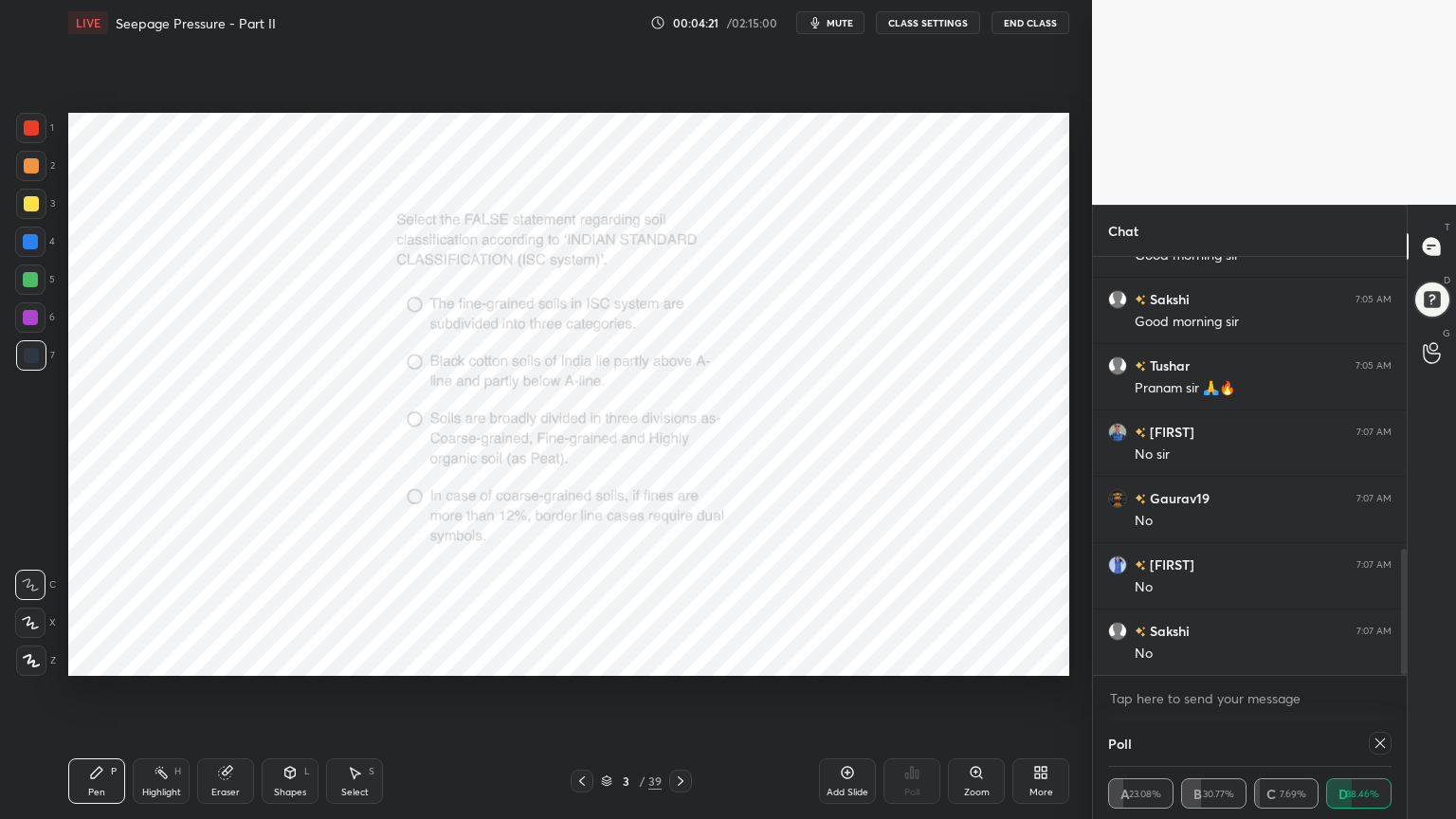 scroll, scrollTop: 1016, scrollLeft: 0, axis: vertical 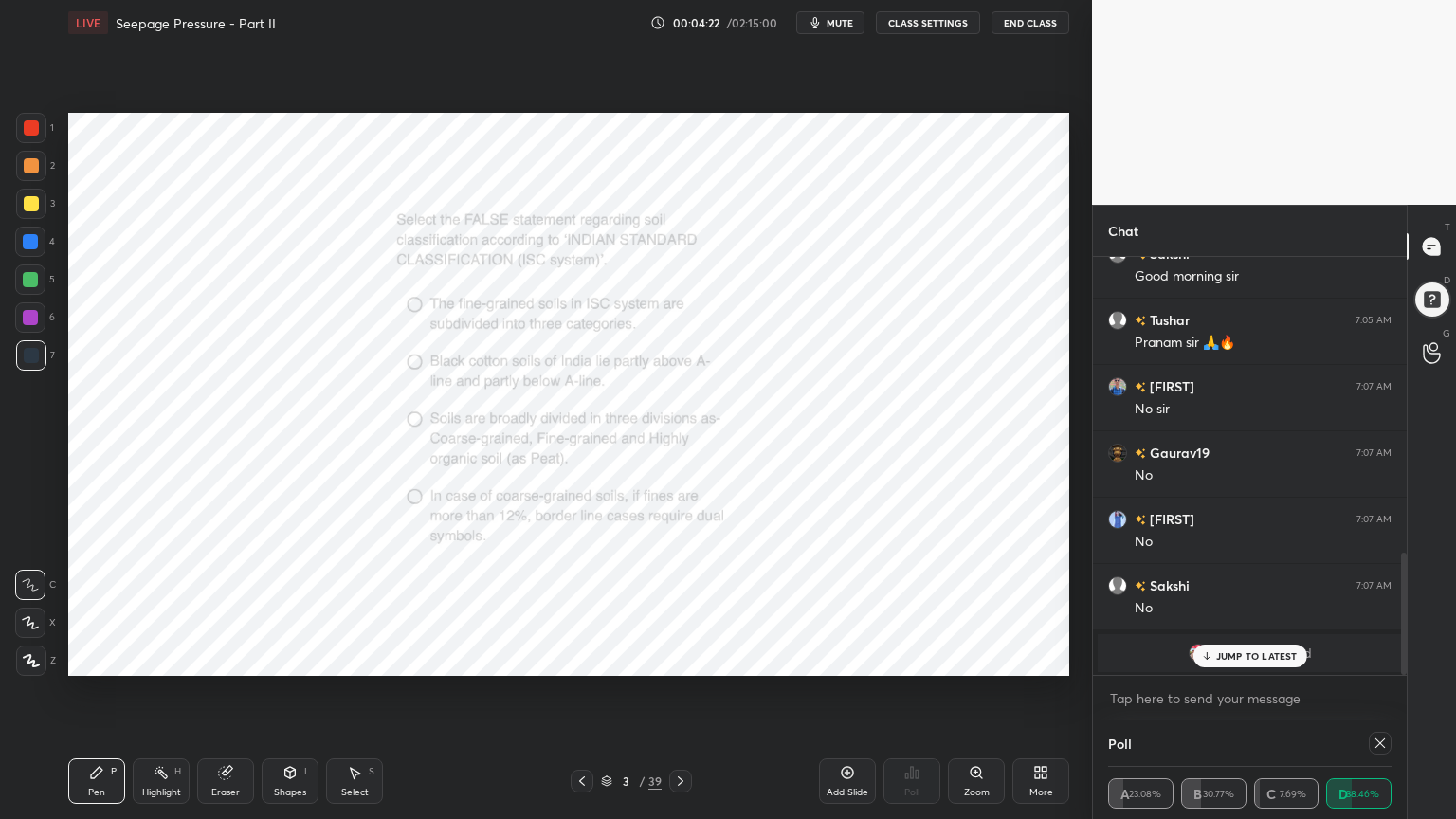 click on "JUMP TO LATEST" at bounding box center [1249, 656] 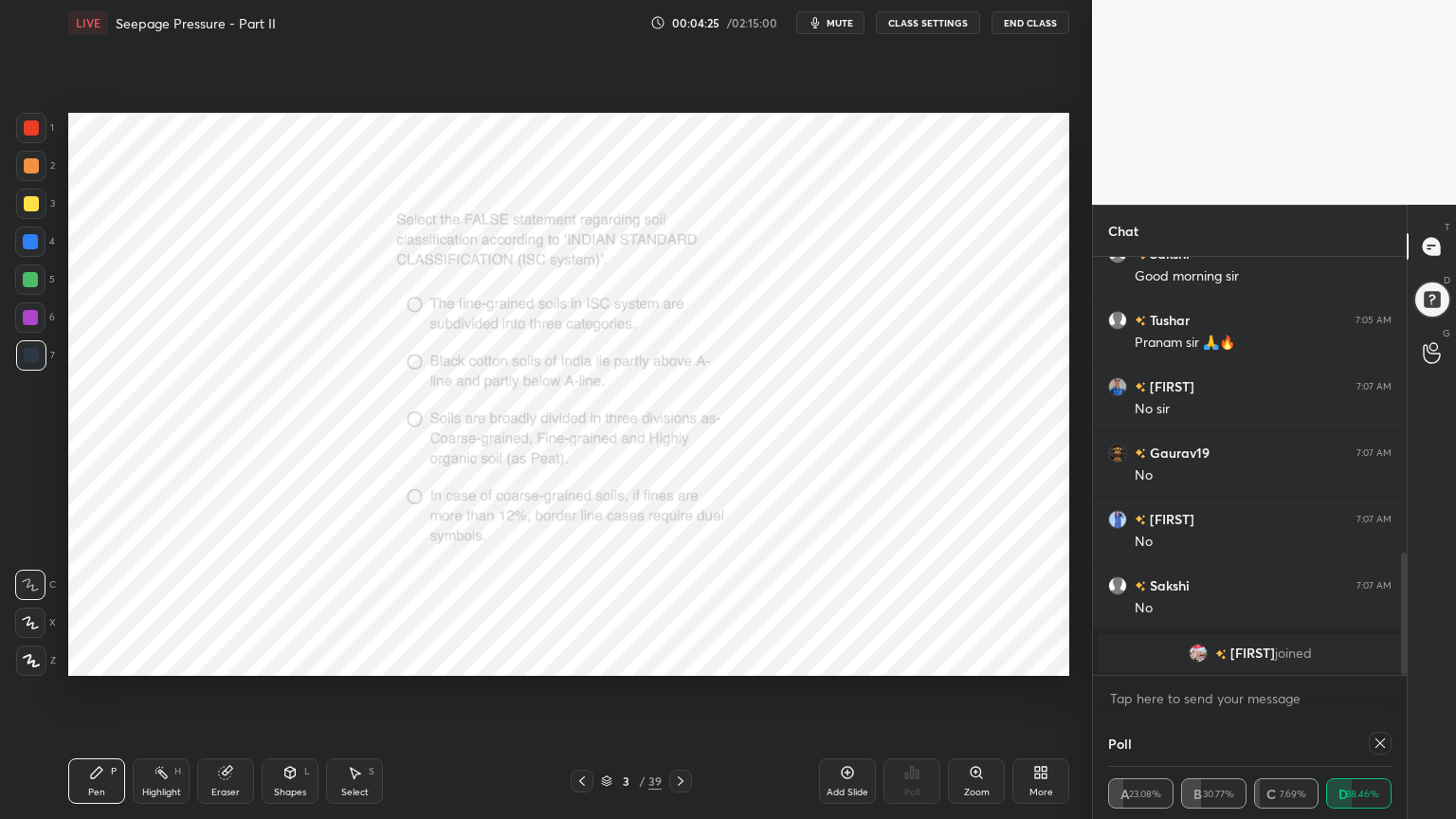 click at bounding box center (31, 128) 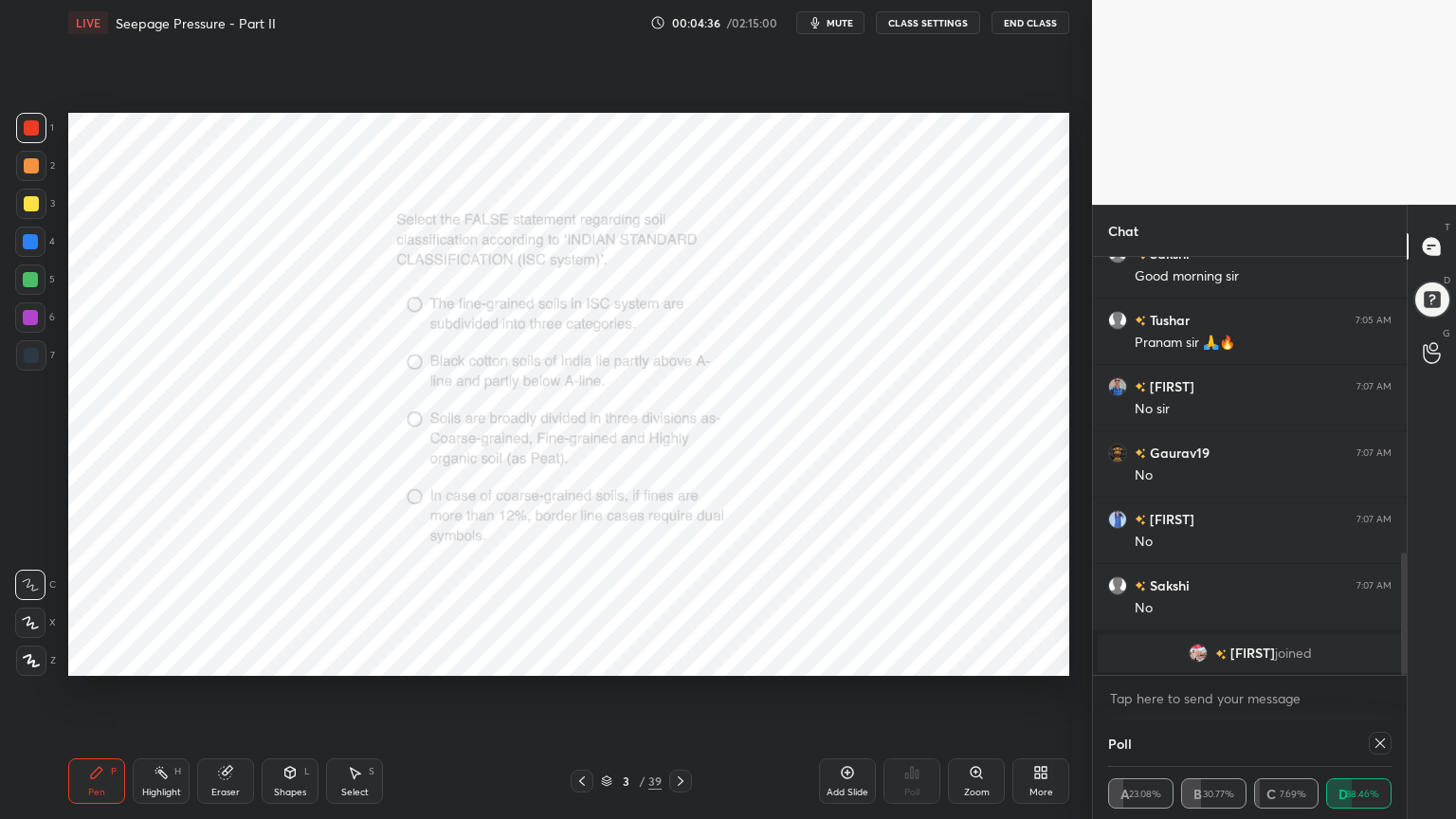 click 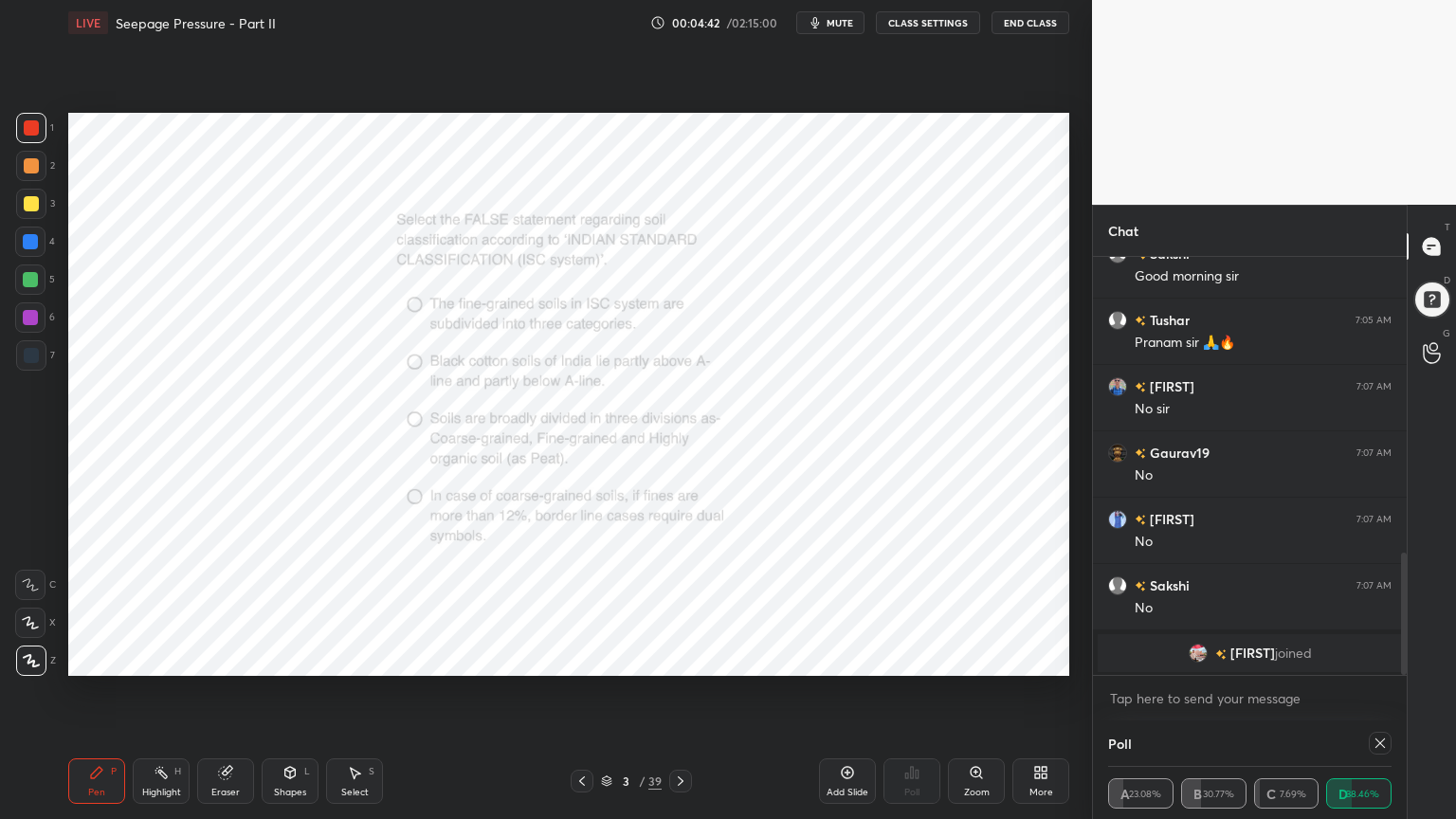 click 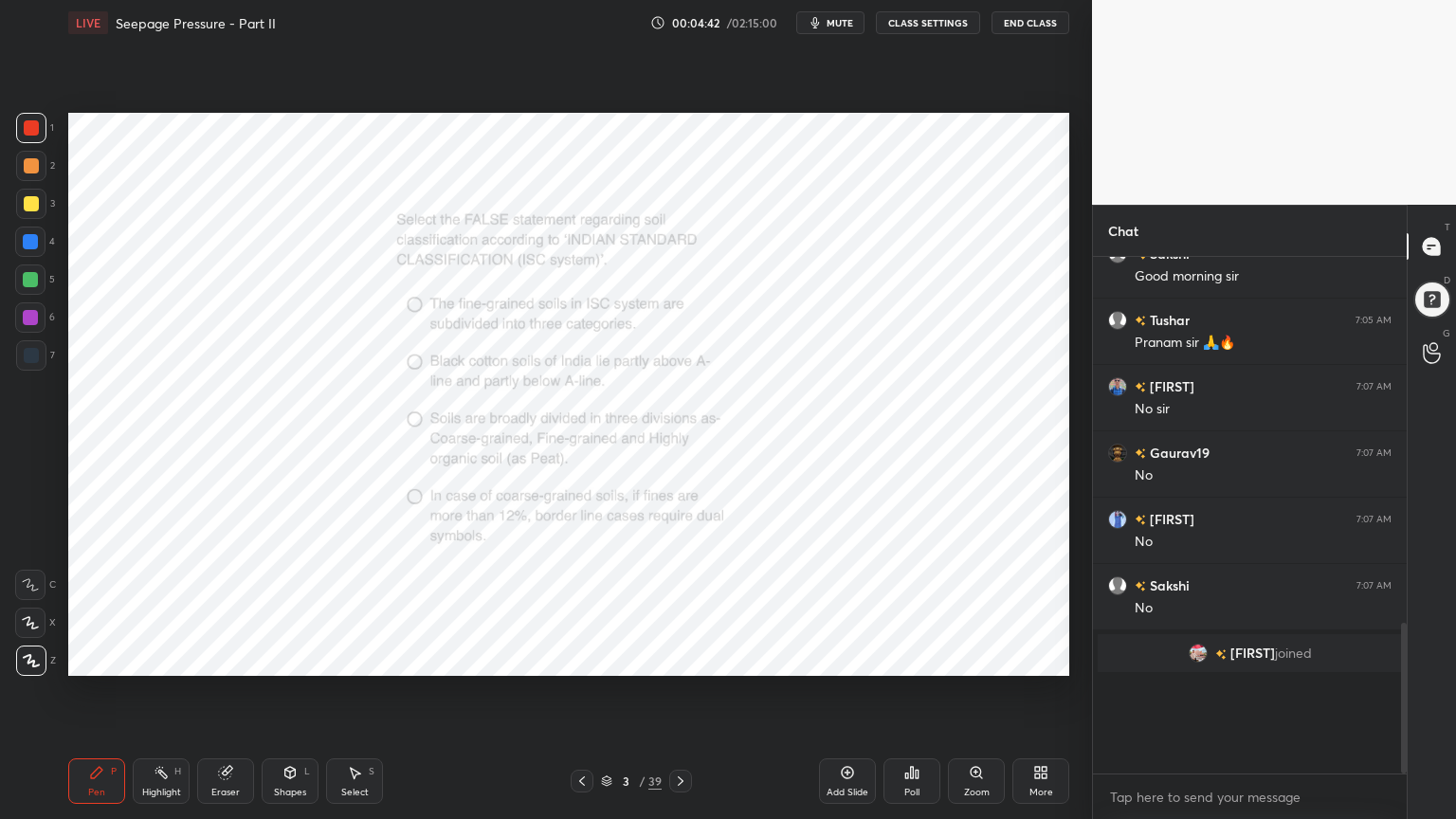 scroll, scrollTop: 6, scrollLeft: 6, axis: both 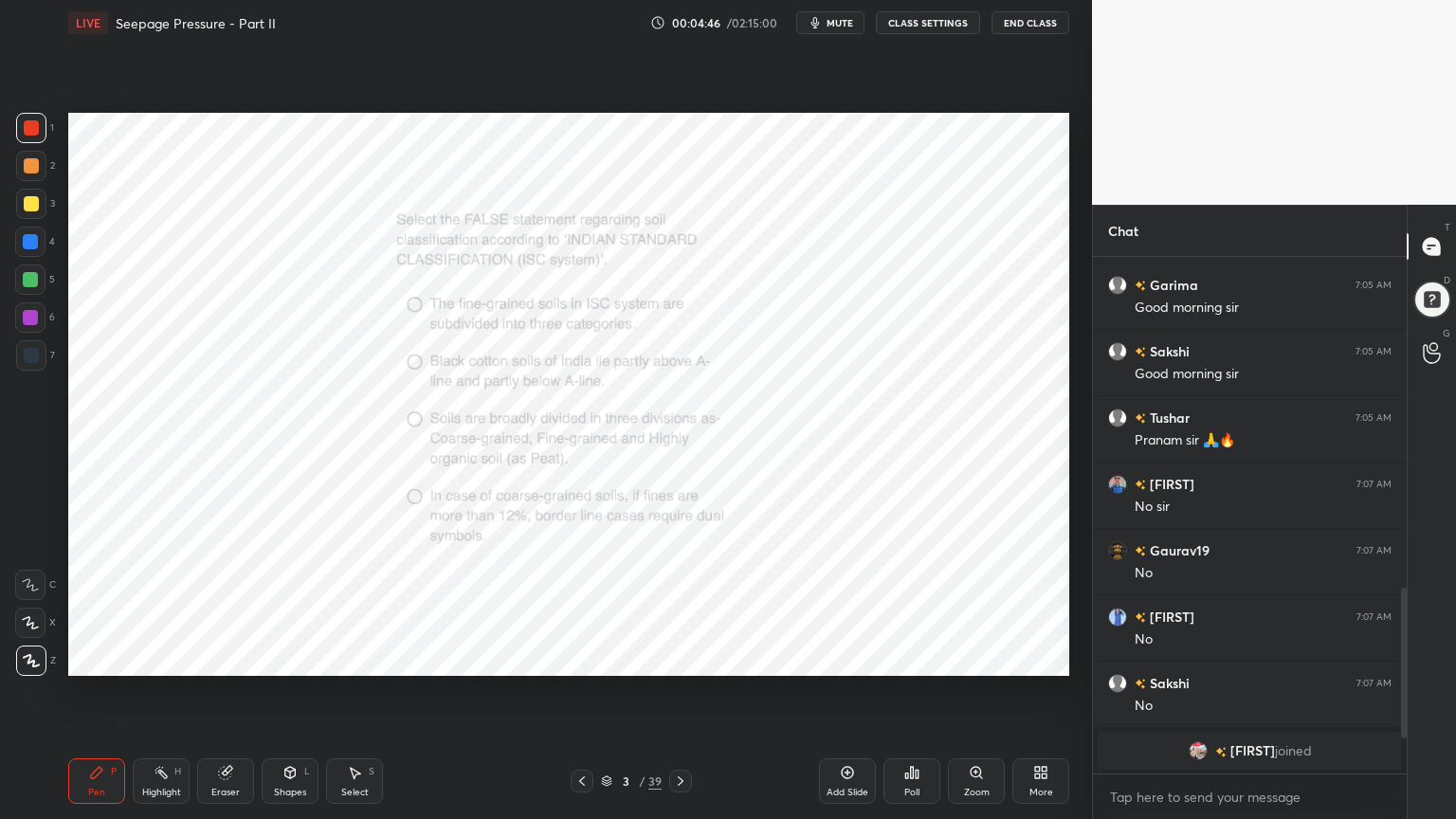 click 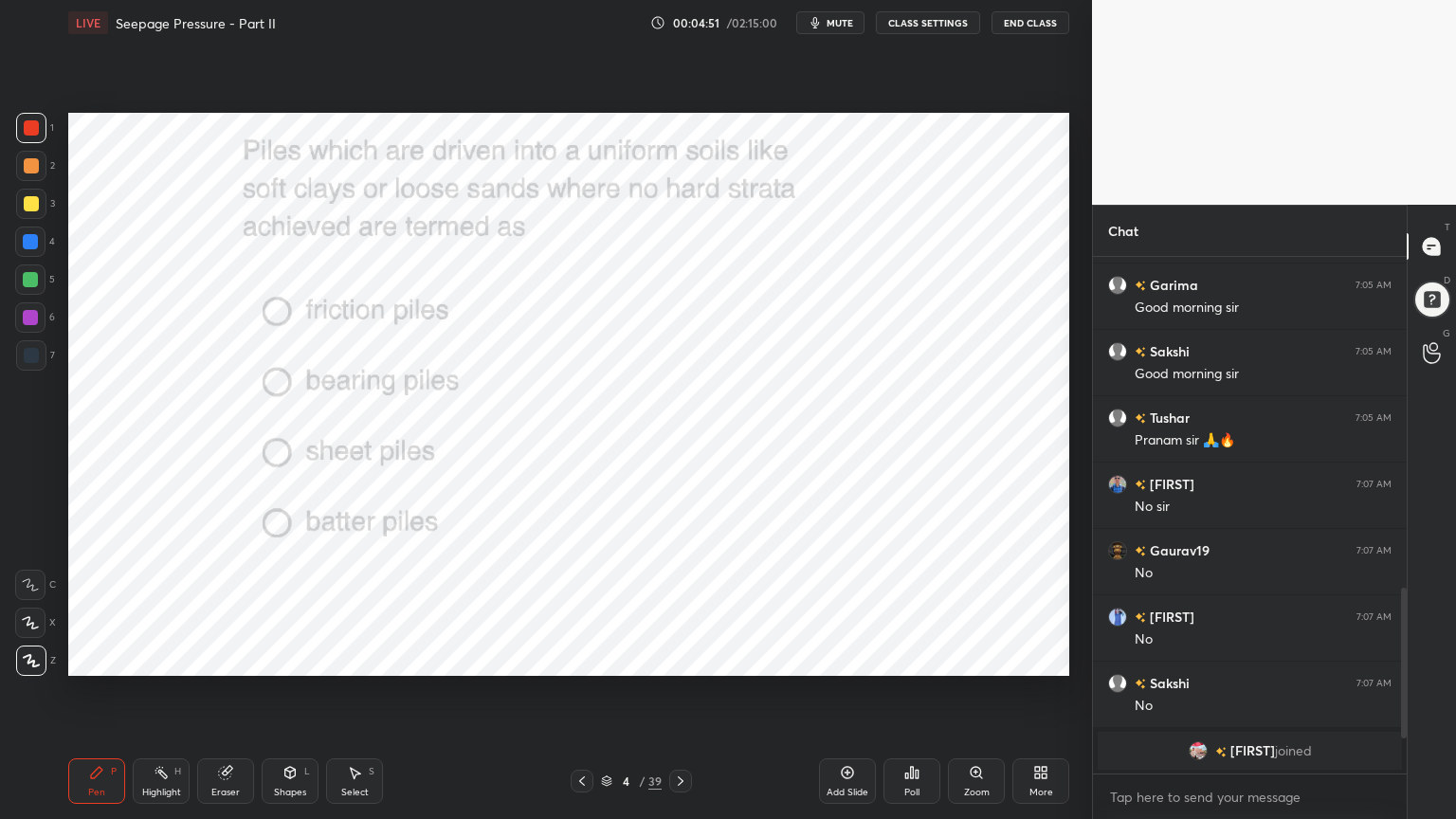 click 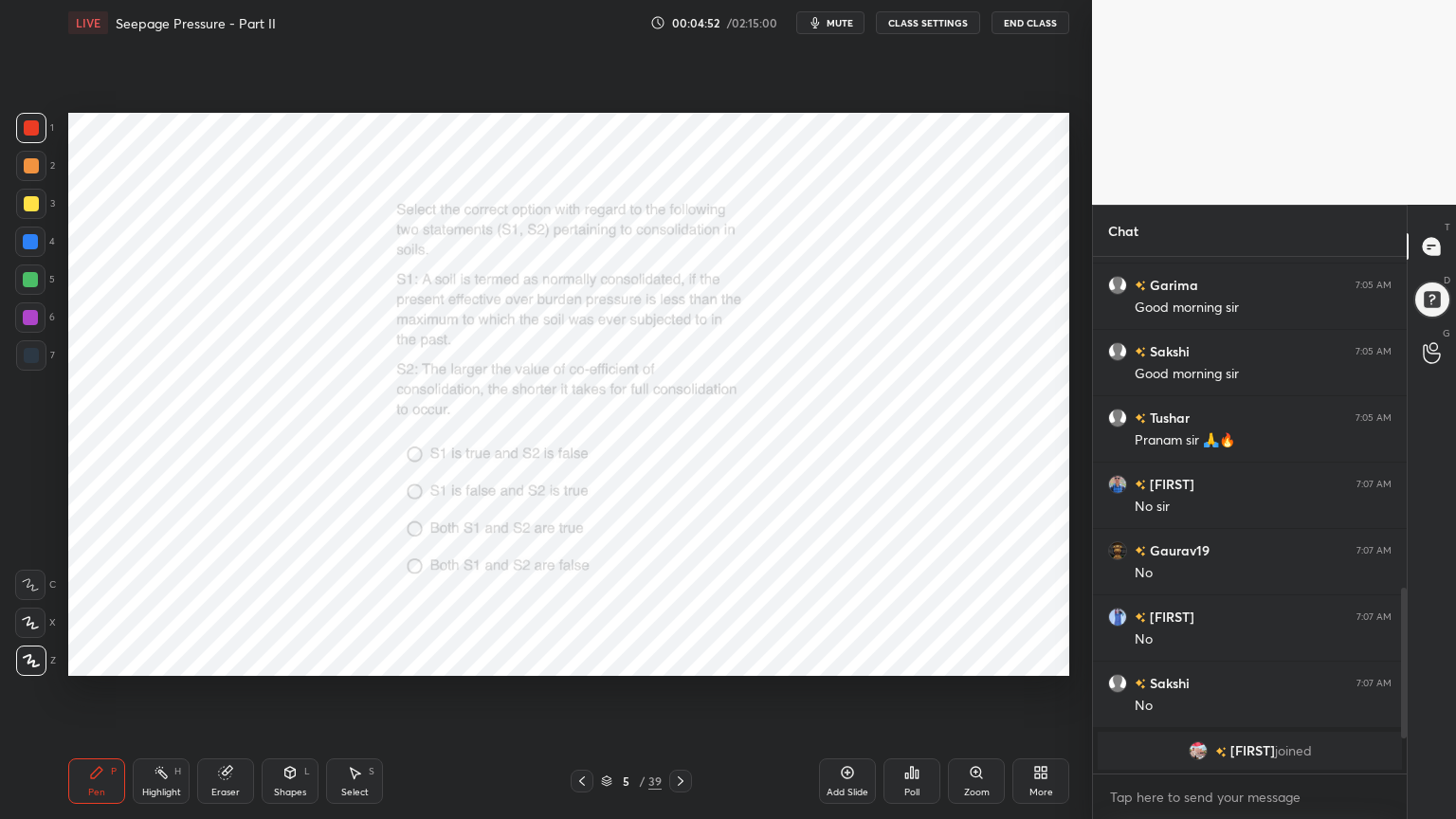 click 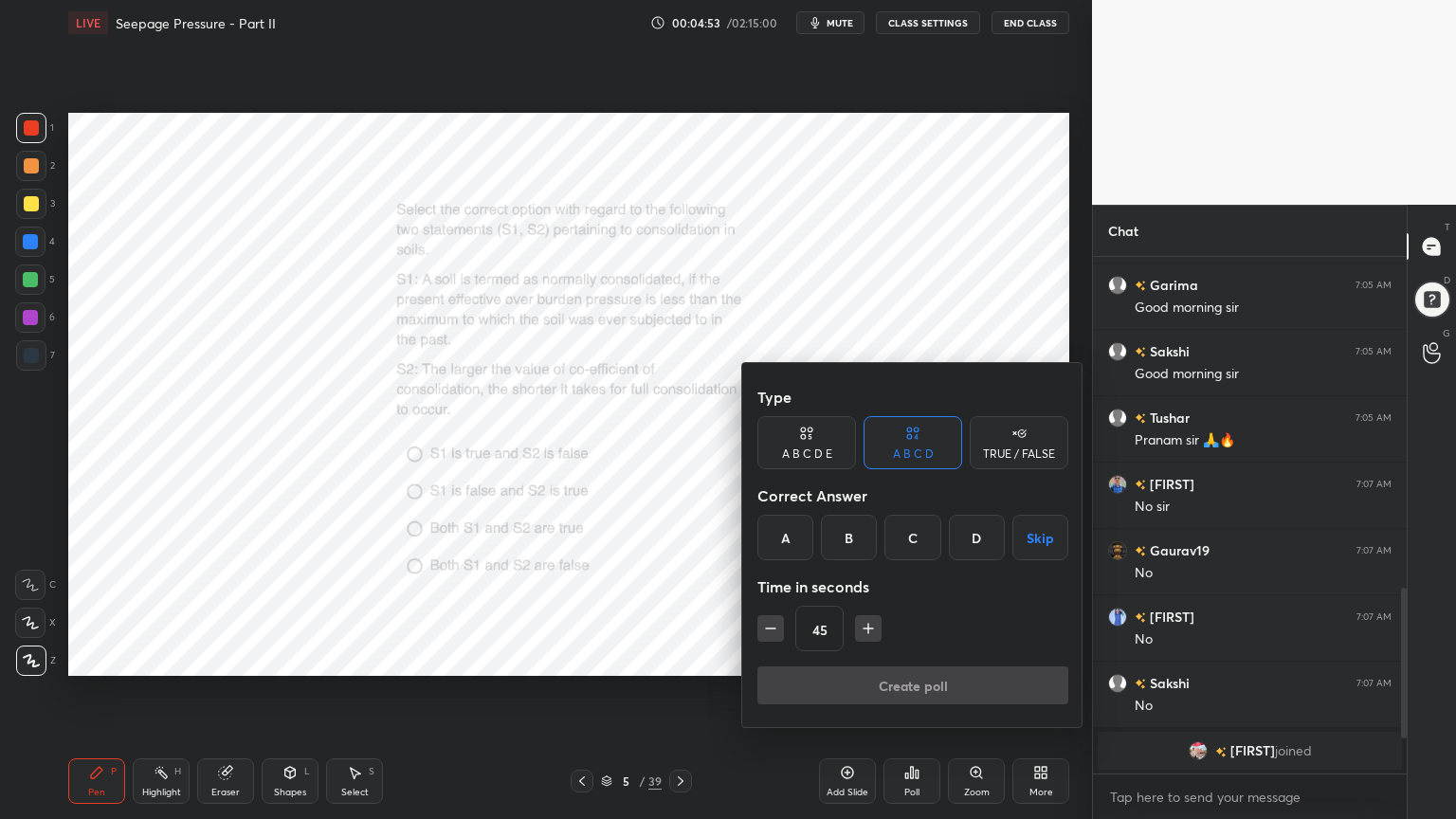 click on "B" at bounding box center [848, 537] 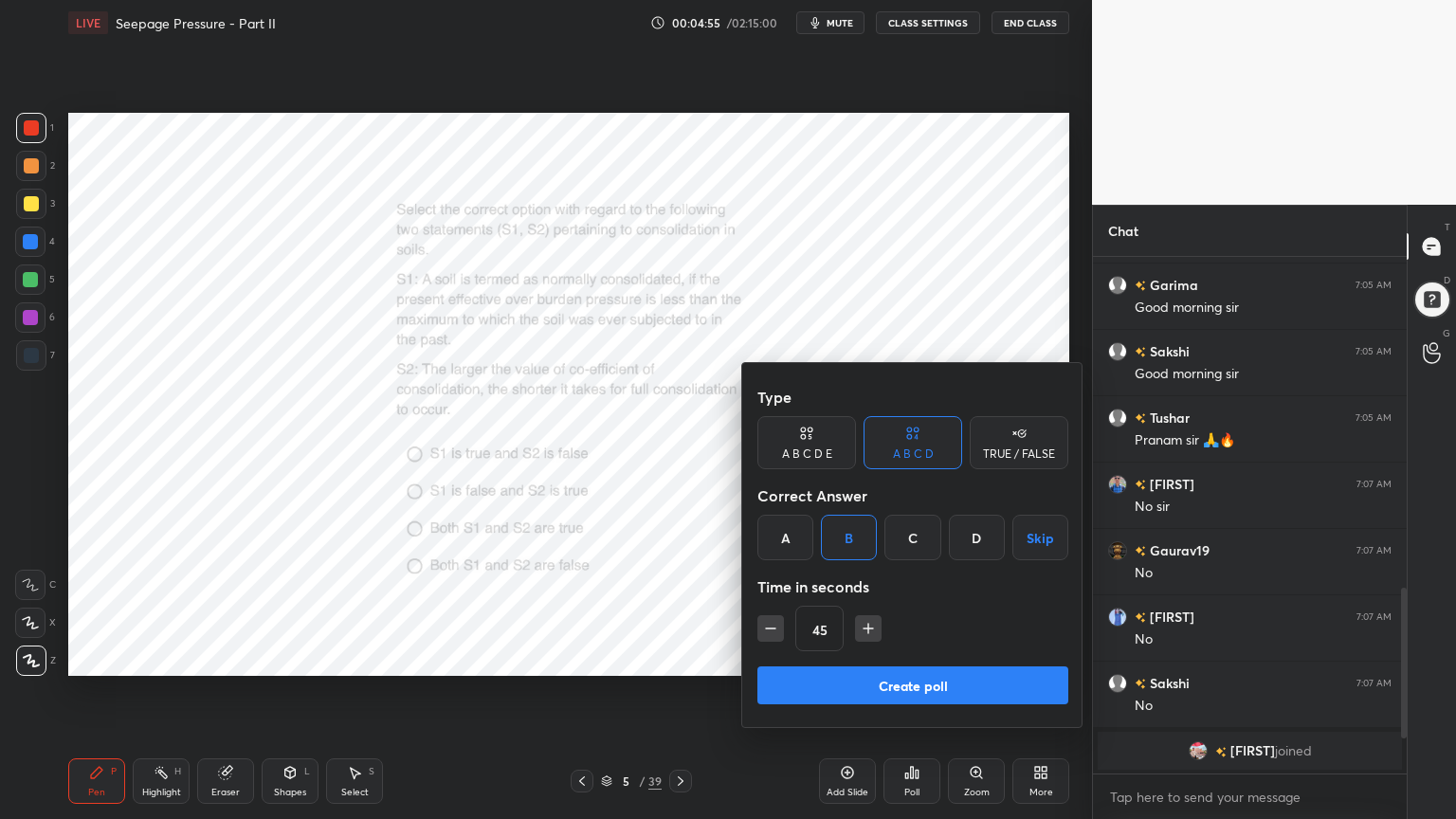 click on "Create poll" at bounding box center [913, 685] 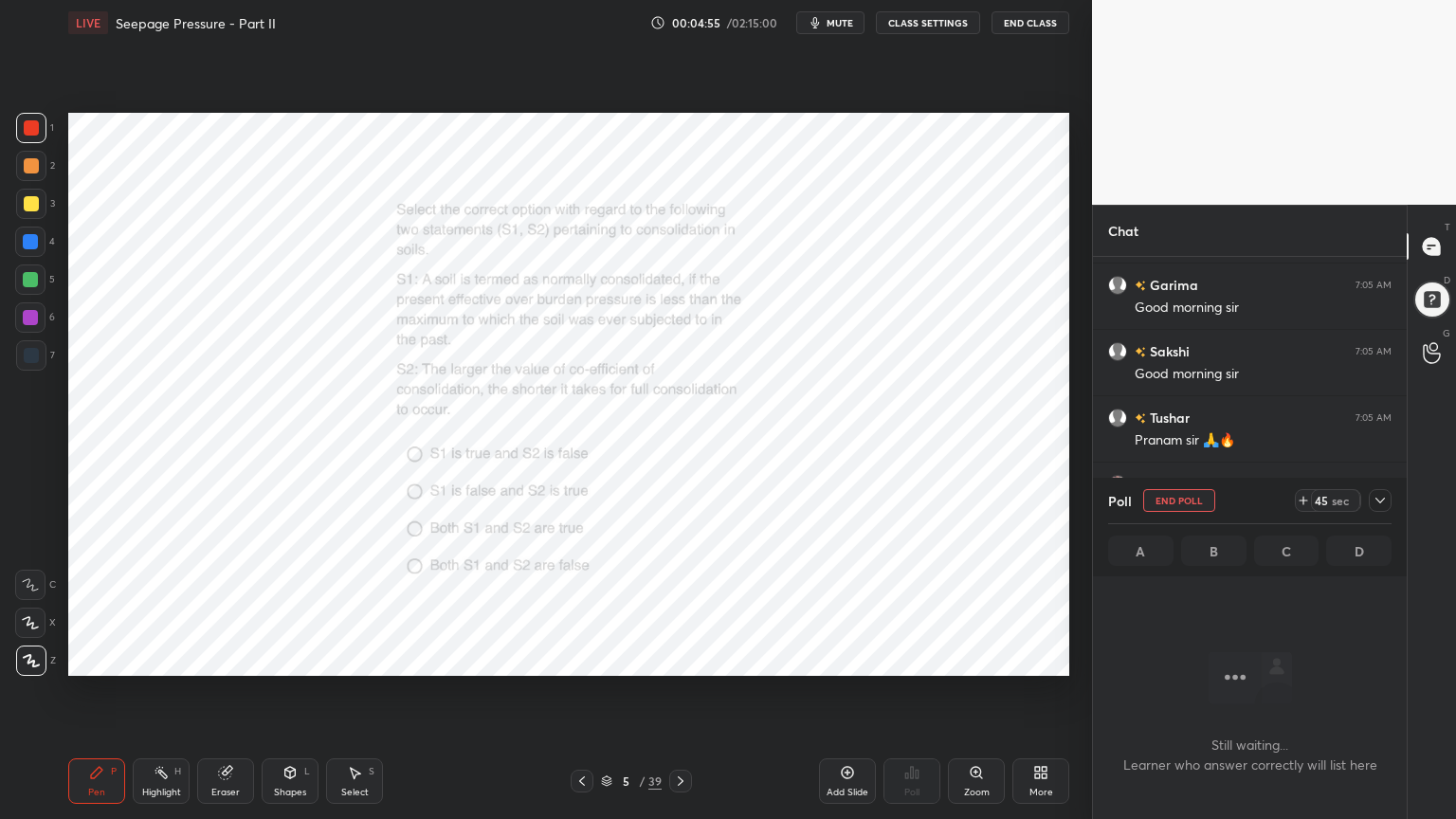 scroll, scrollTop: 480, scrollLeft: 308, axis: both 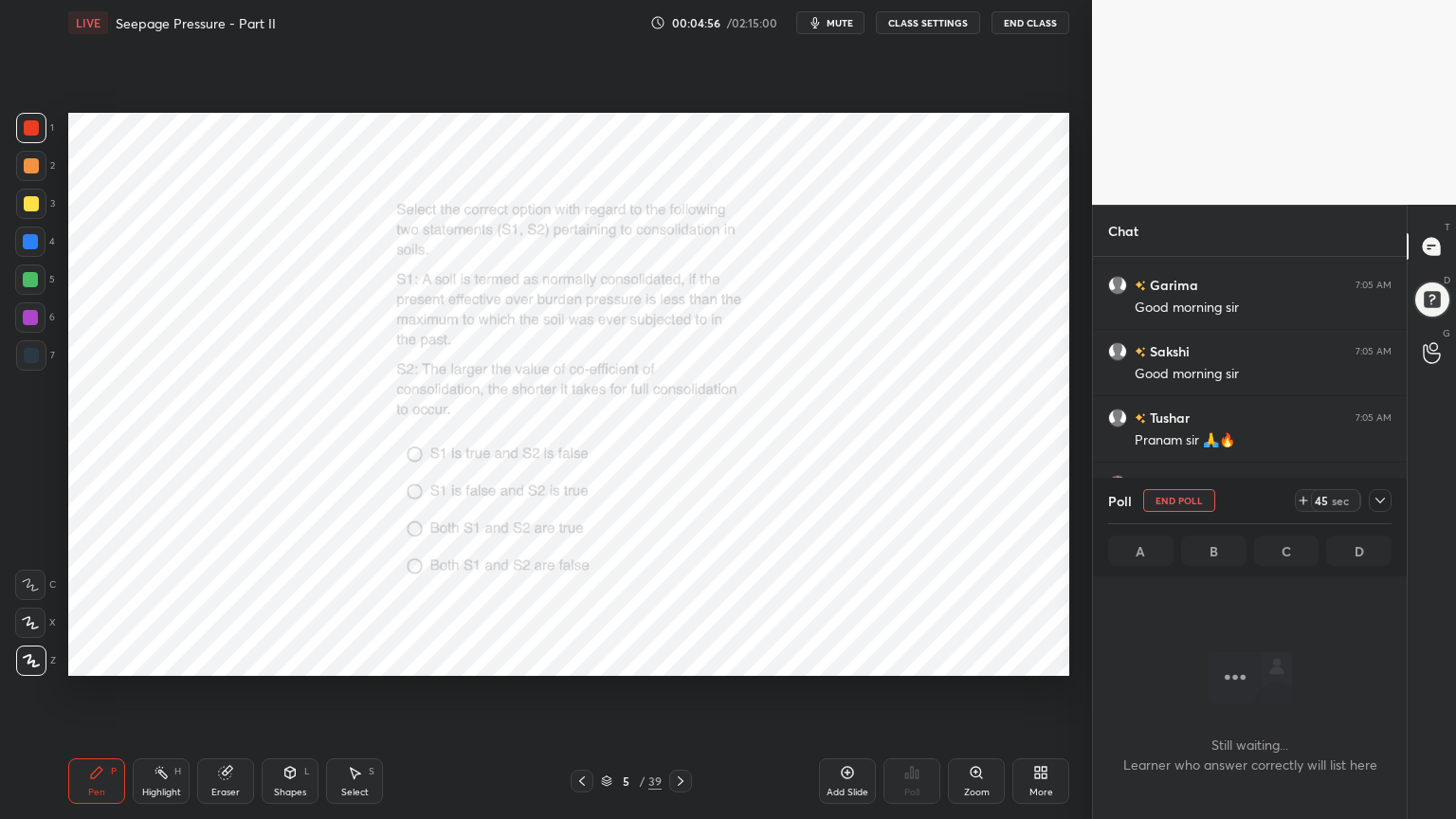 click 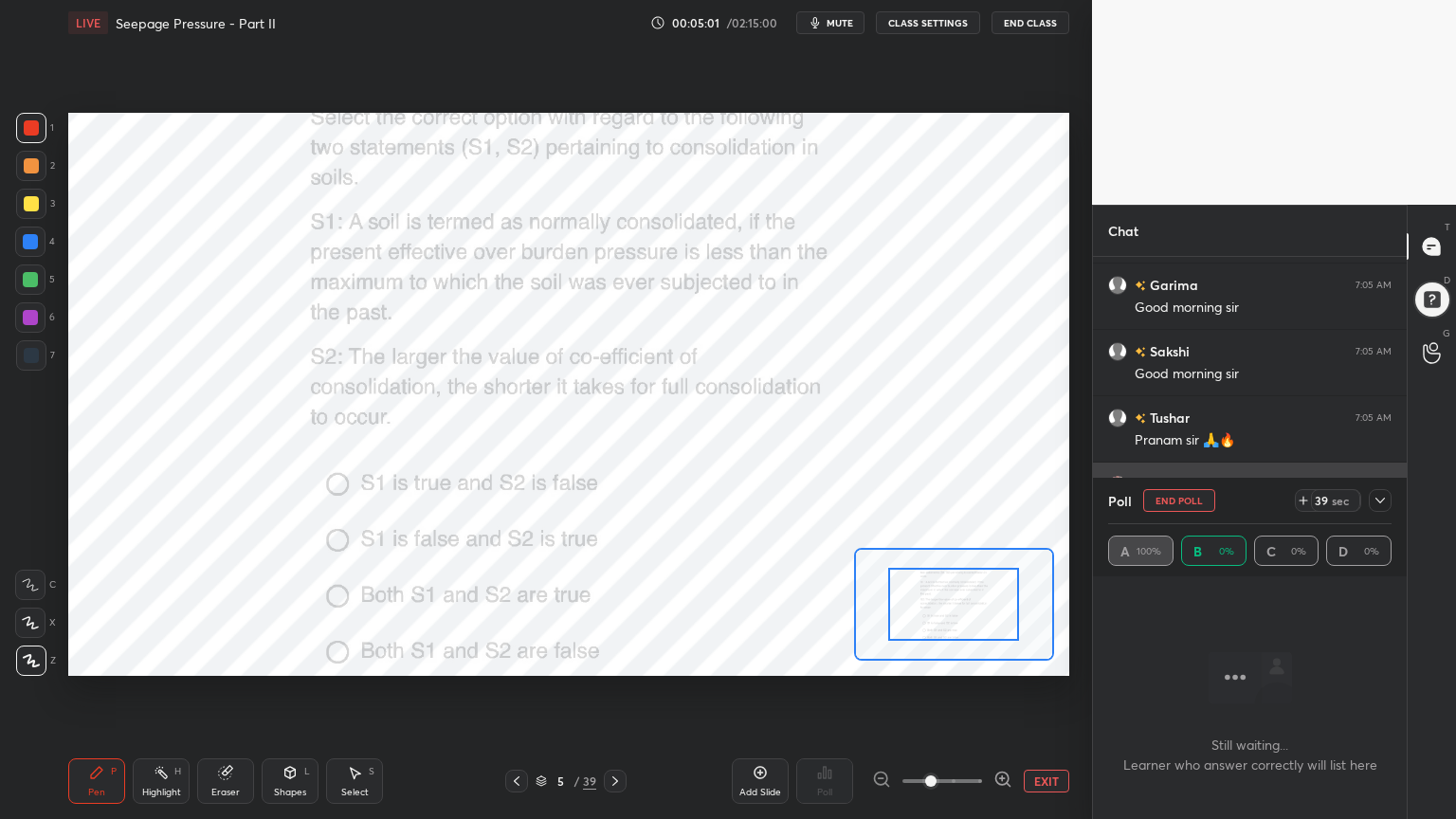 click 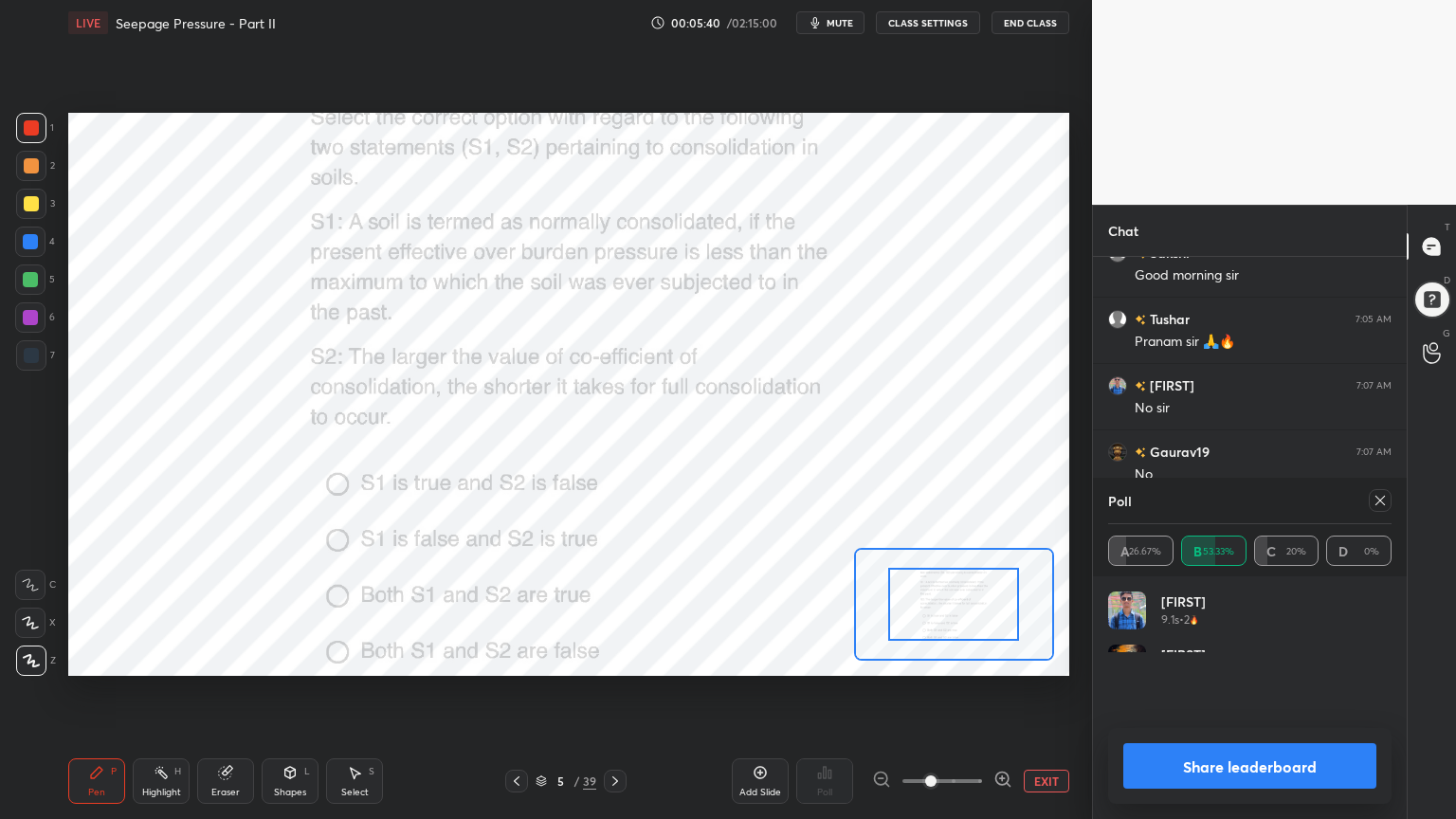 scroll, scrollTop: 6, scrollLeft: 6, axis: both 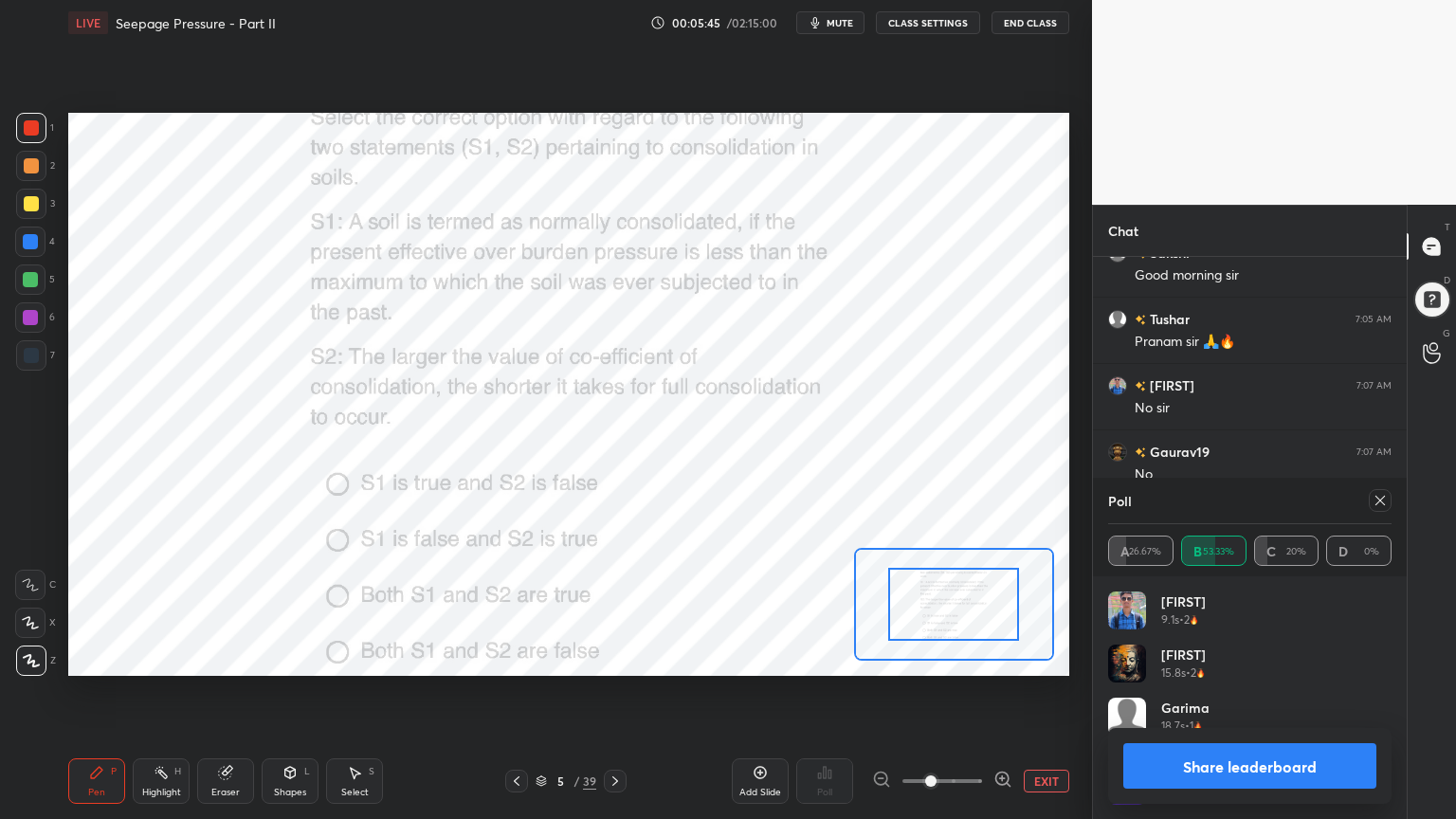 click on "A 26.67% B 53.33% C 20% D 0%" at bounding box center [1249, 551] 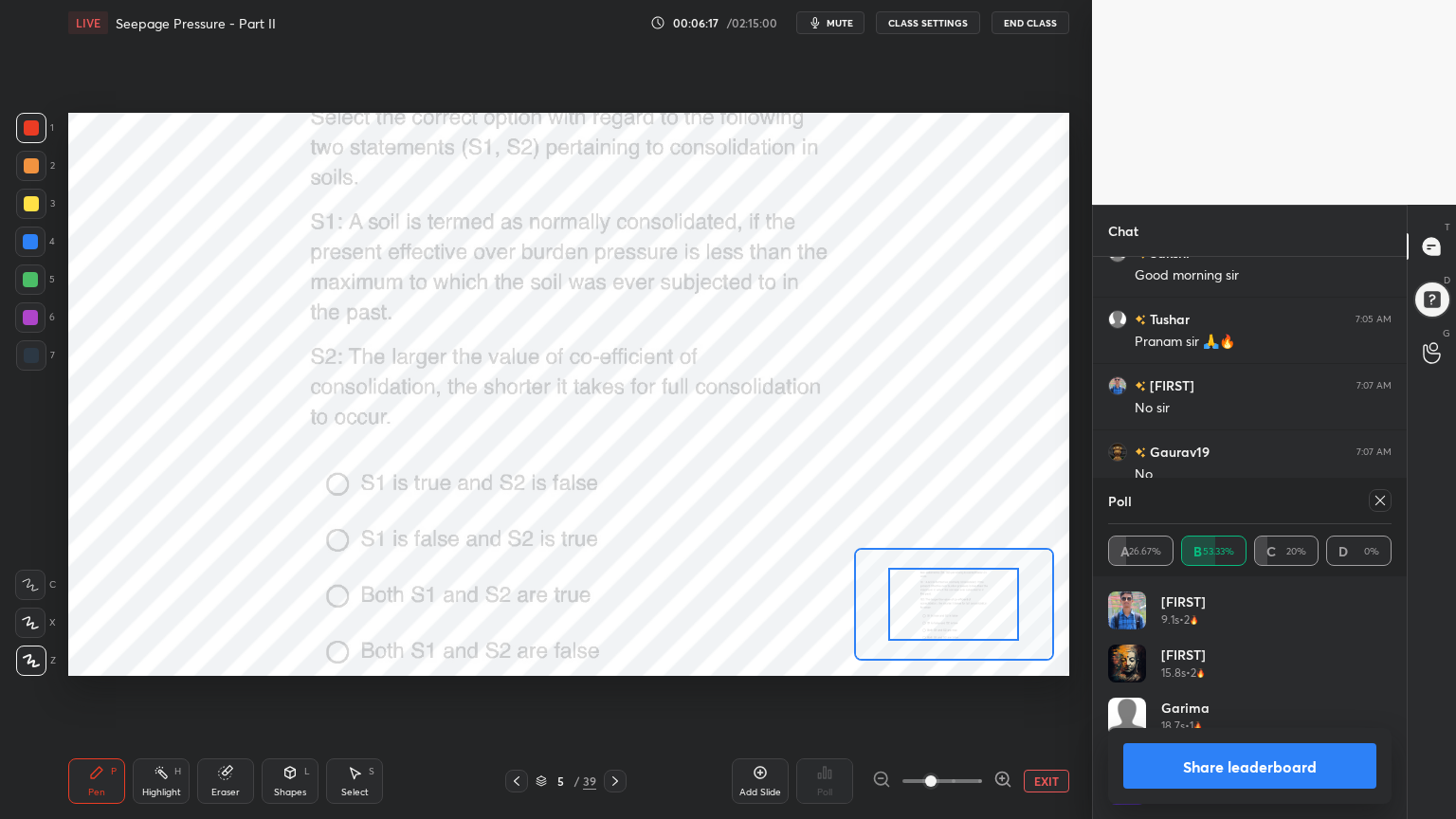 scroll, scrollTop: 6, scrollLeft: 6, axis: both 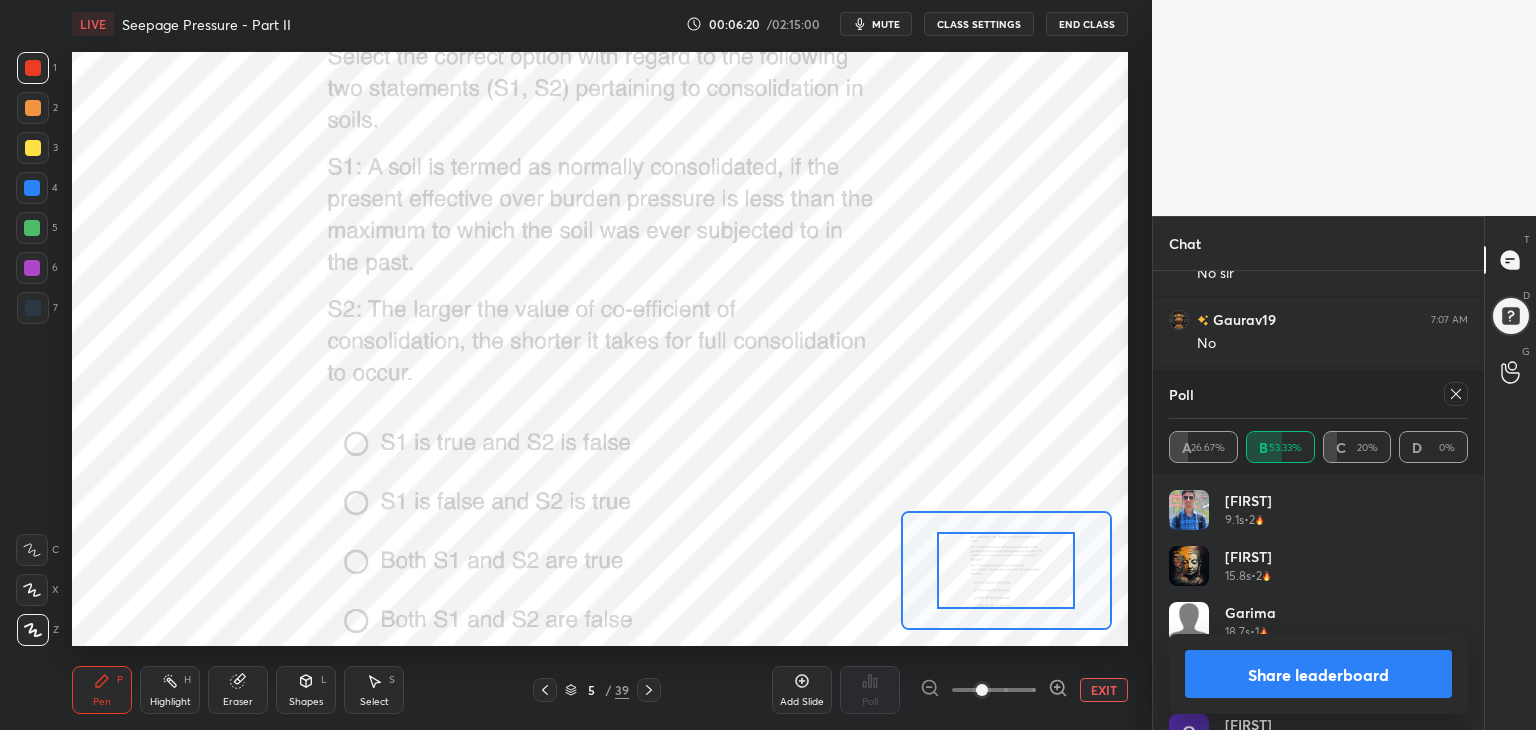 click 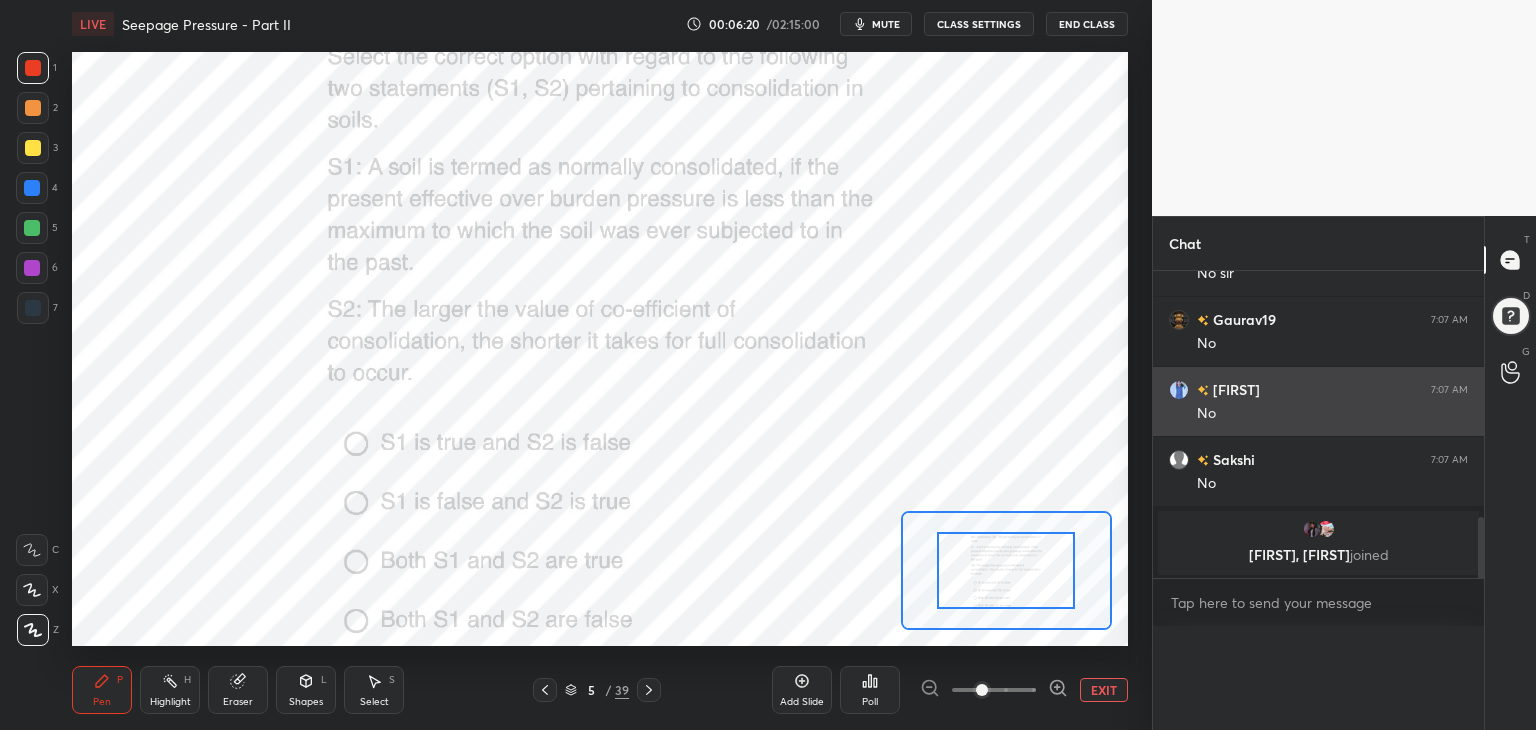 scroll, scrollTop: 89, scrollLeft: 293, axis: both 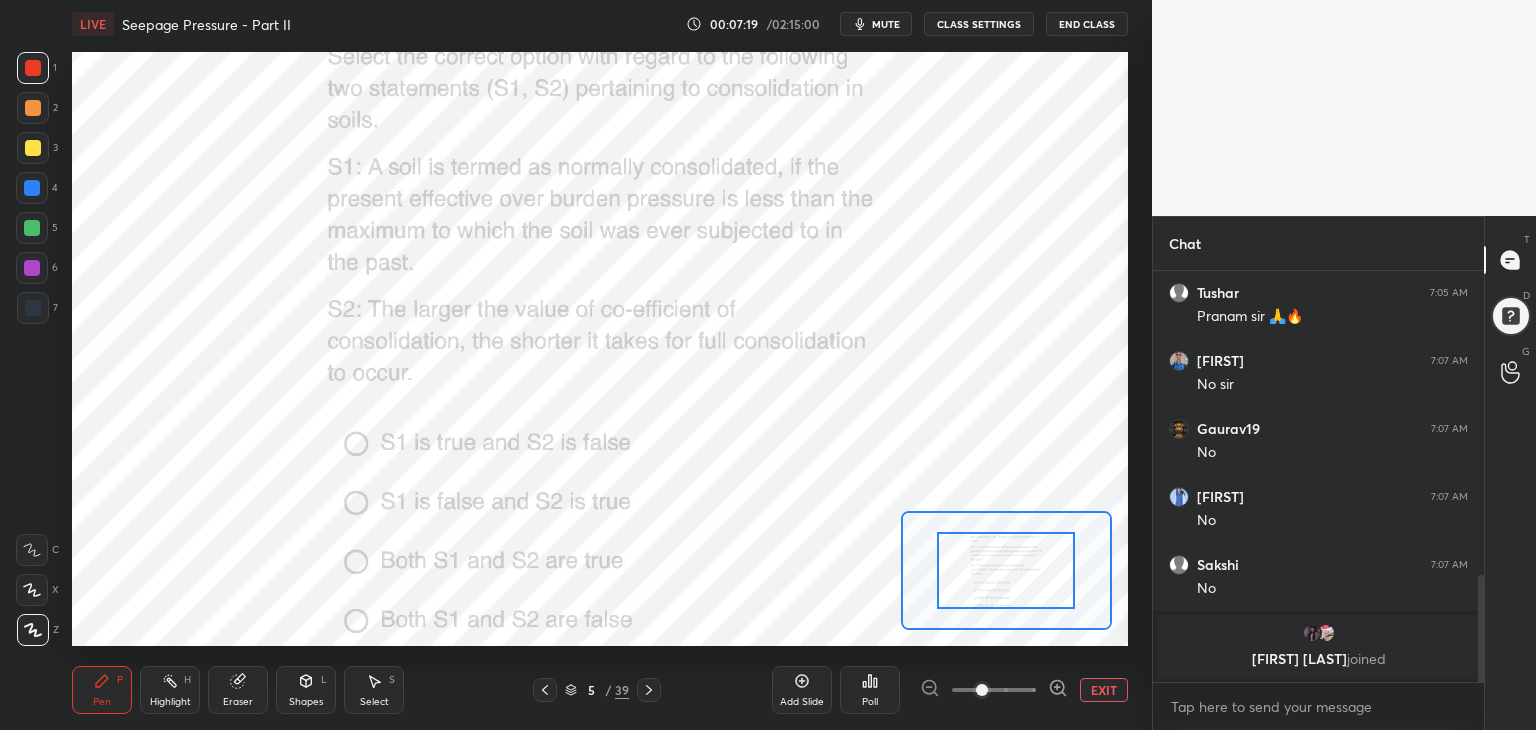 click on "EXIT" at bounding box center (1104, 690) 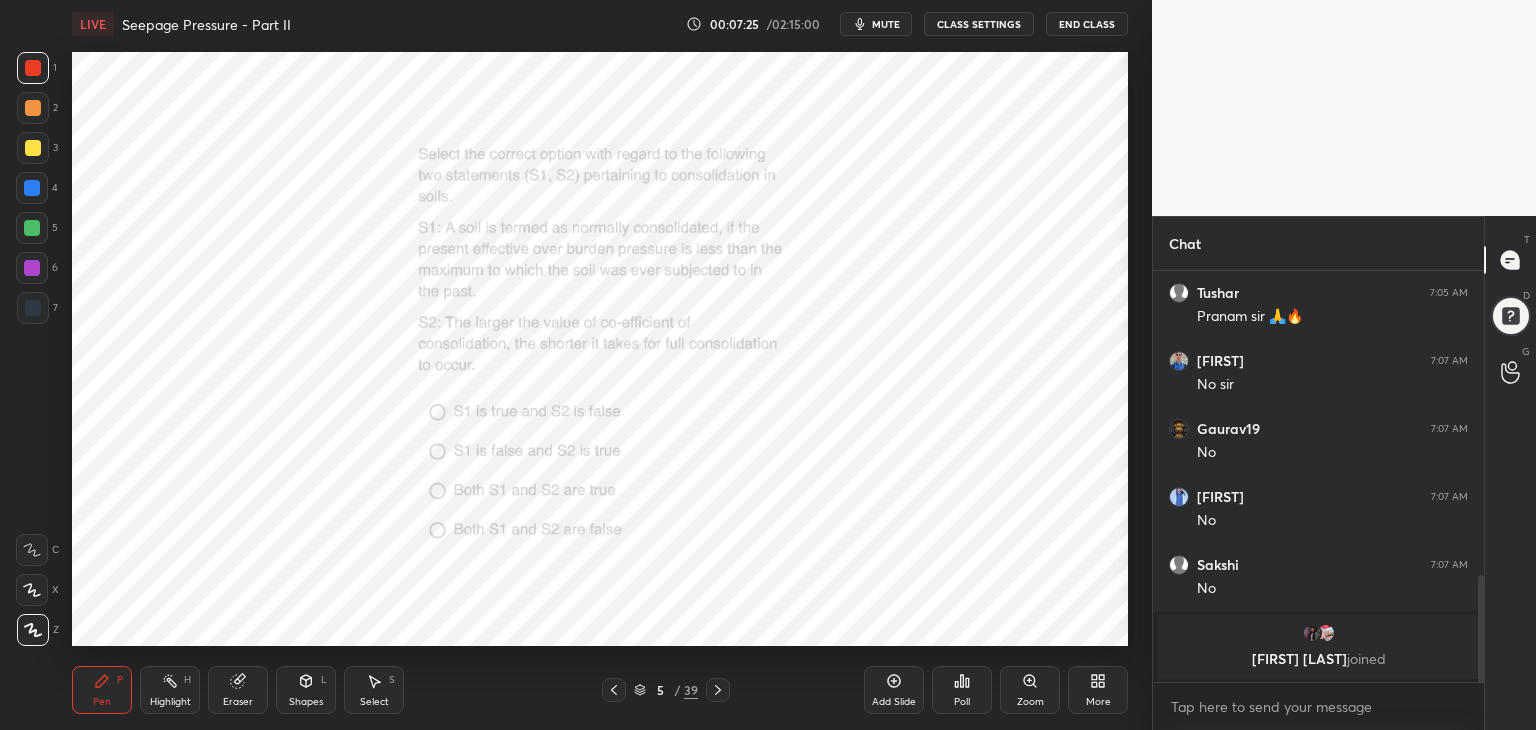 click 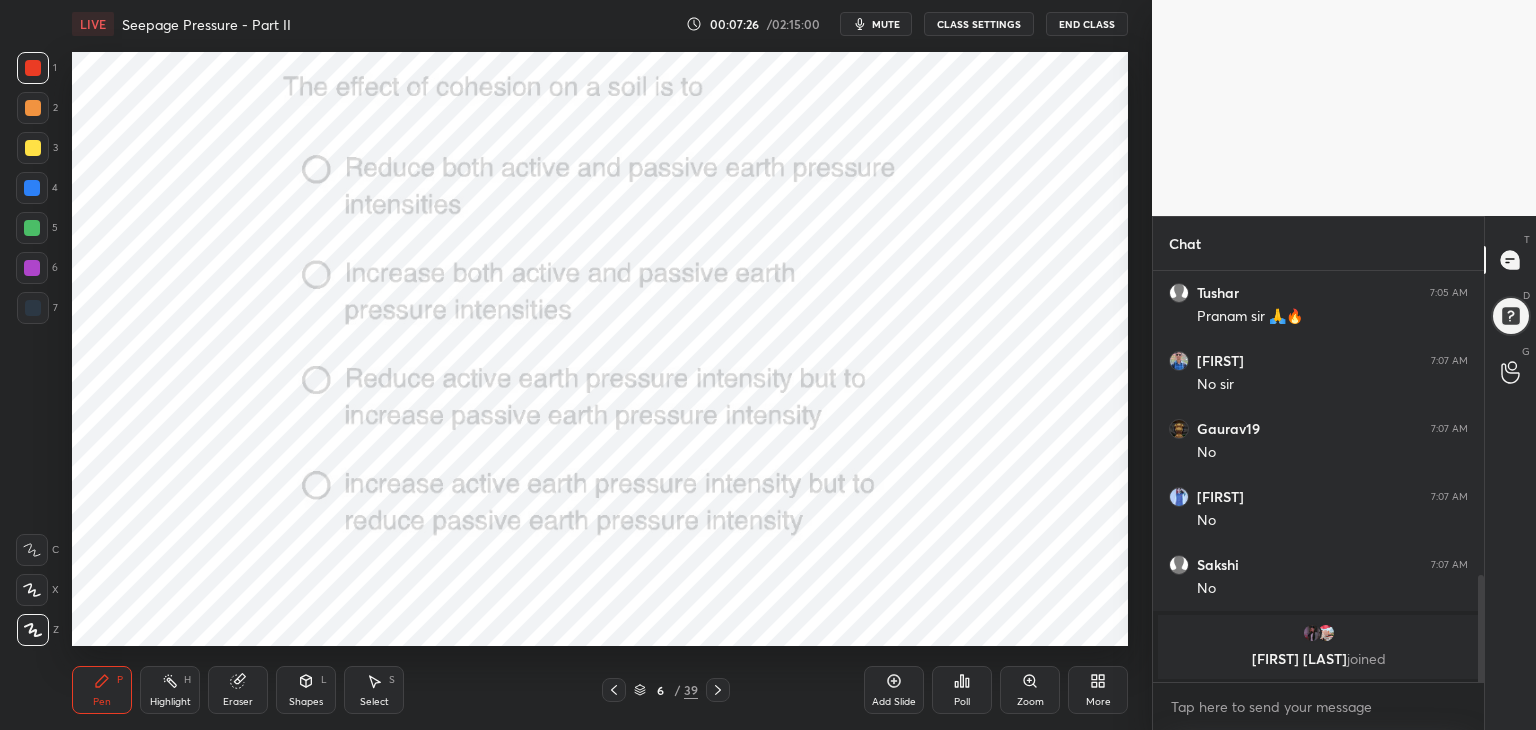 click at bounding box center [718, 690] 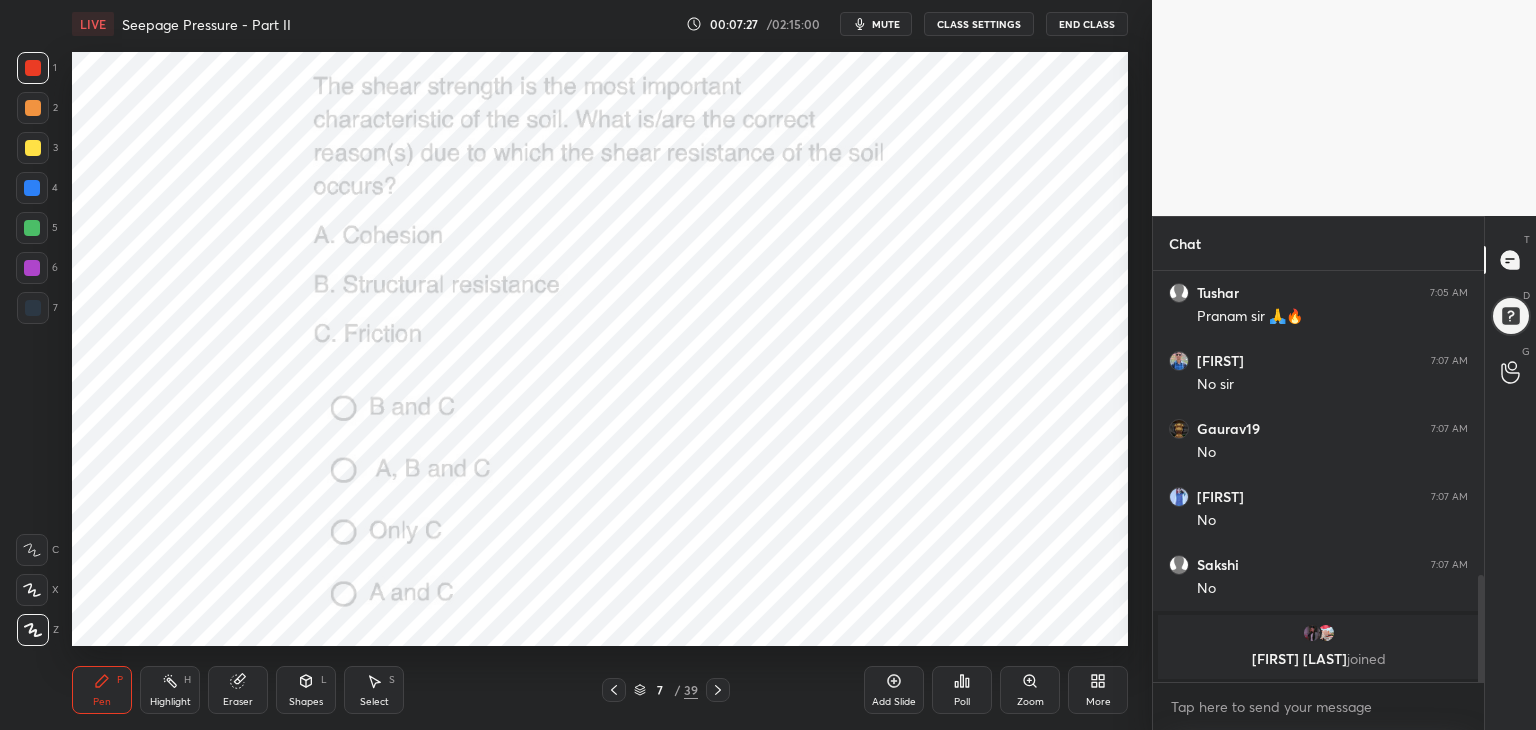 click 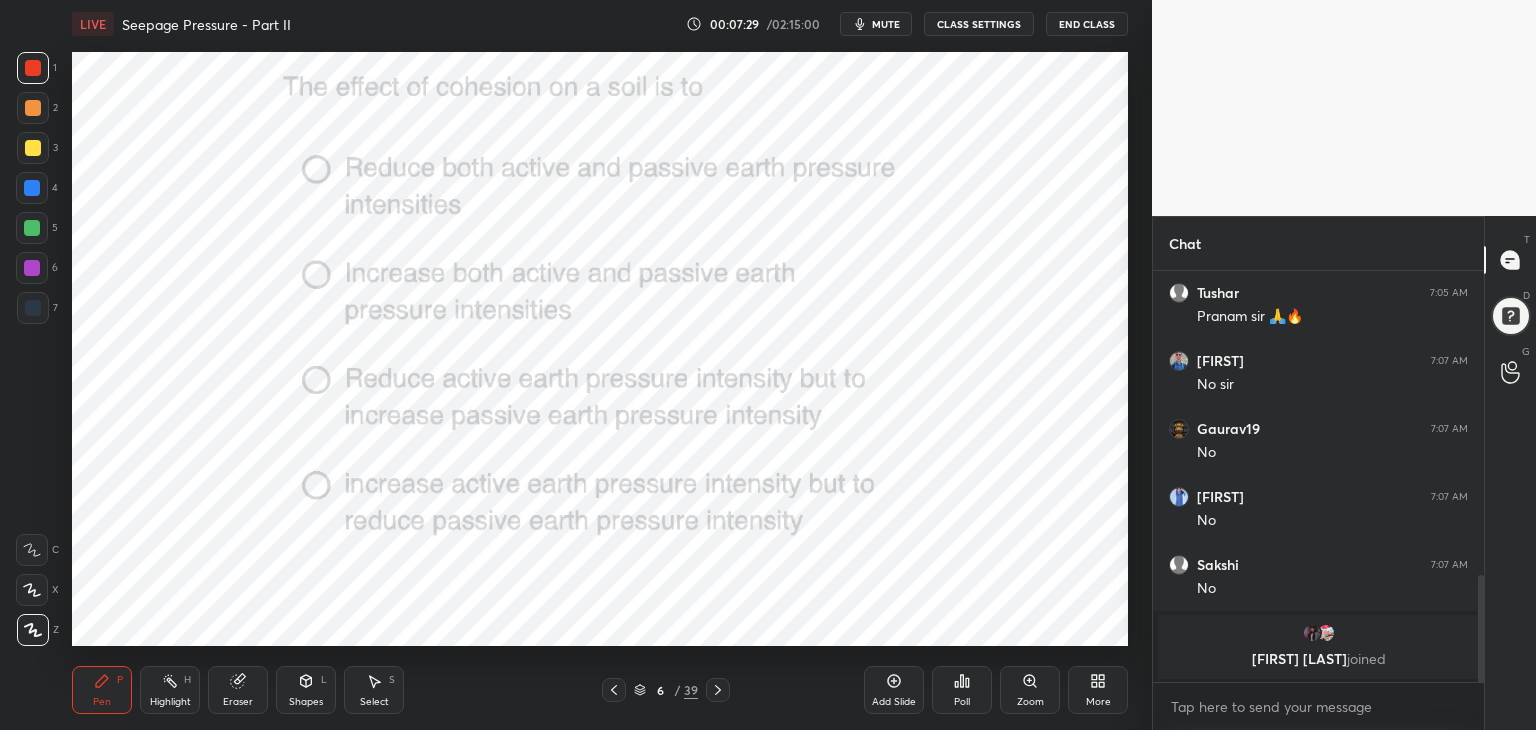 click on "Poll" at bounding box center [962, 690] 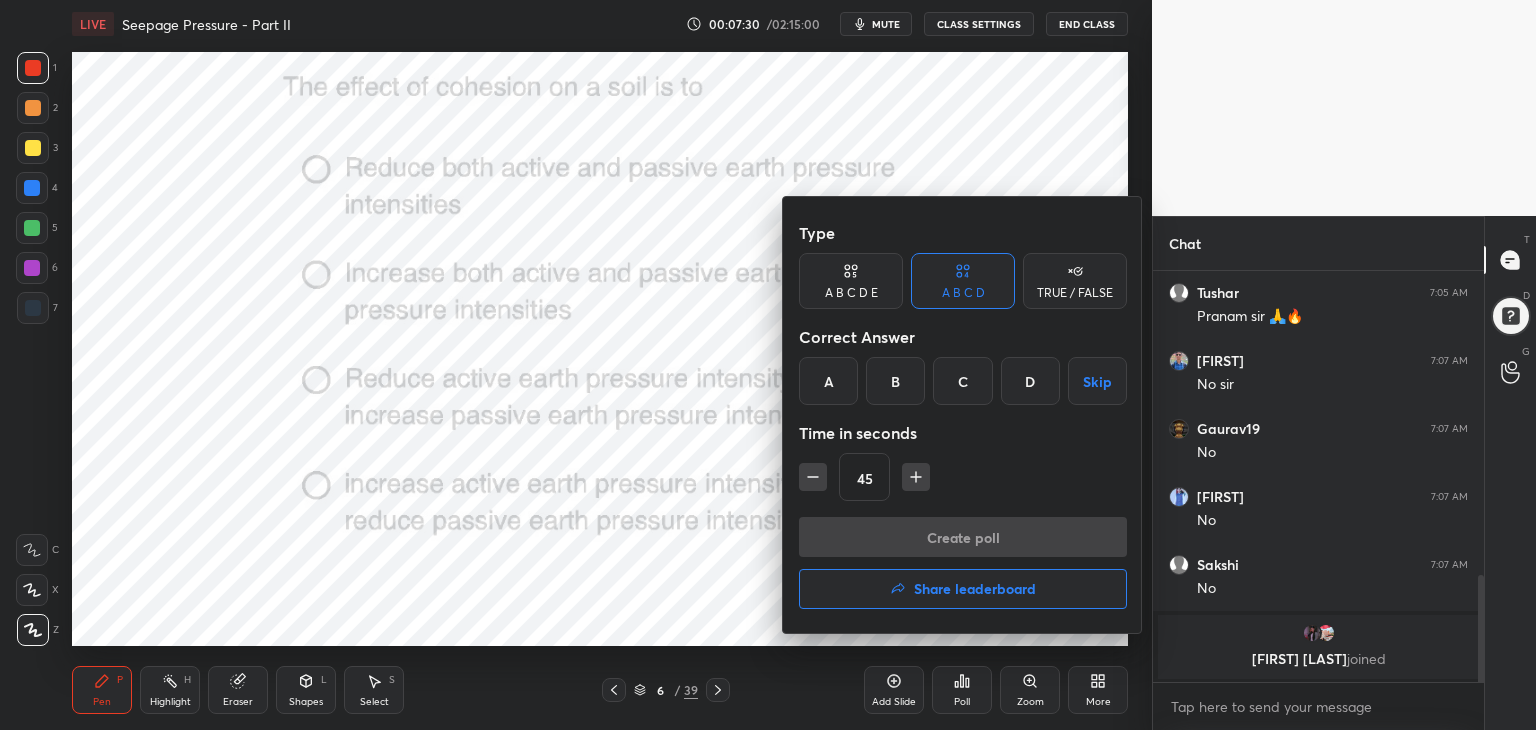 click on "C" at bounding box center [962, 381] 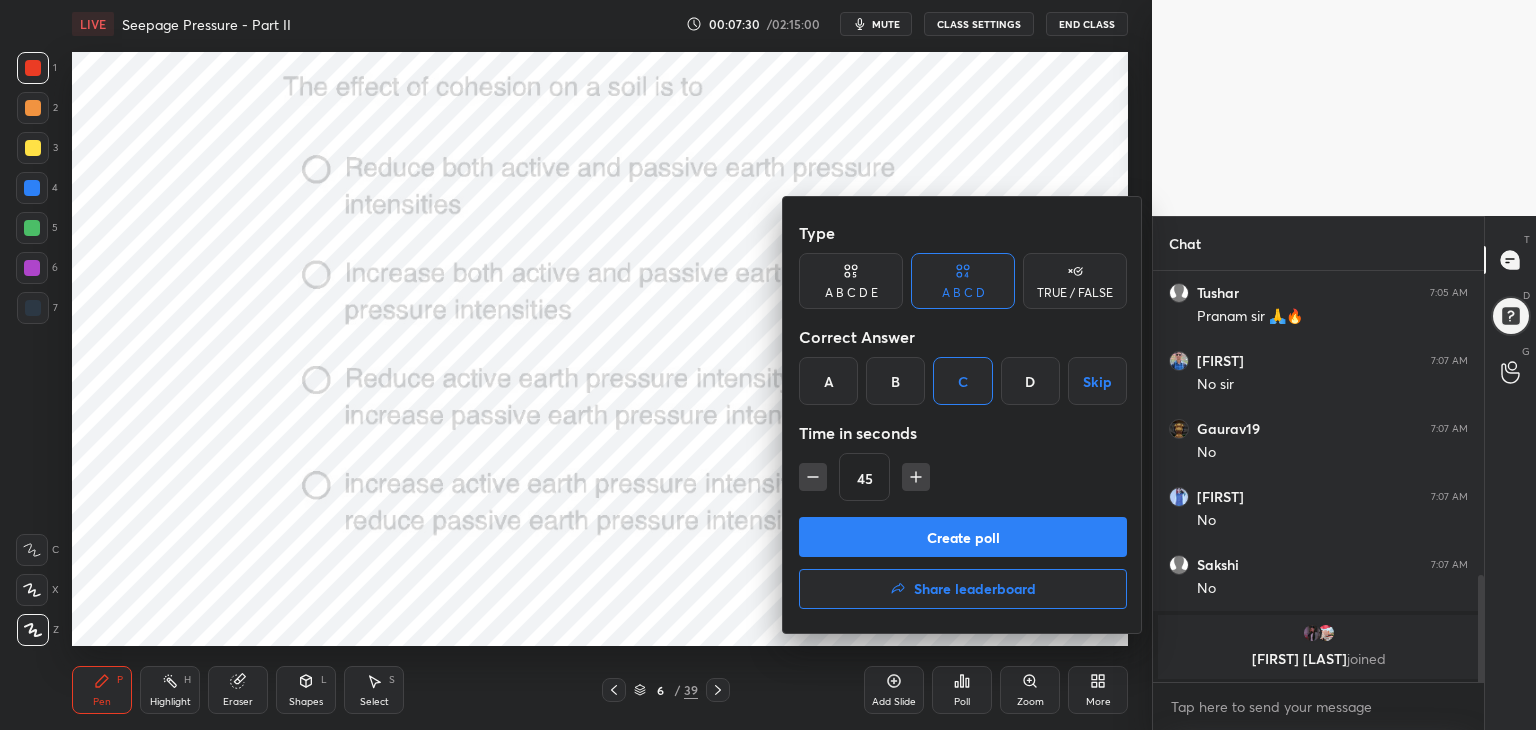 click on "Create poll" at bounding box center (963, 537) 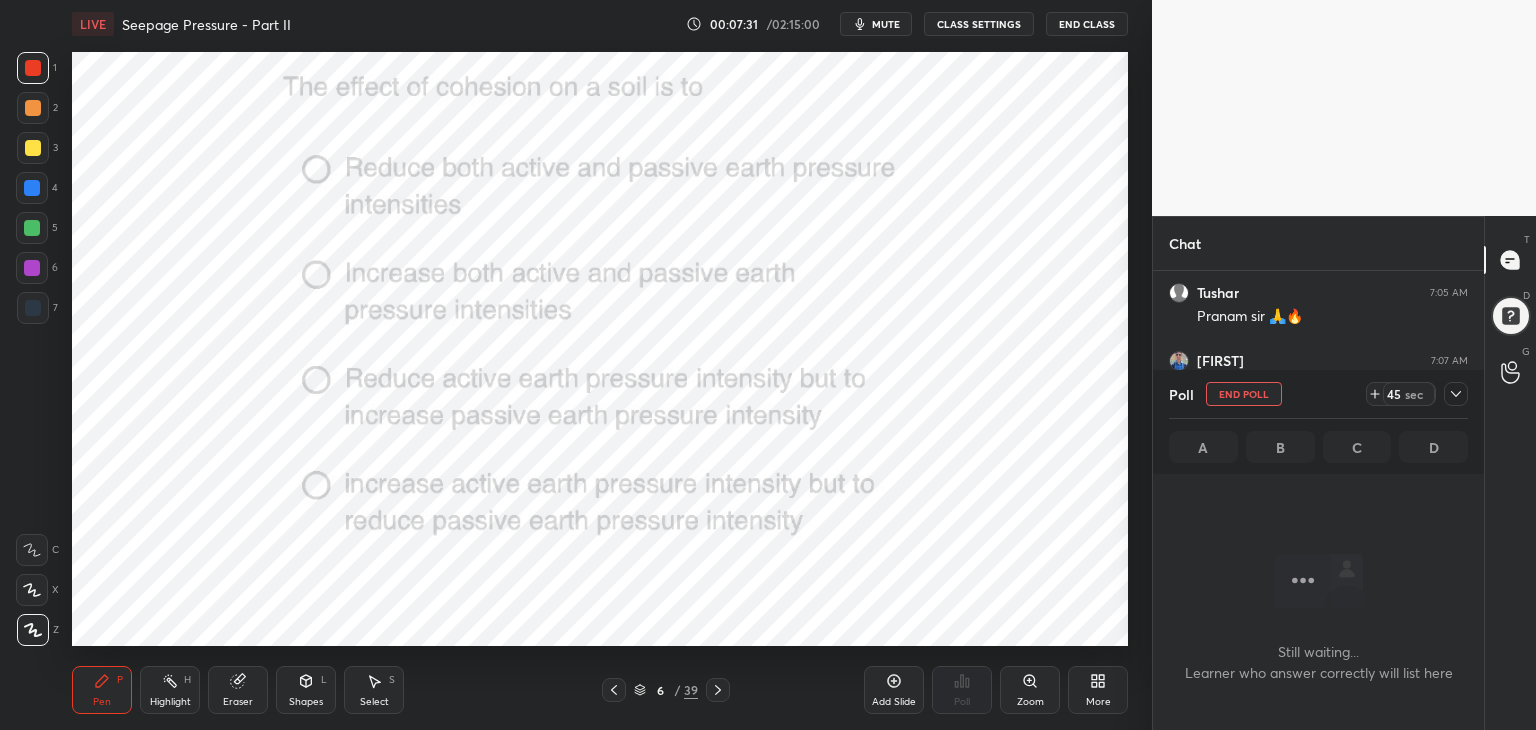 scroll, scrollTop: 364, scrollLeft: 325, axis: both 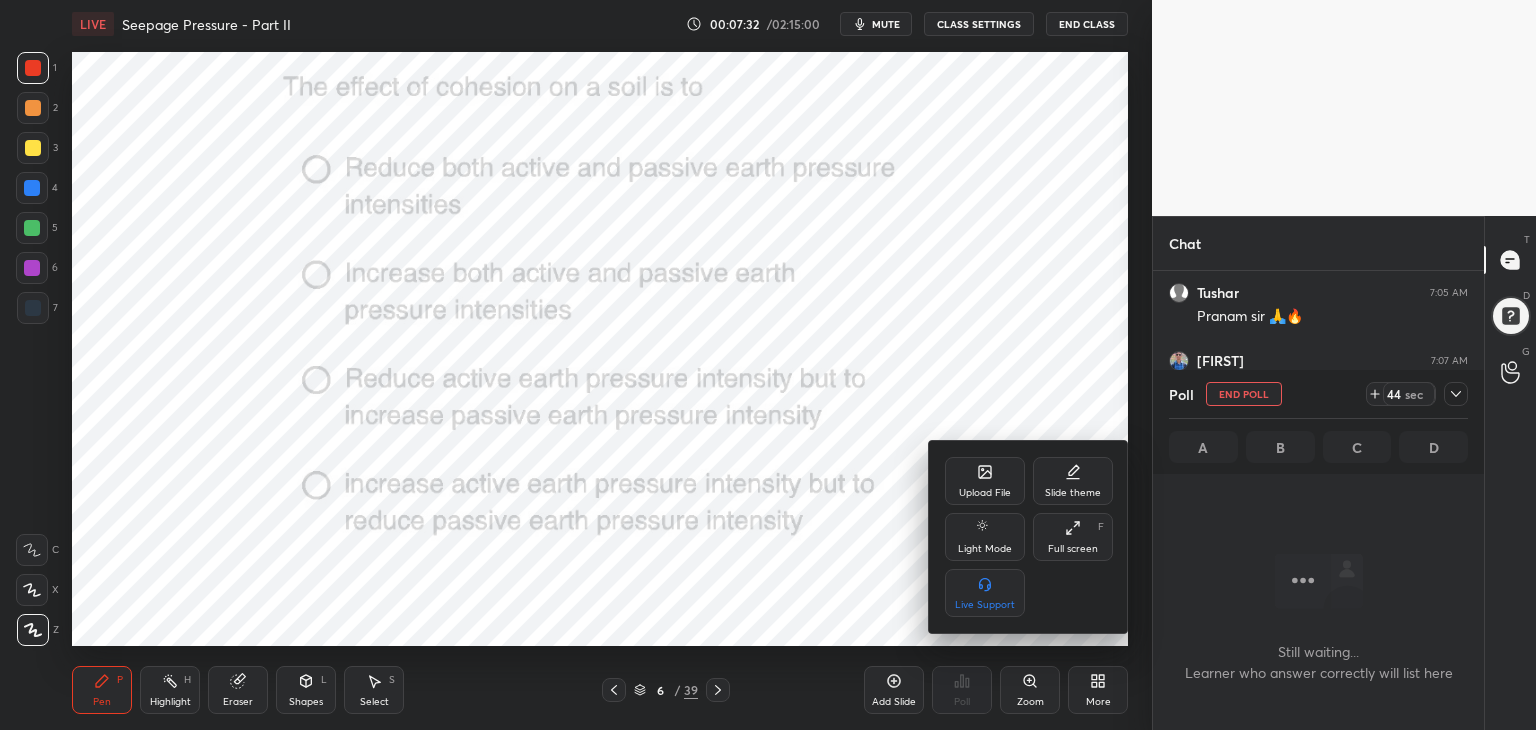 click on "Full screen F" at bounding box center (1073, 537) 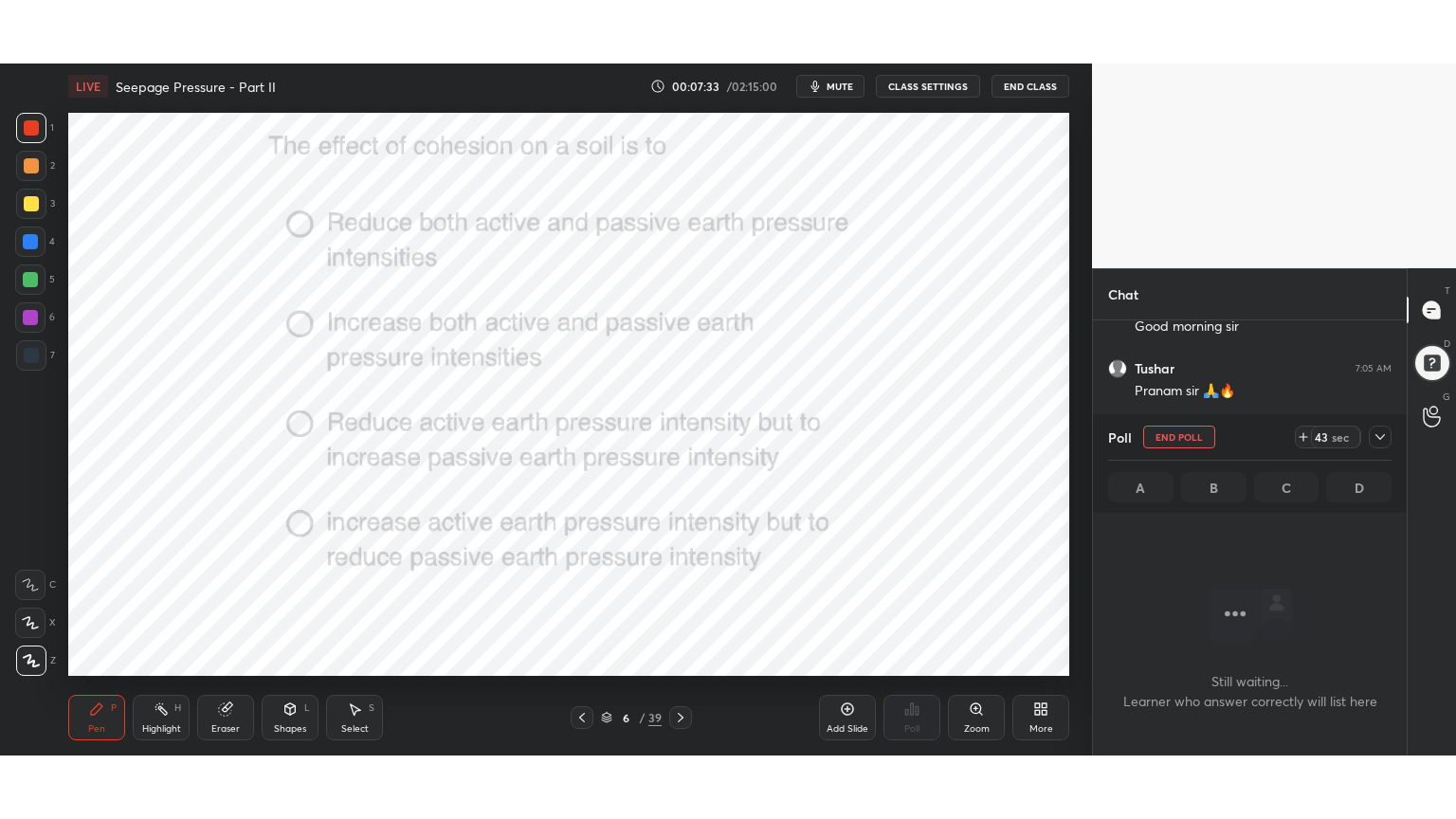 scroll, scrollTop: 94094, scrollLeft: 93776, axis: both 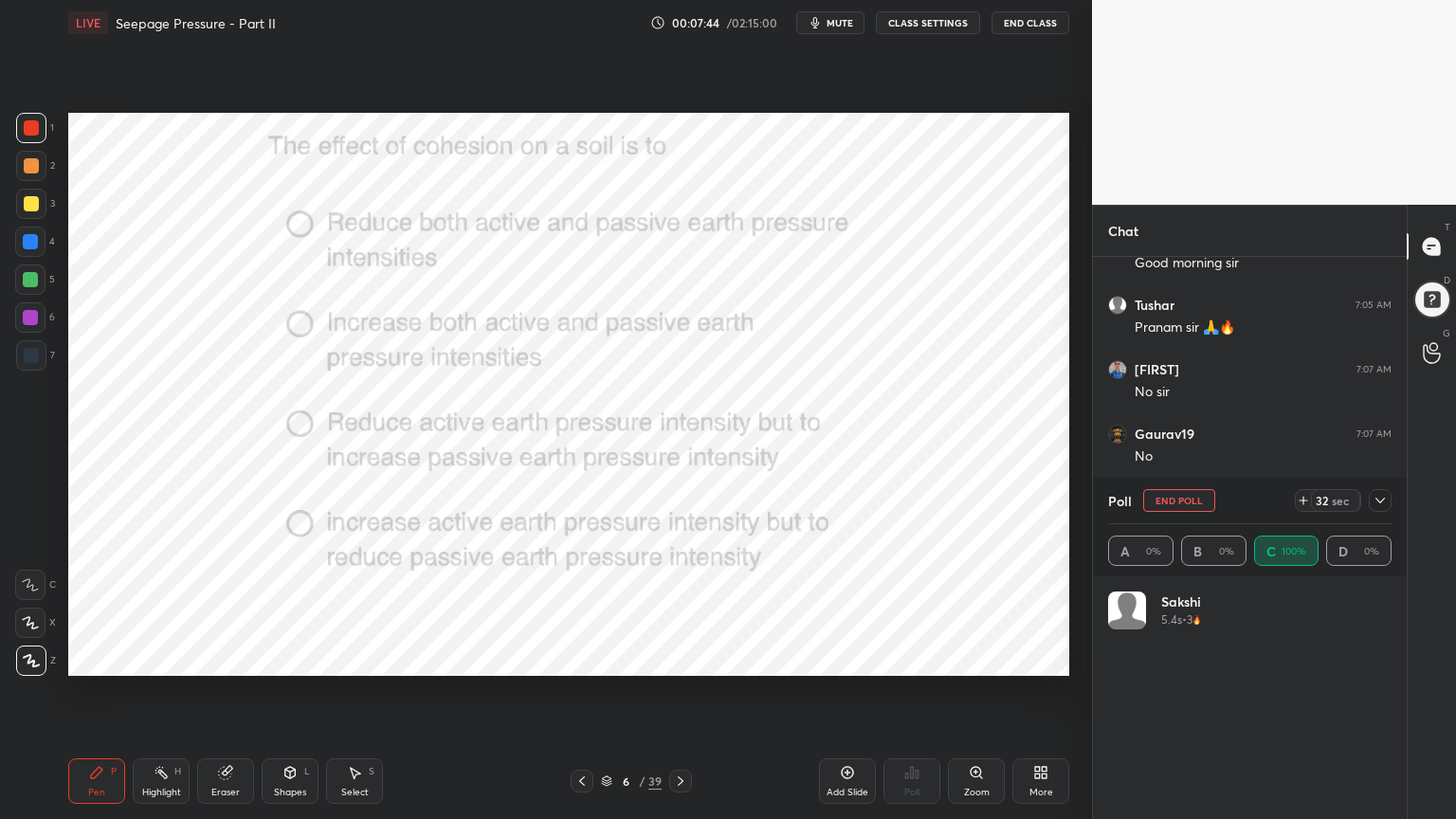click 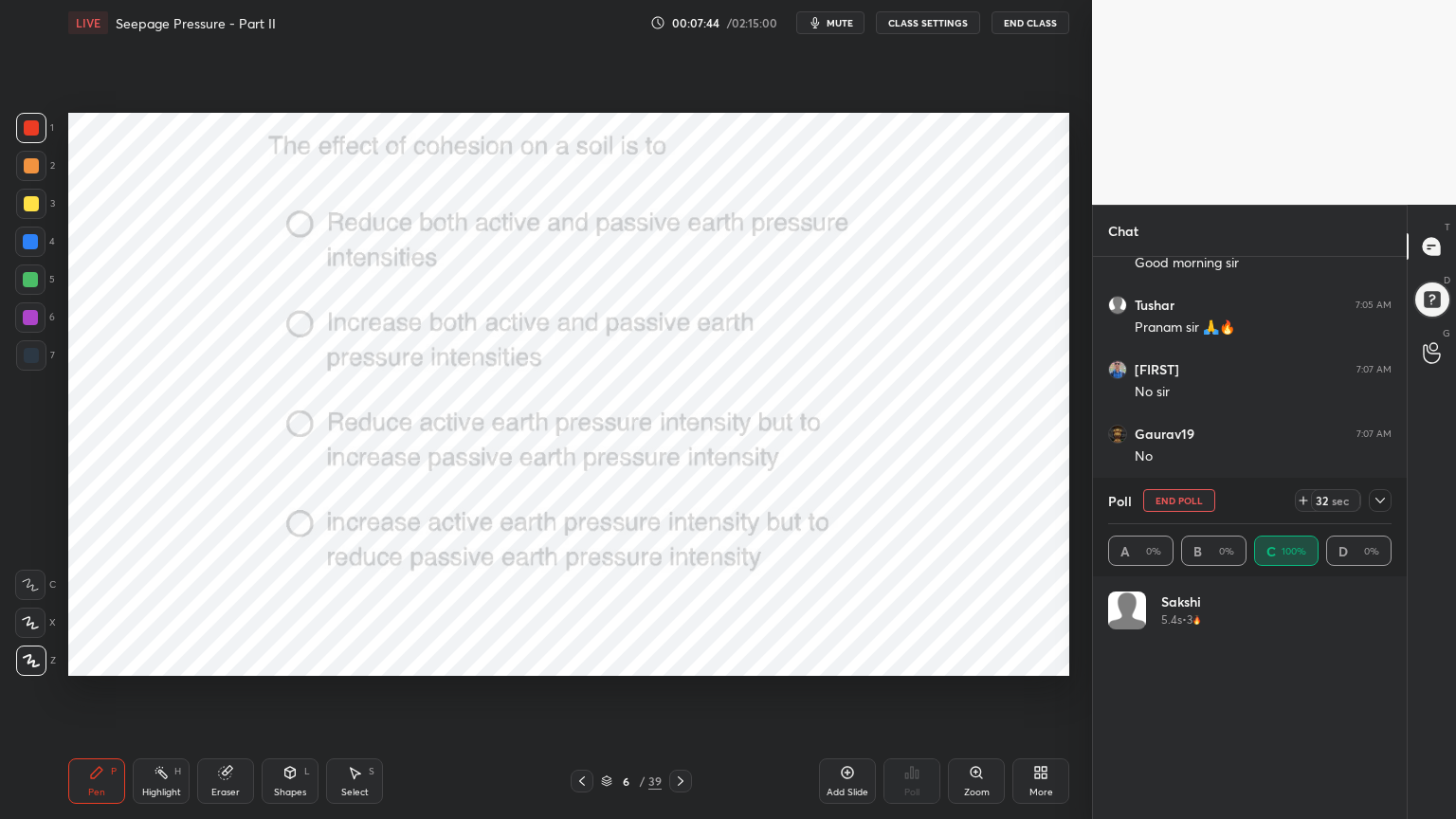 scroll, scrollTop: 124, scrollLeft: 278, axis: both 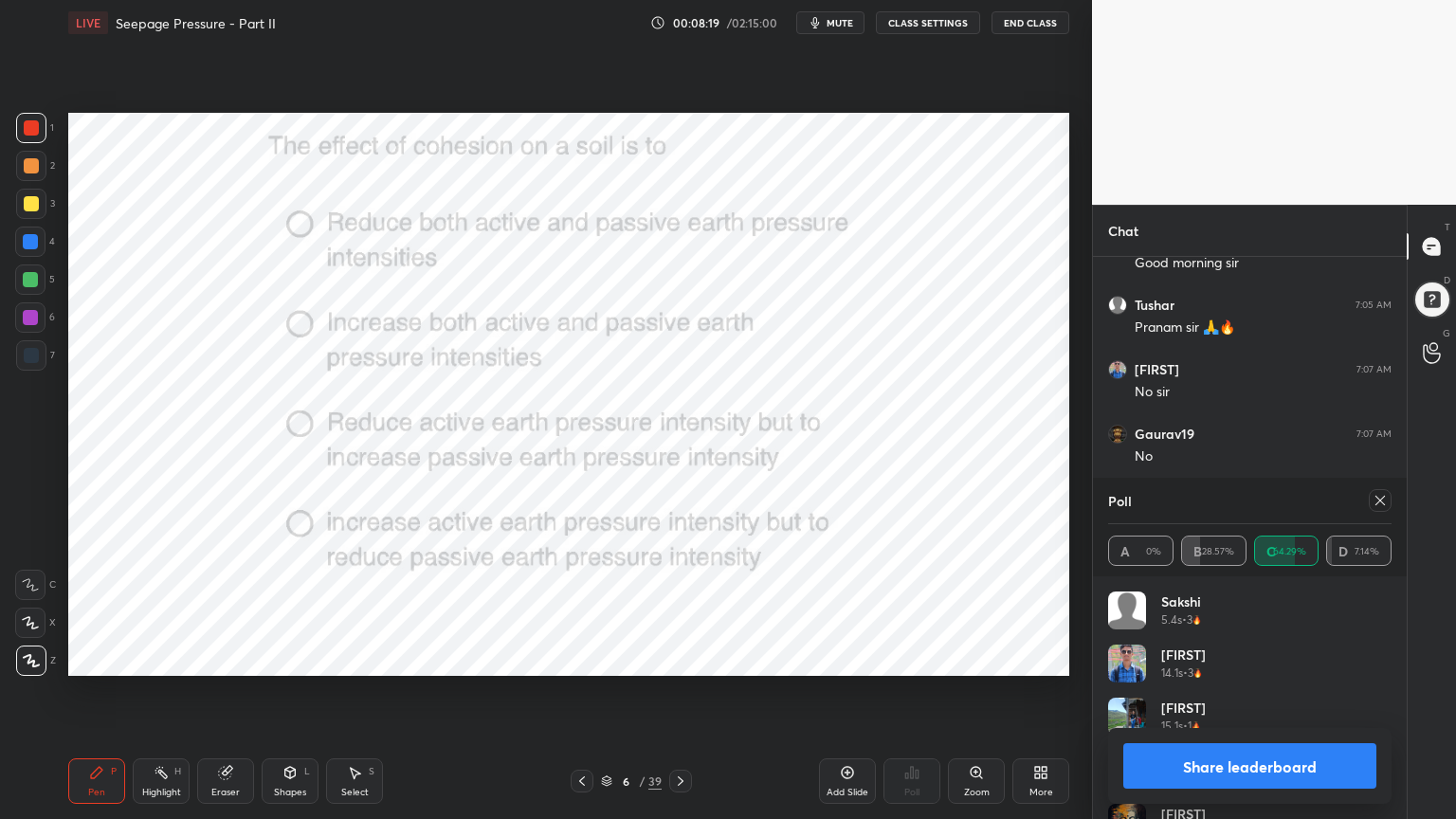 click 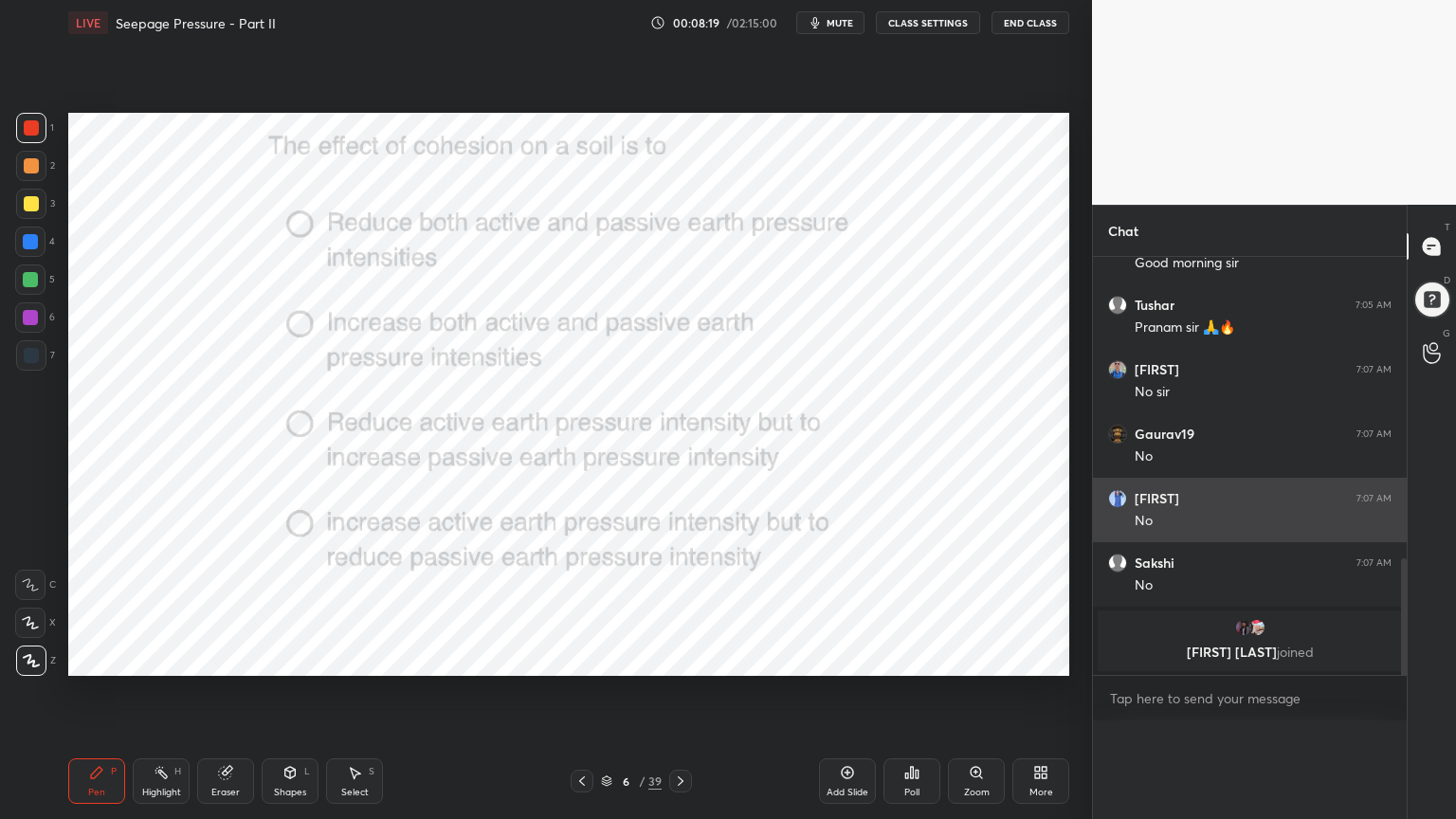 scroll, scrollTop: 143, scrollLeft: 278, axis: both 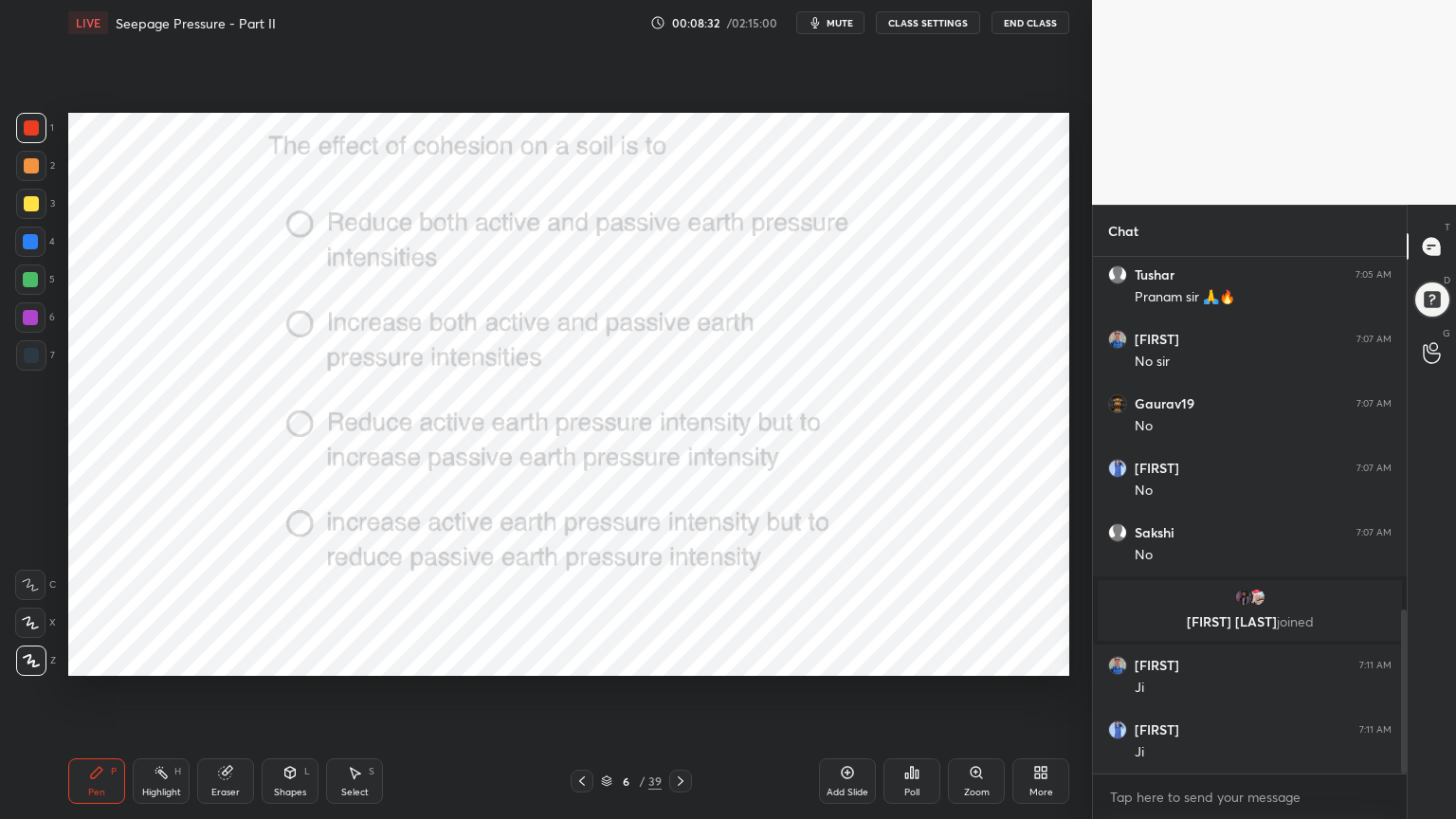 click at bounding box center [681, 781] 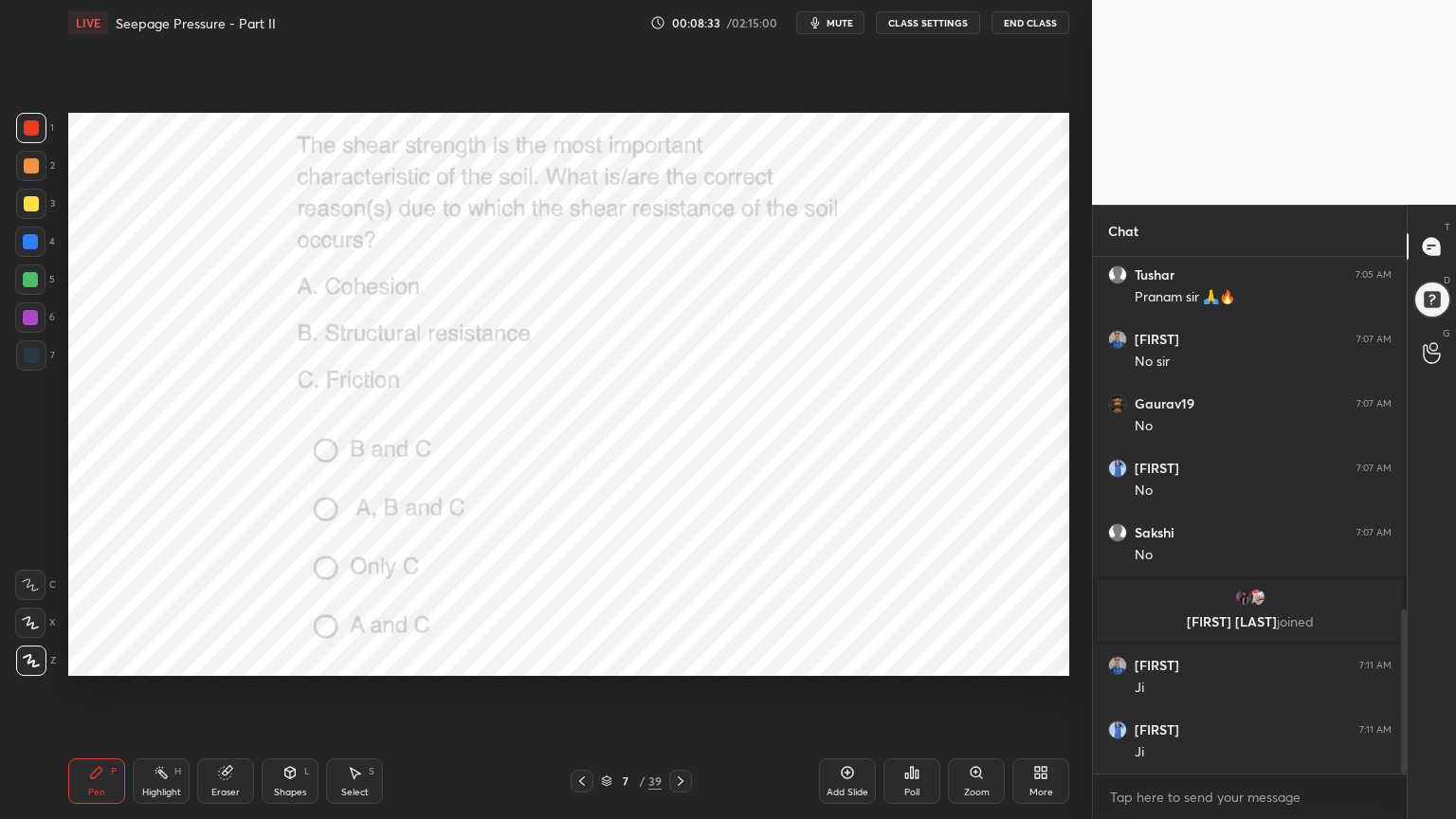 click on "Poll" at bounding box center [912, 781] 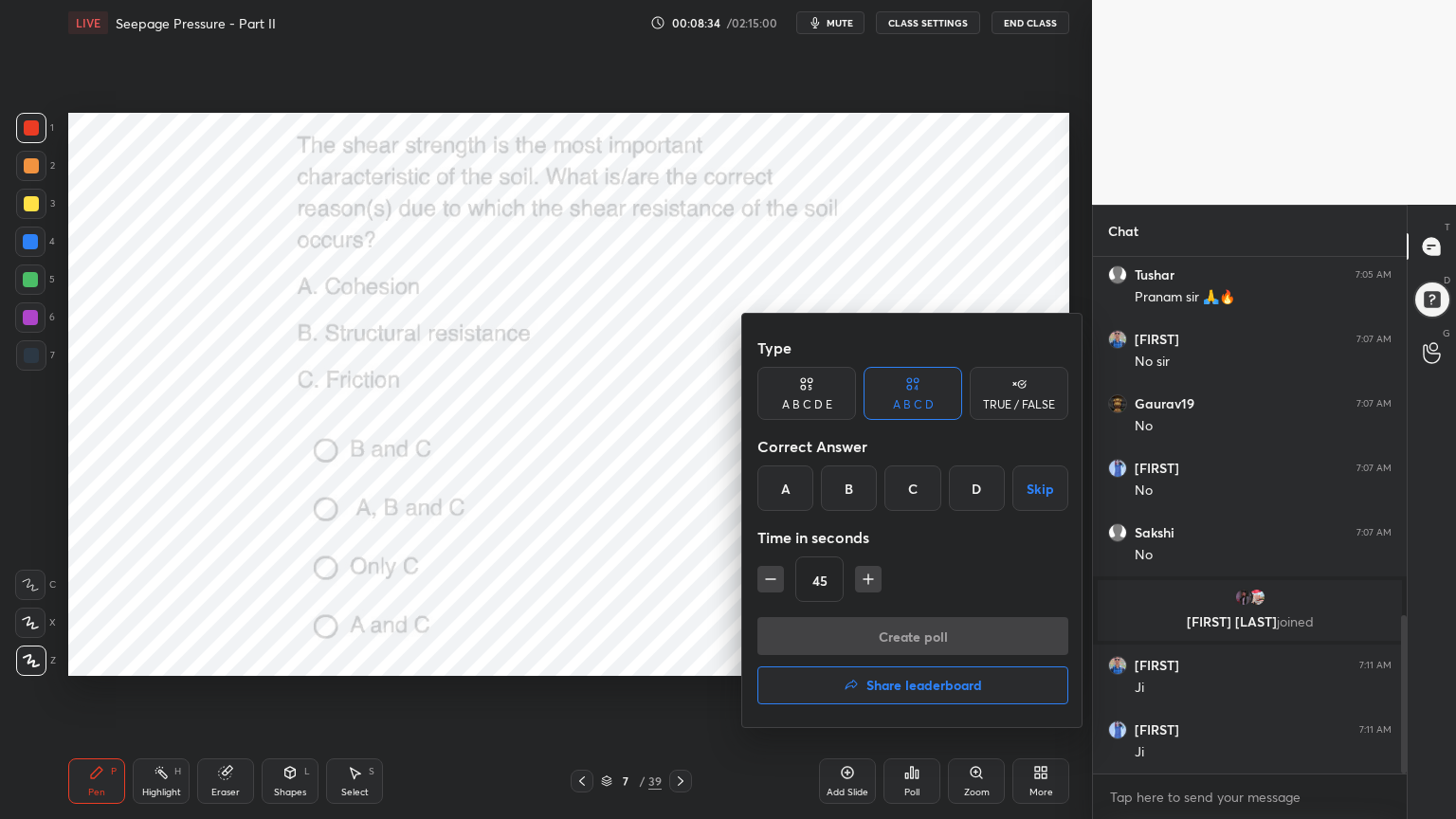 scroll, scrollTop: 1171, scrollLeft: 0, axis: vertical 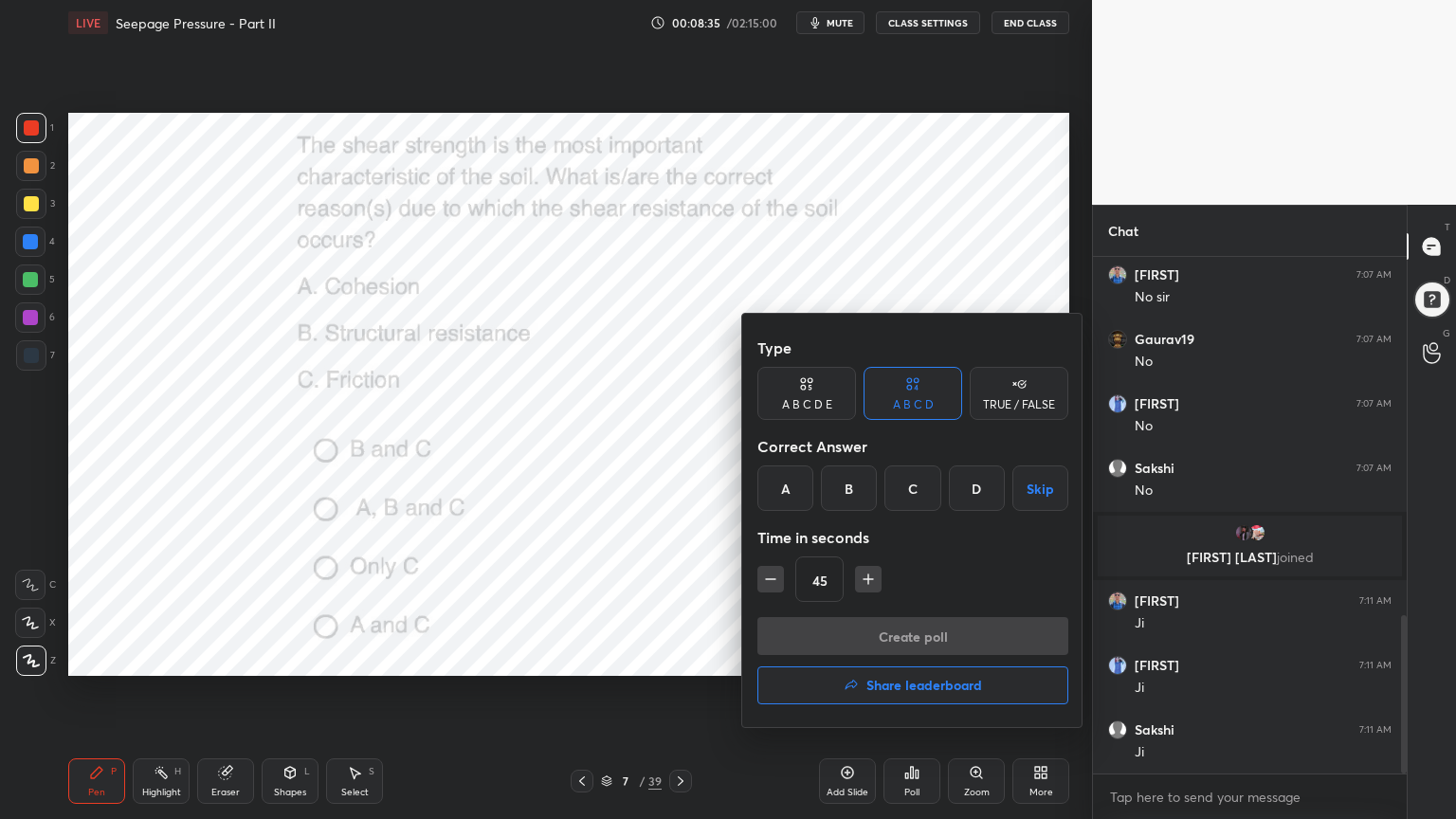 click on "B" at bounding box center (848, 488) 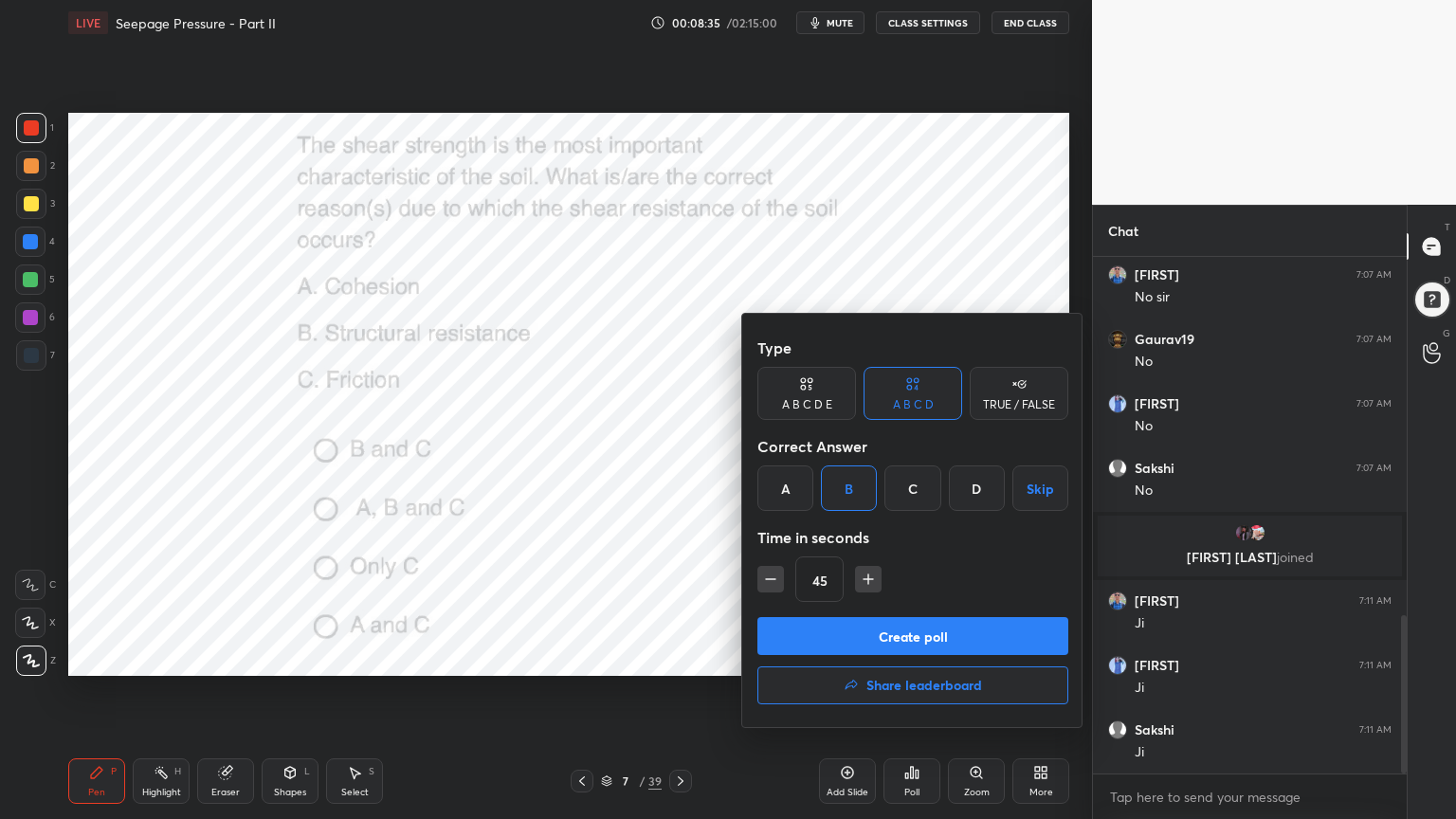 click on "Create poll" at bounding box center [913, 636] 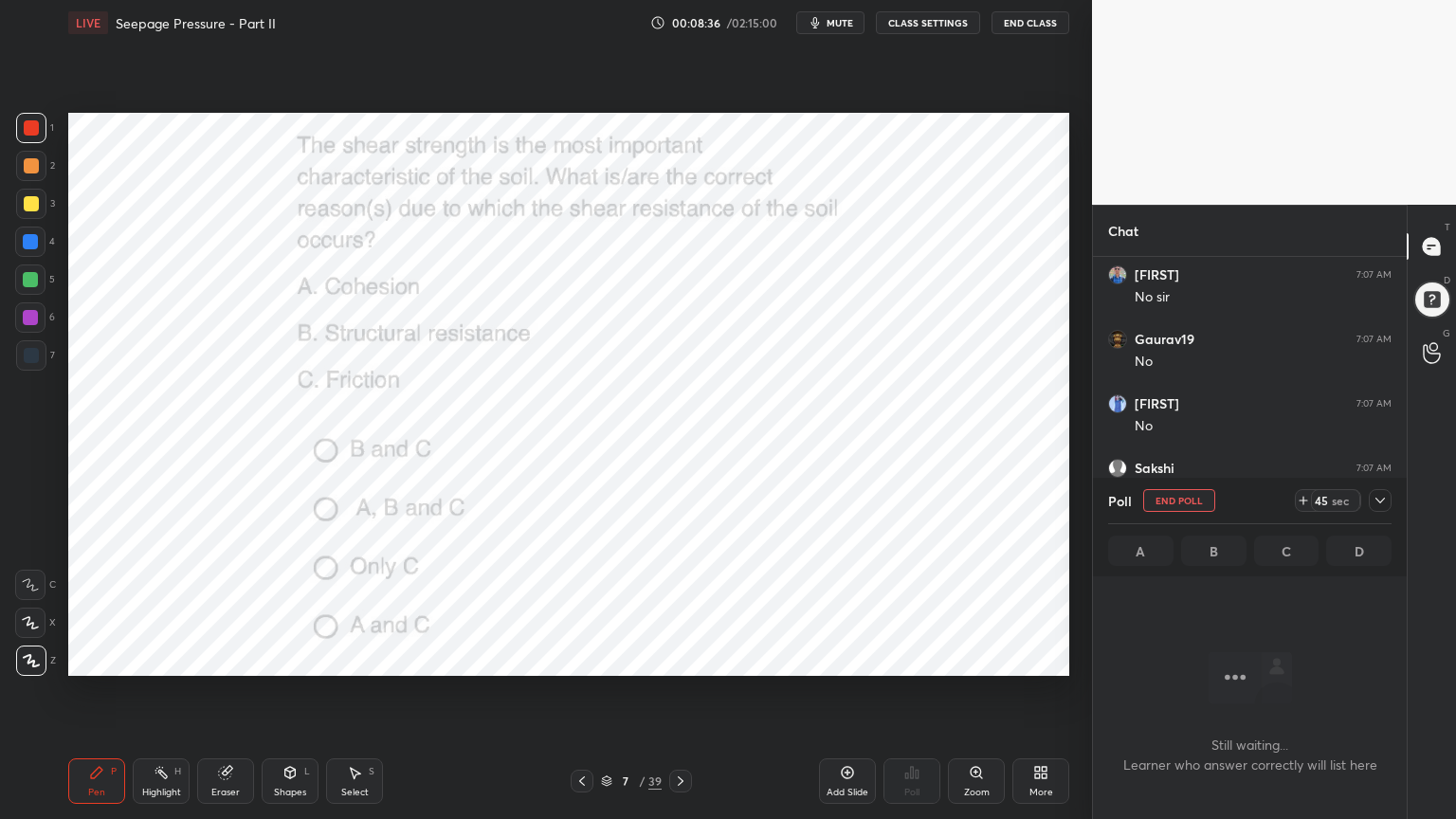 scroll, scrollTop: 480, scrollLeft: 308, axis: both 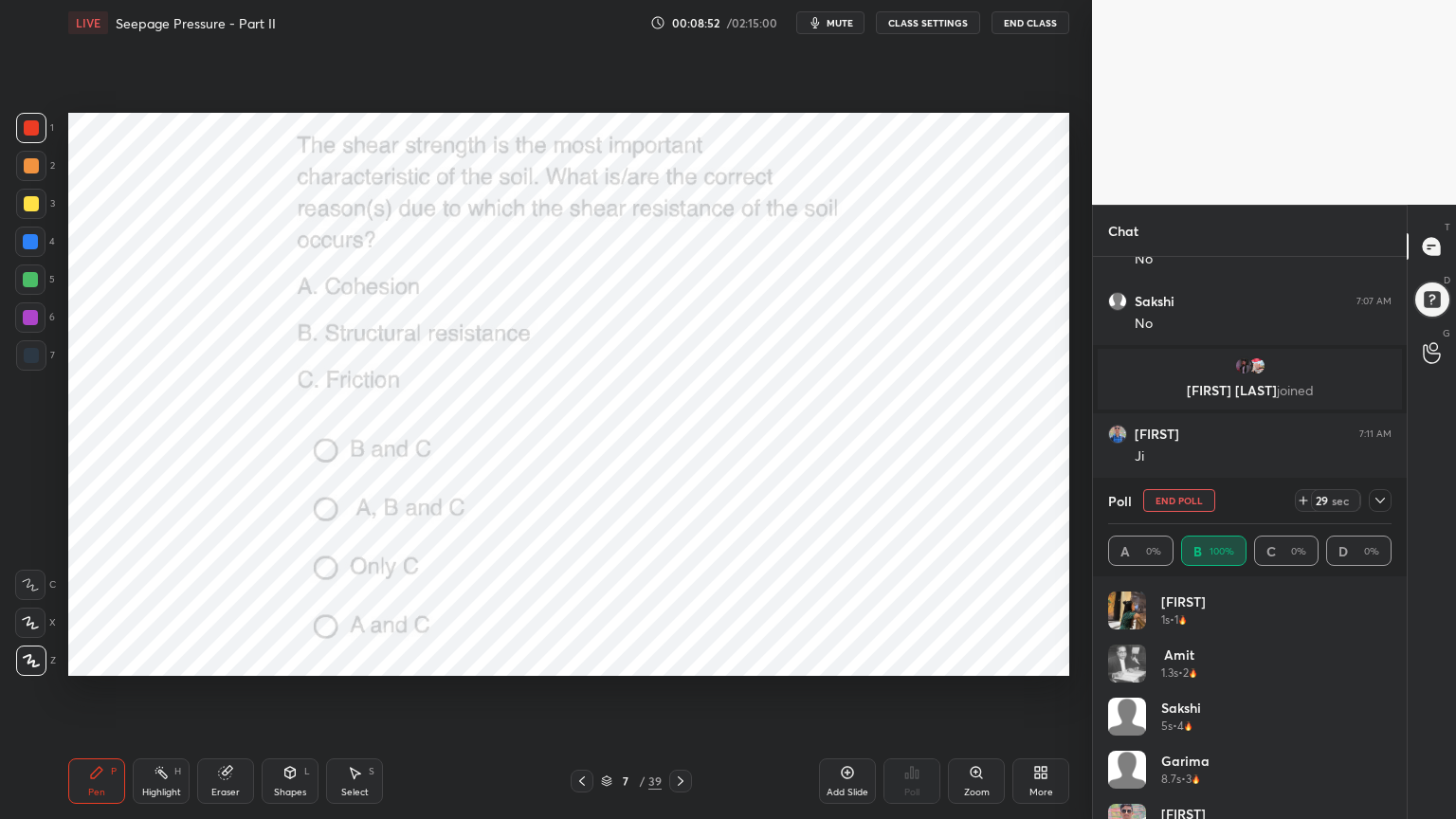 click 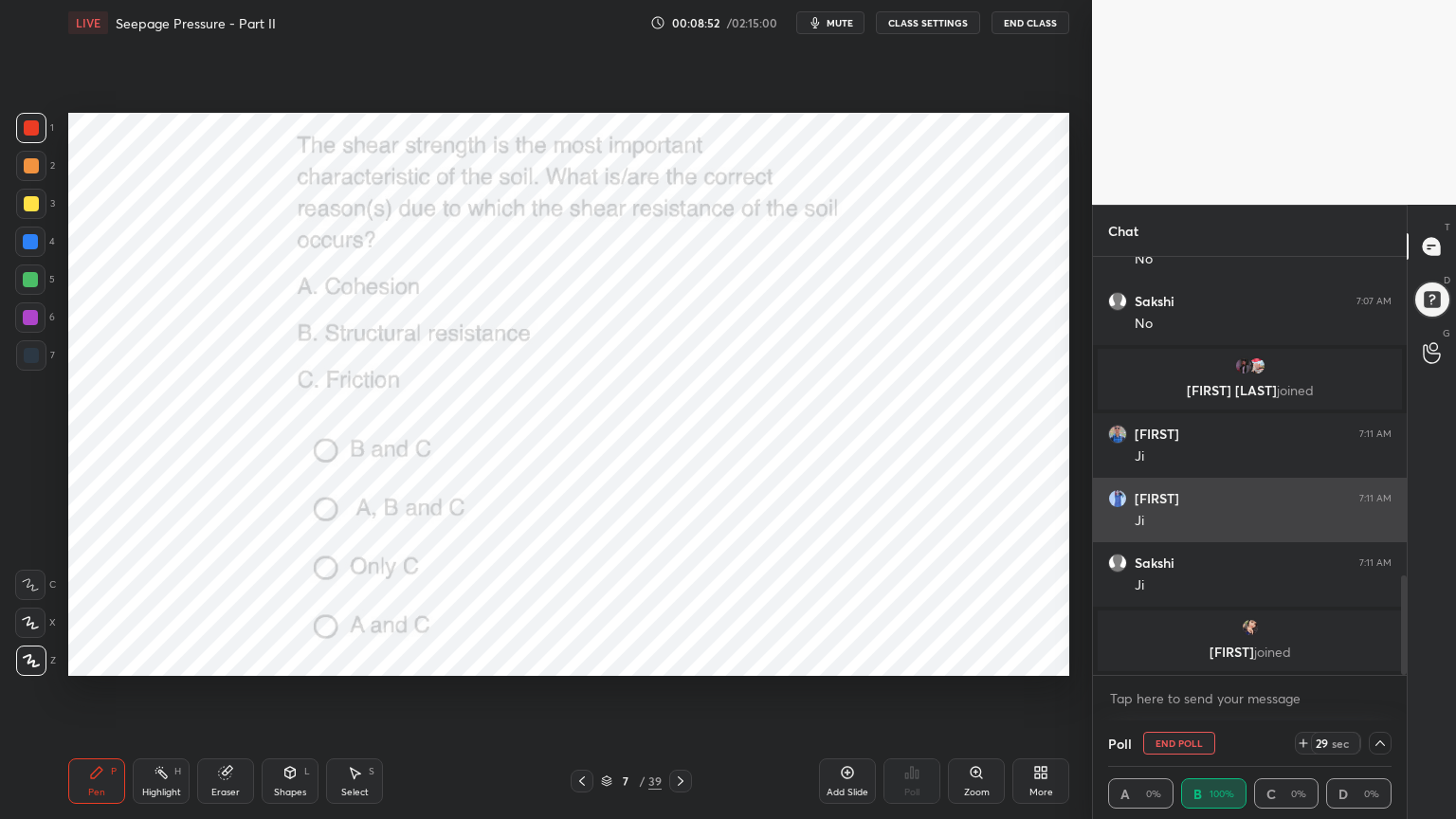 click on "7:11 AM" at bounding box center (1375, 499) 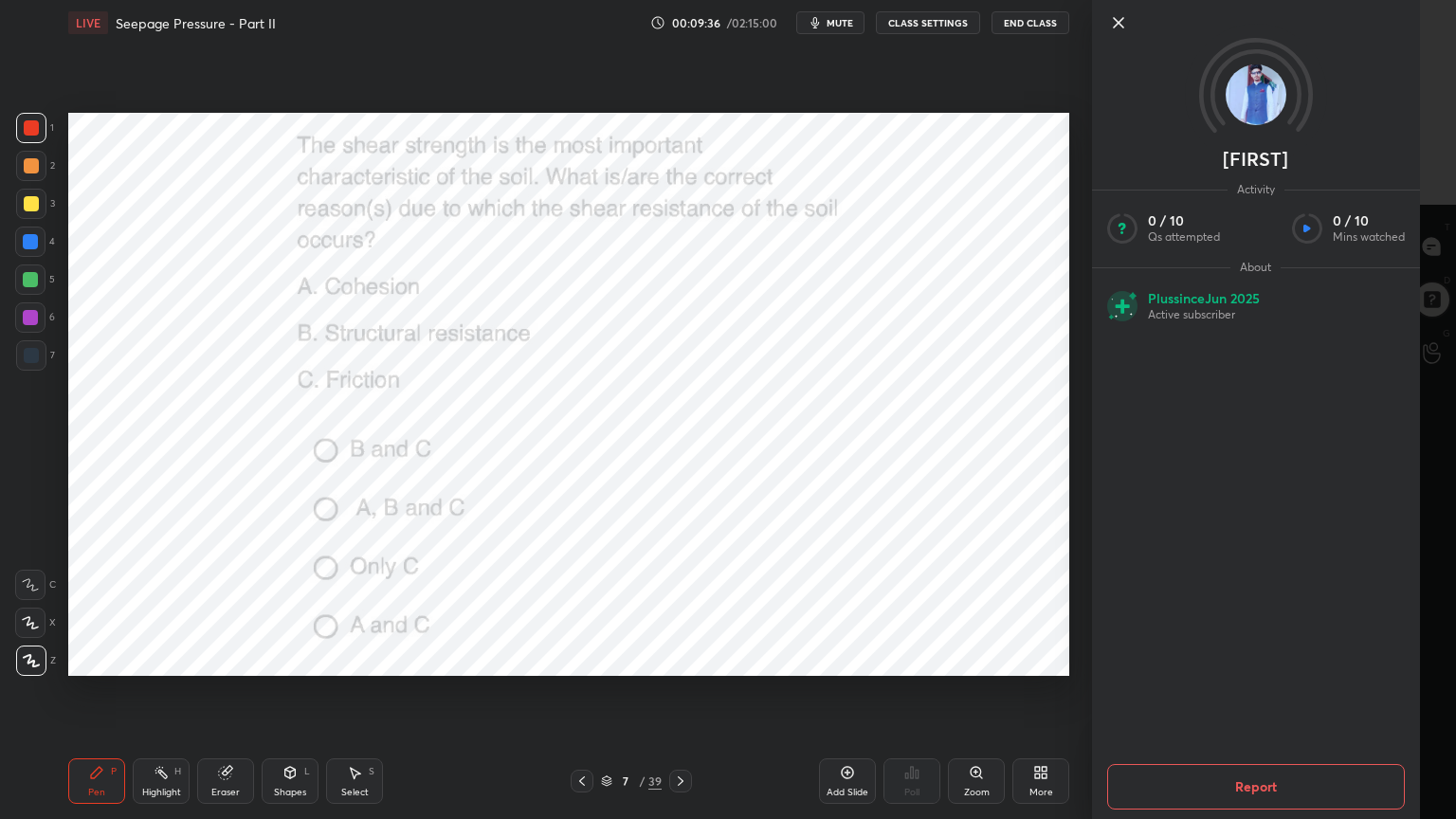 scroll, scrollTop: 0, scrollLeft: 6, axis: horizontal 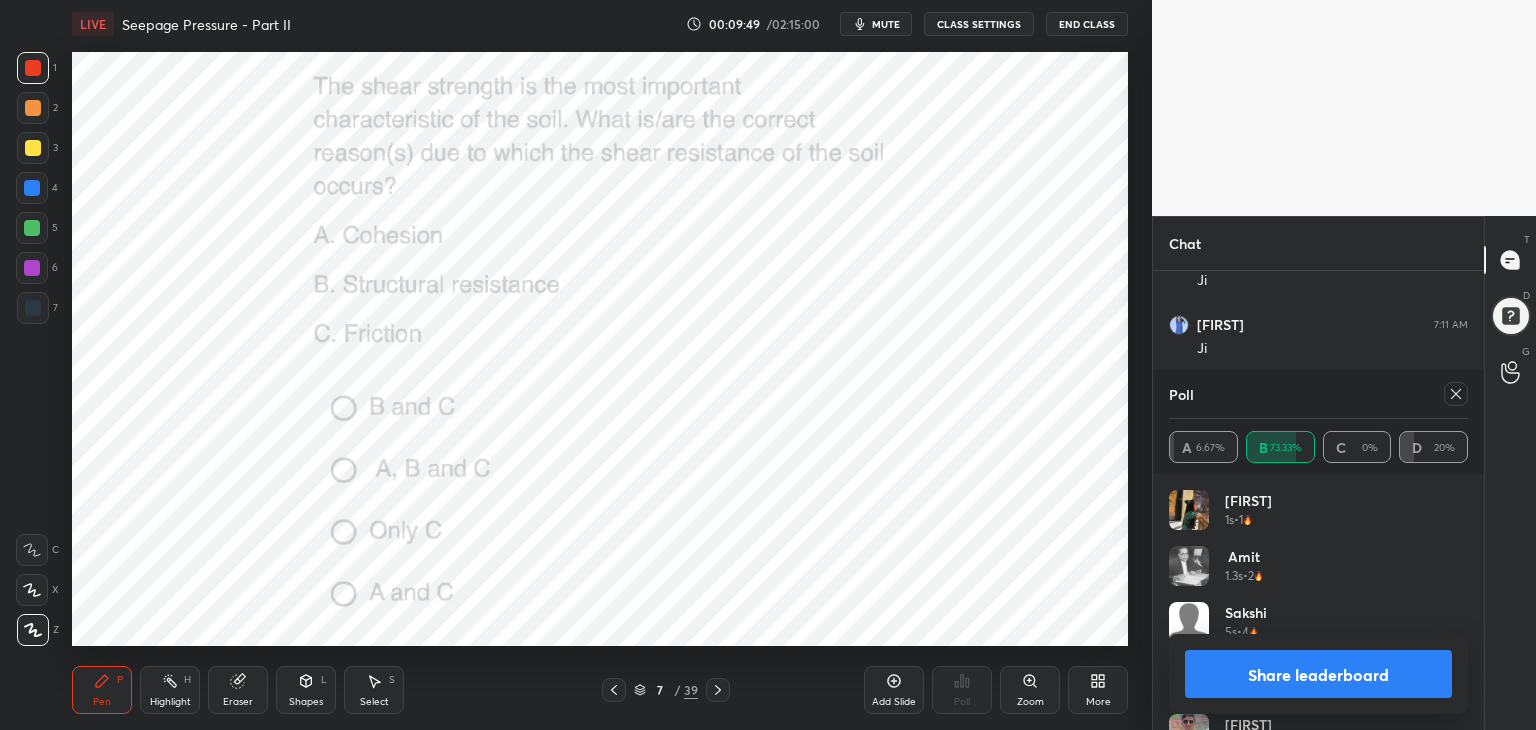 click on "More" at bounding box center (1098, 702) 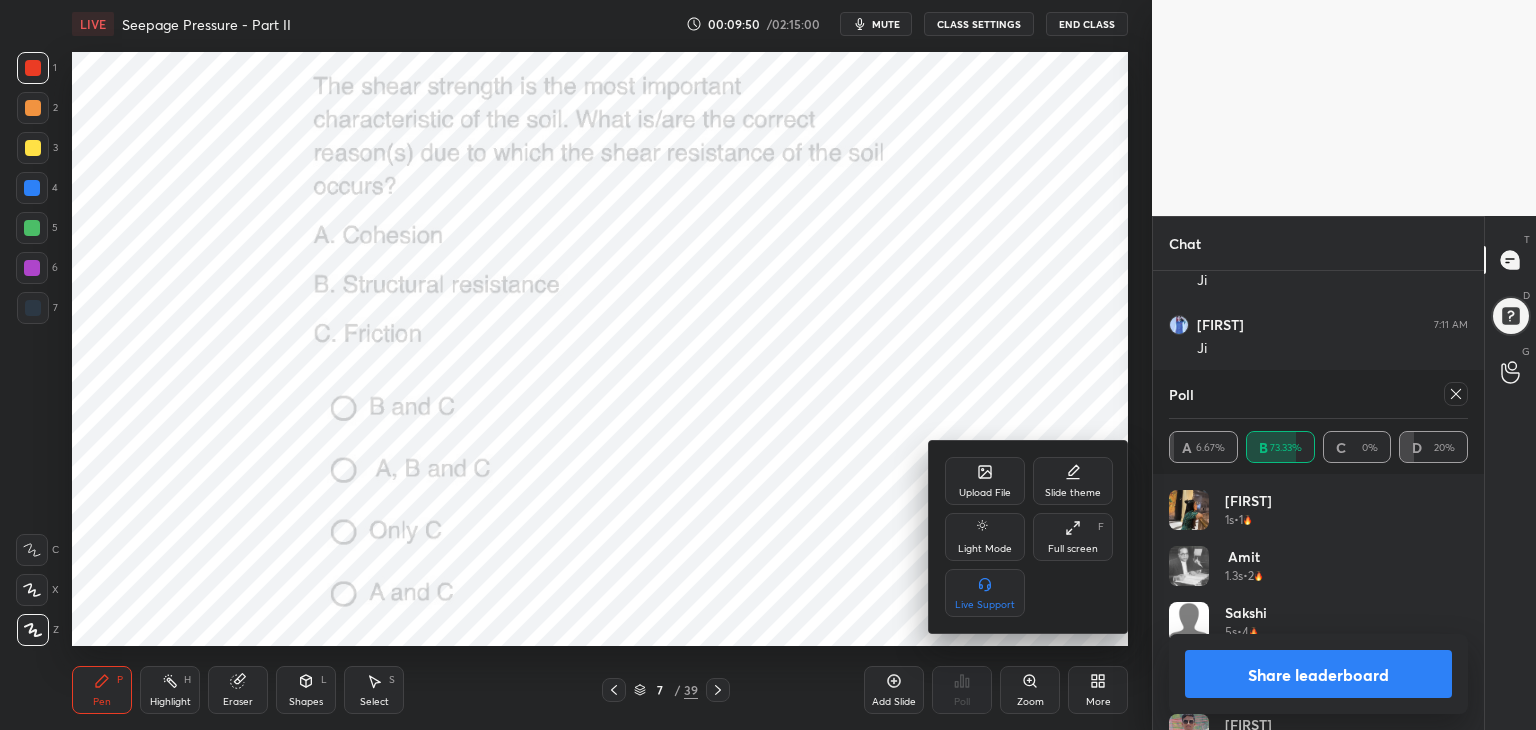 click on "Full screen F" at bounding box center (1073, 537) 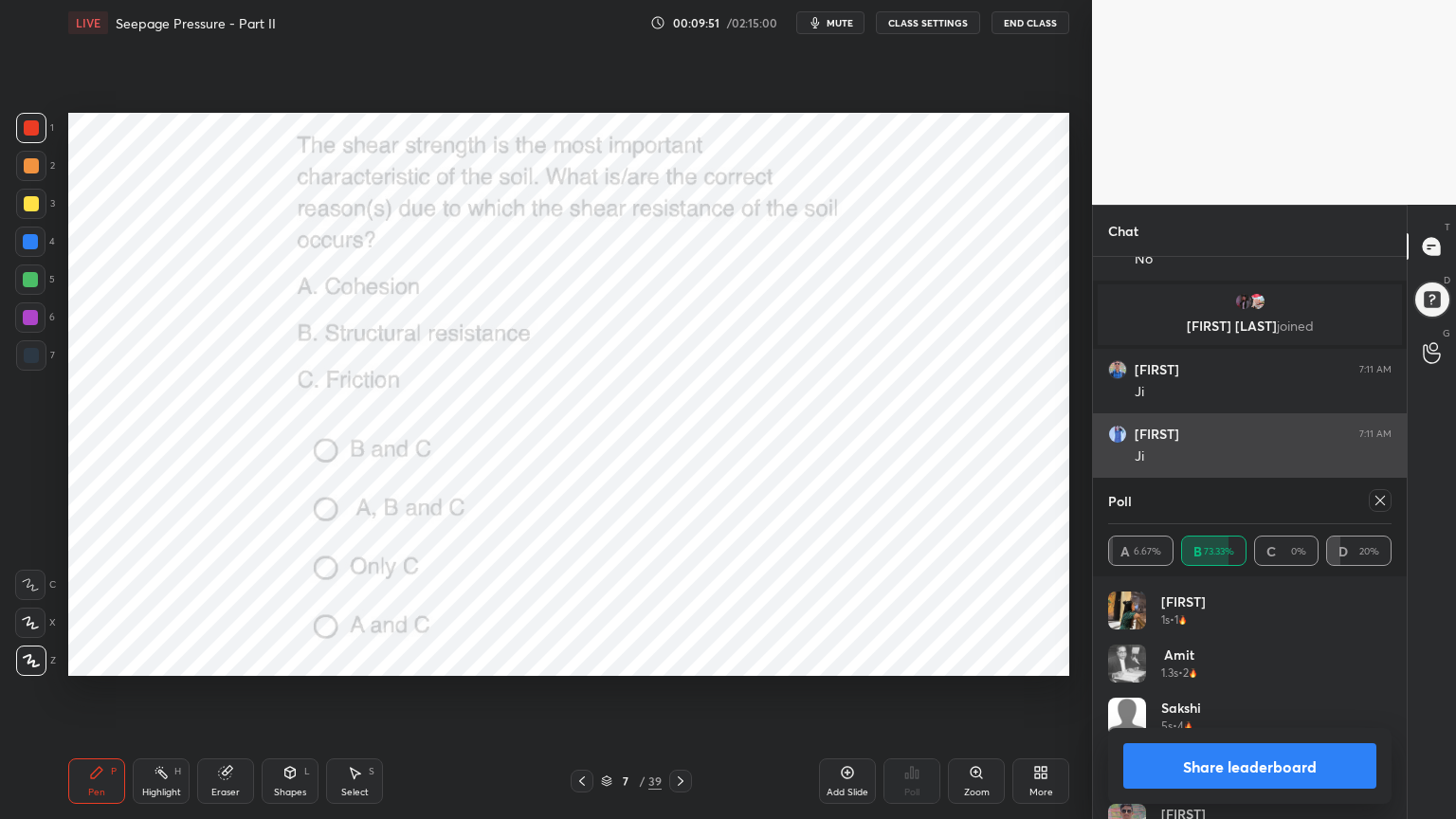 scroll, scrollTop: 94094, scrollLeft: 93776, axis: both 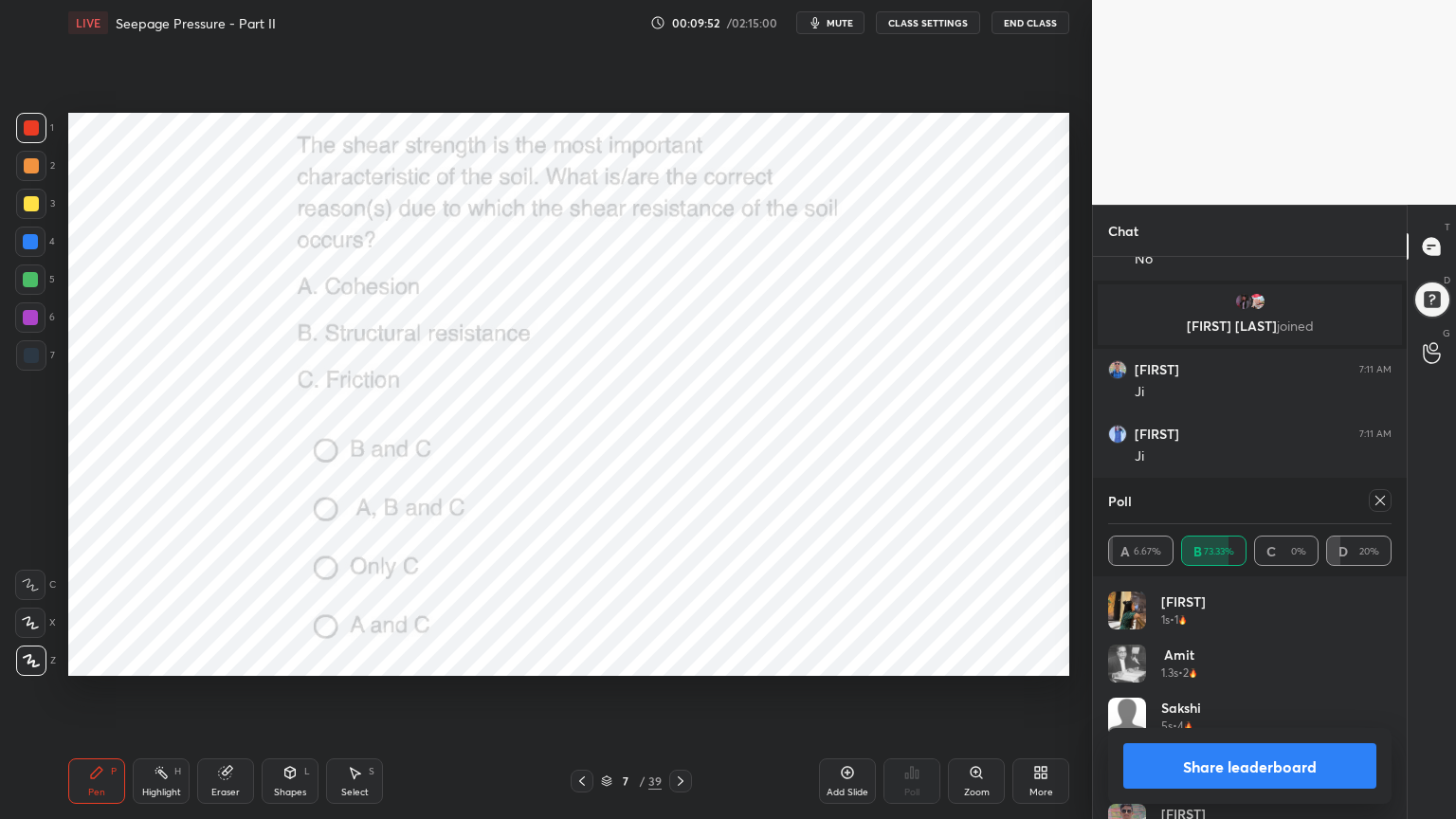 click 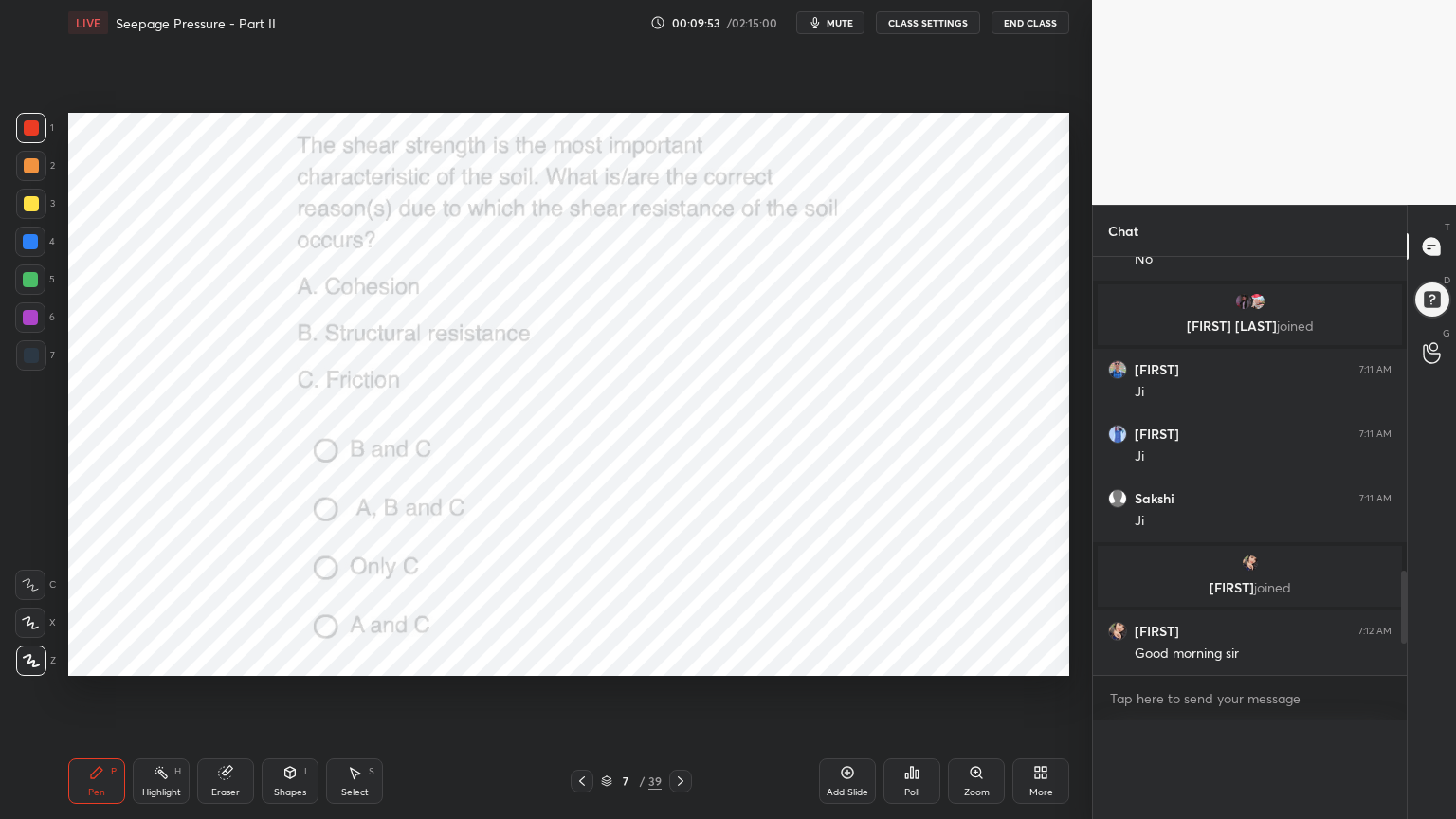 scroll, scrollTop: 0, scrollLeft: 6, axis: horizontal 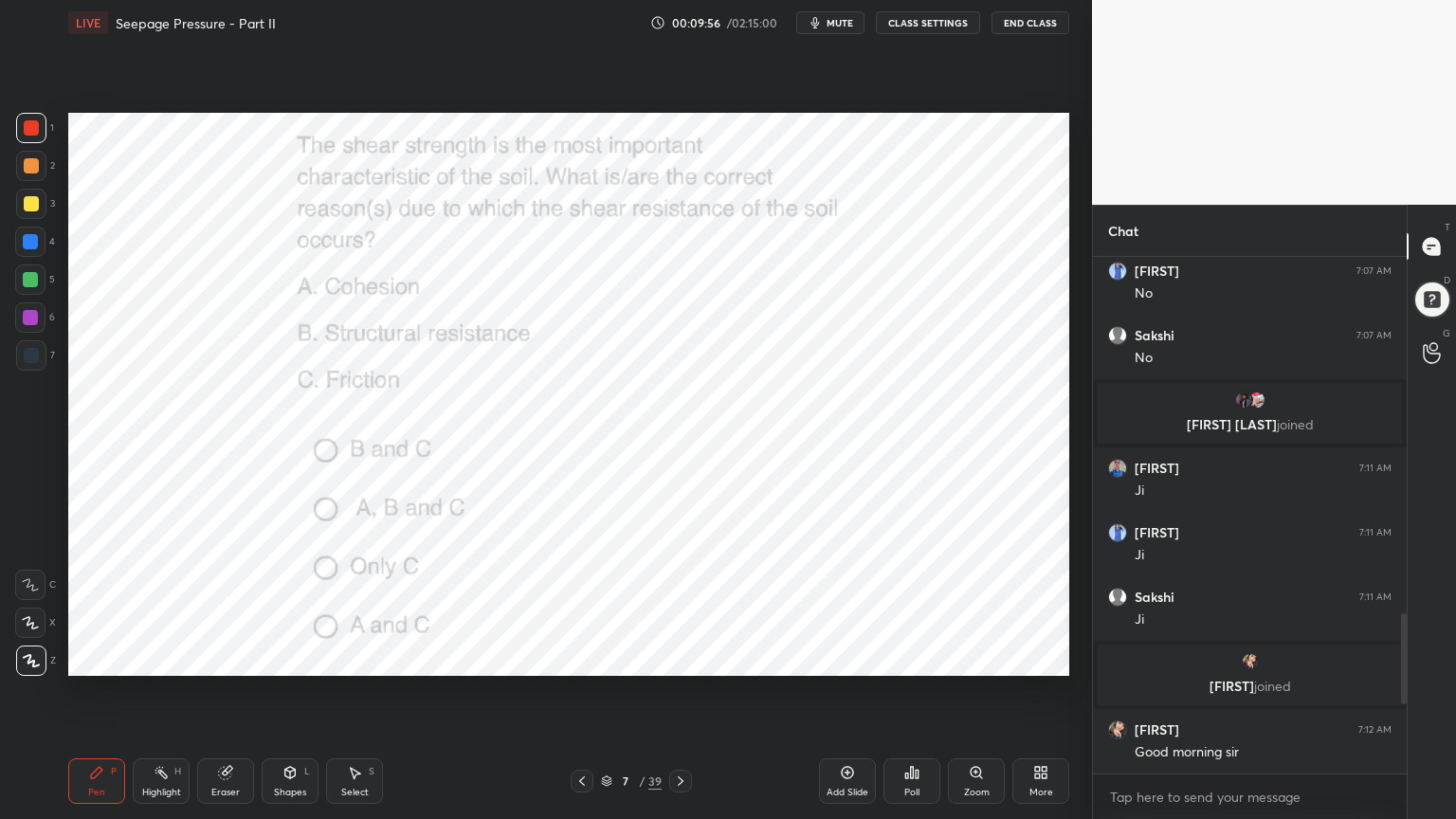 click 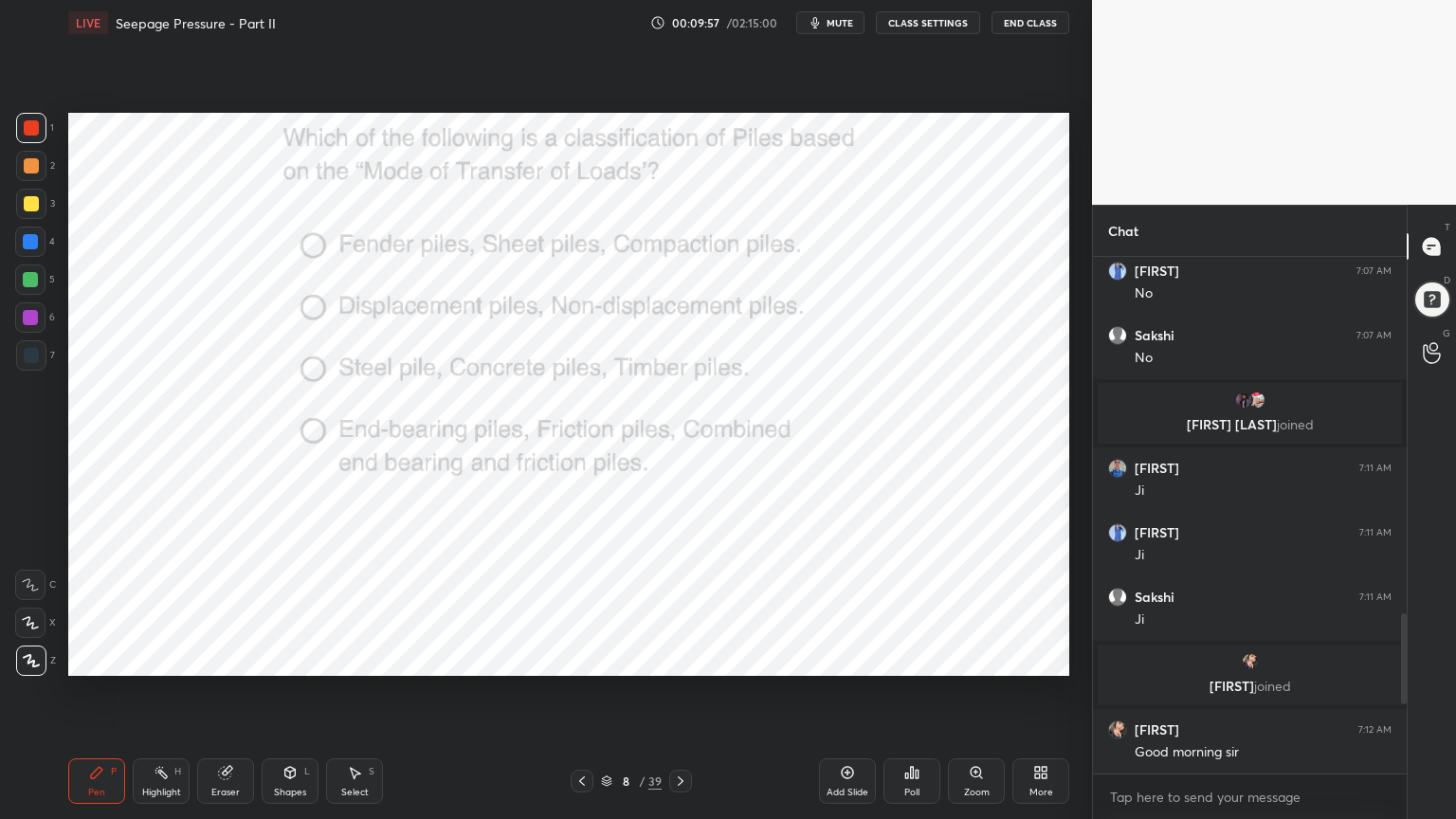 click 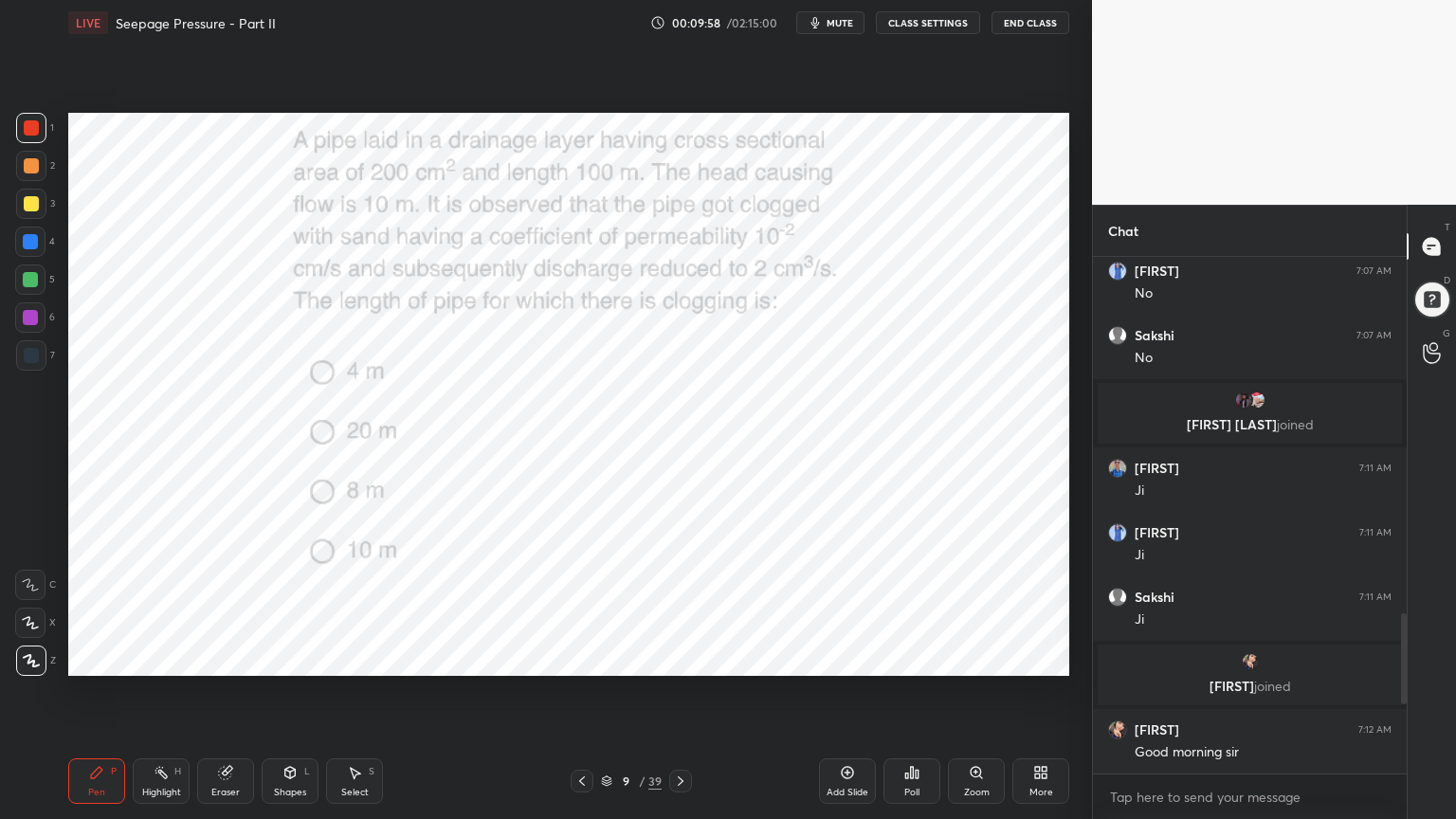 click 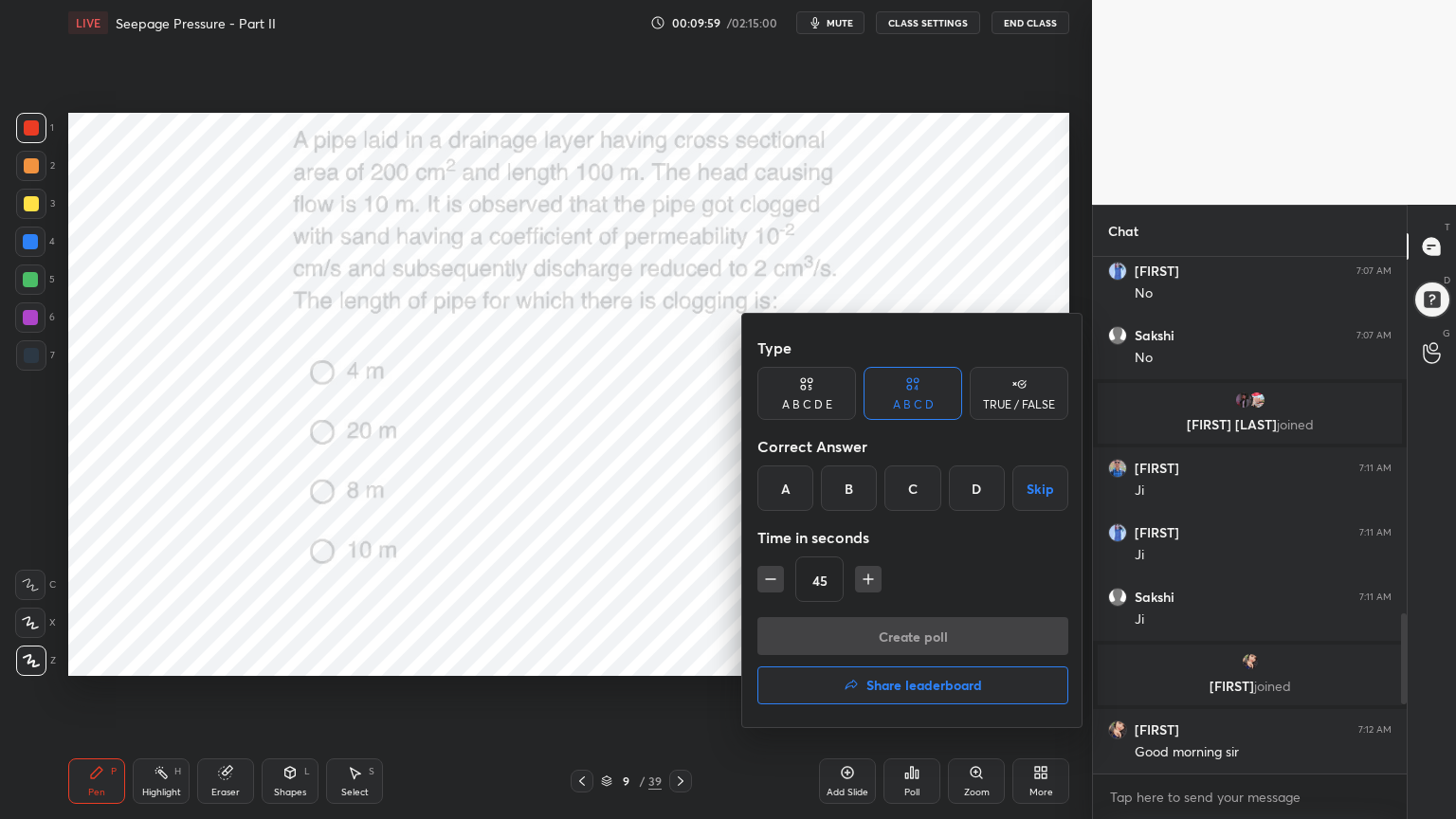 click on "D" at bounding box center [976, 488] 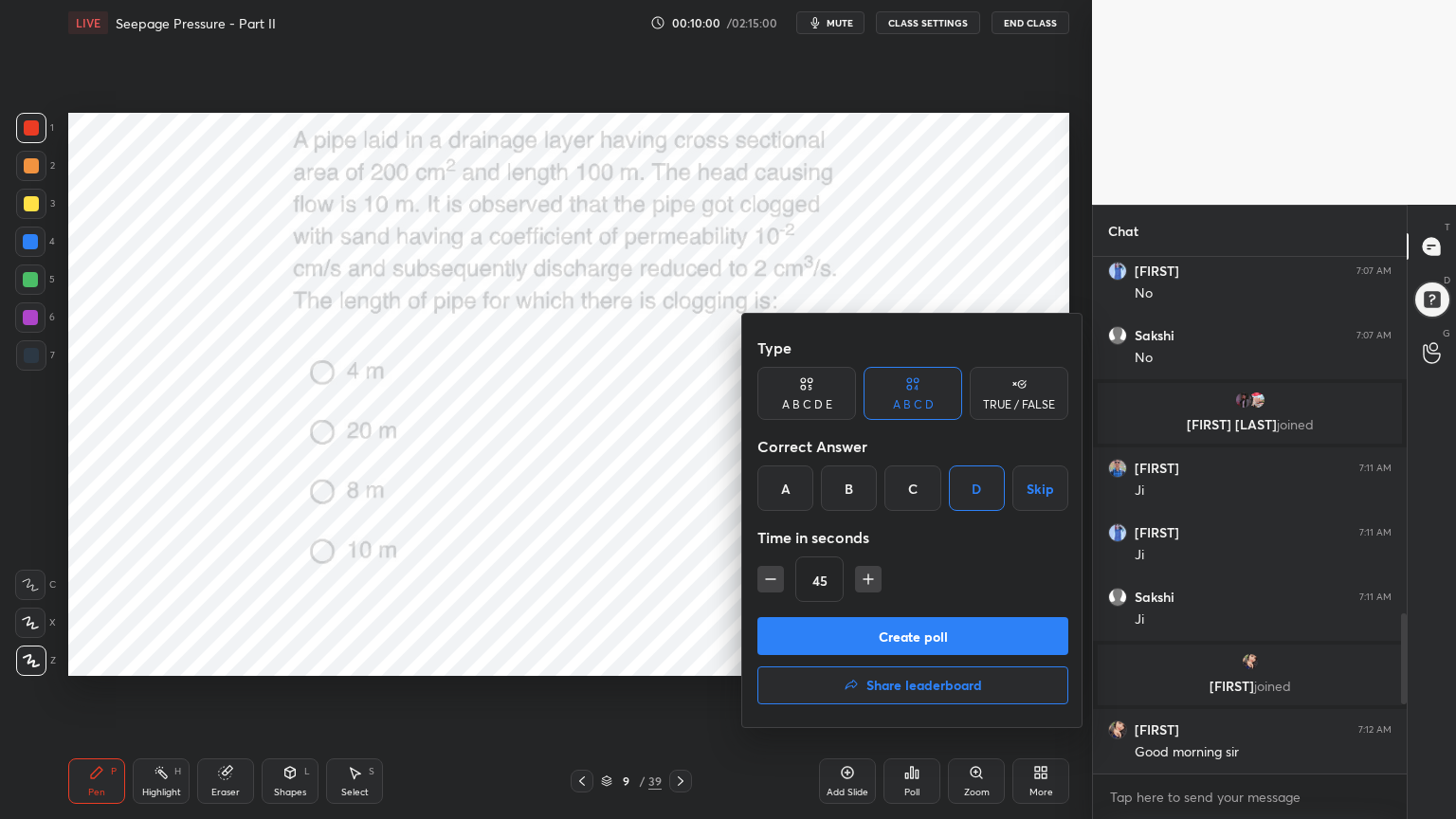 click 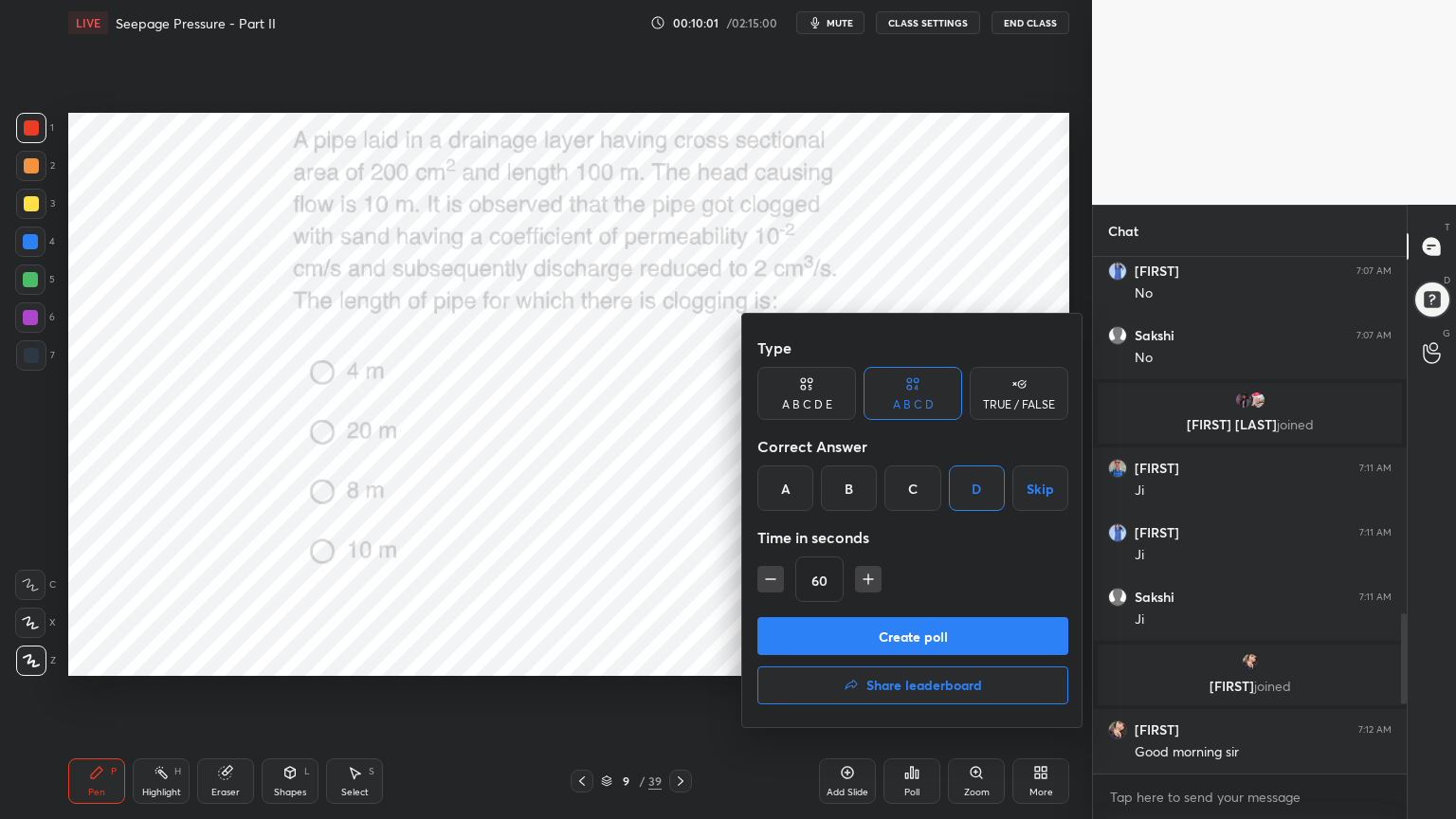 click on "Create poll" at bounding box center (913, 636) 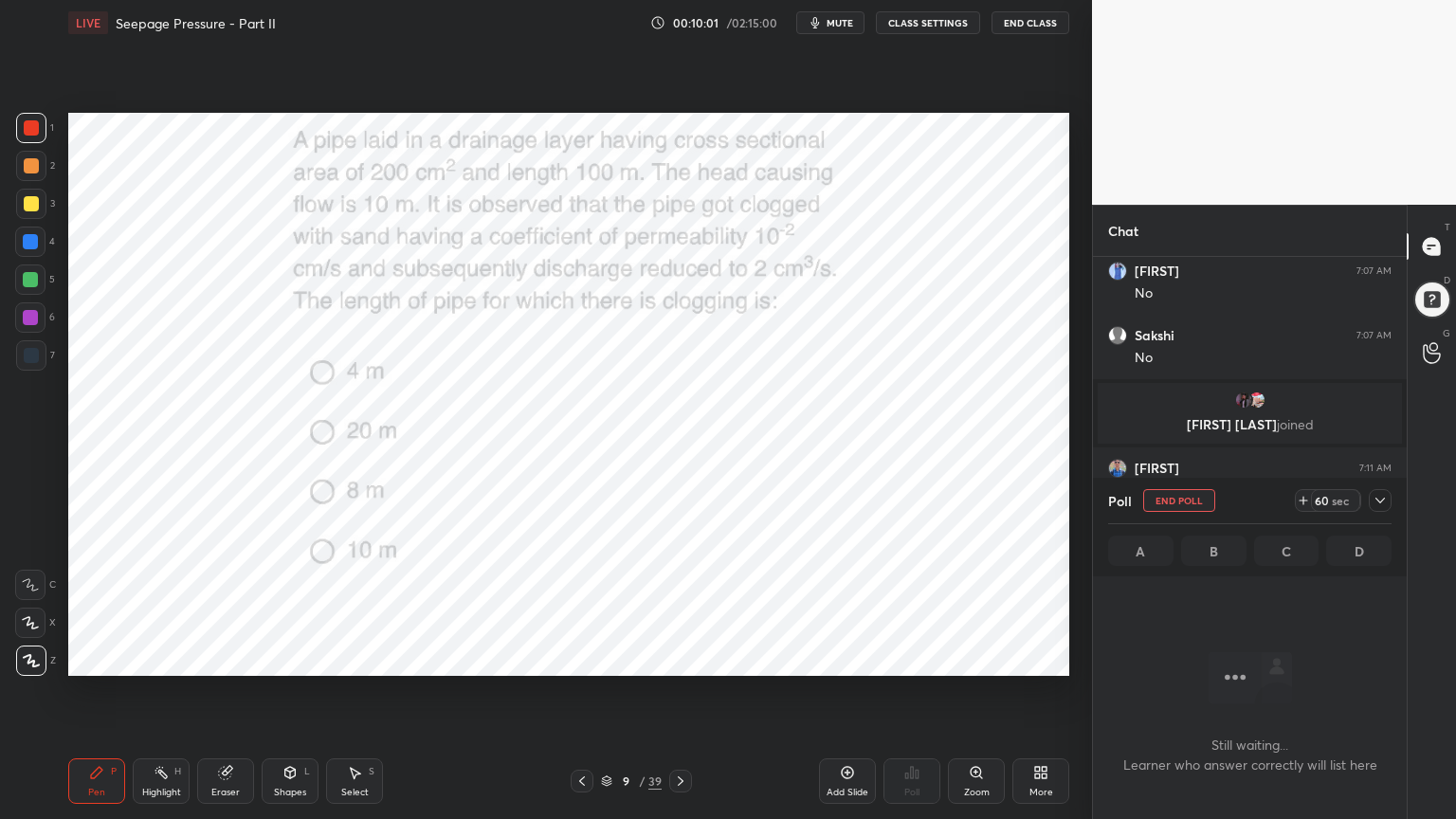 scroll, scrollTop: 480, scrollLeft: 308, axis: both 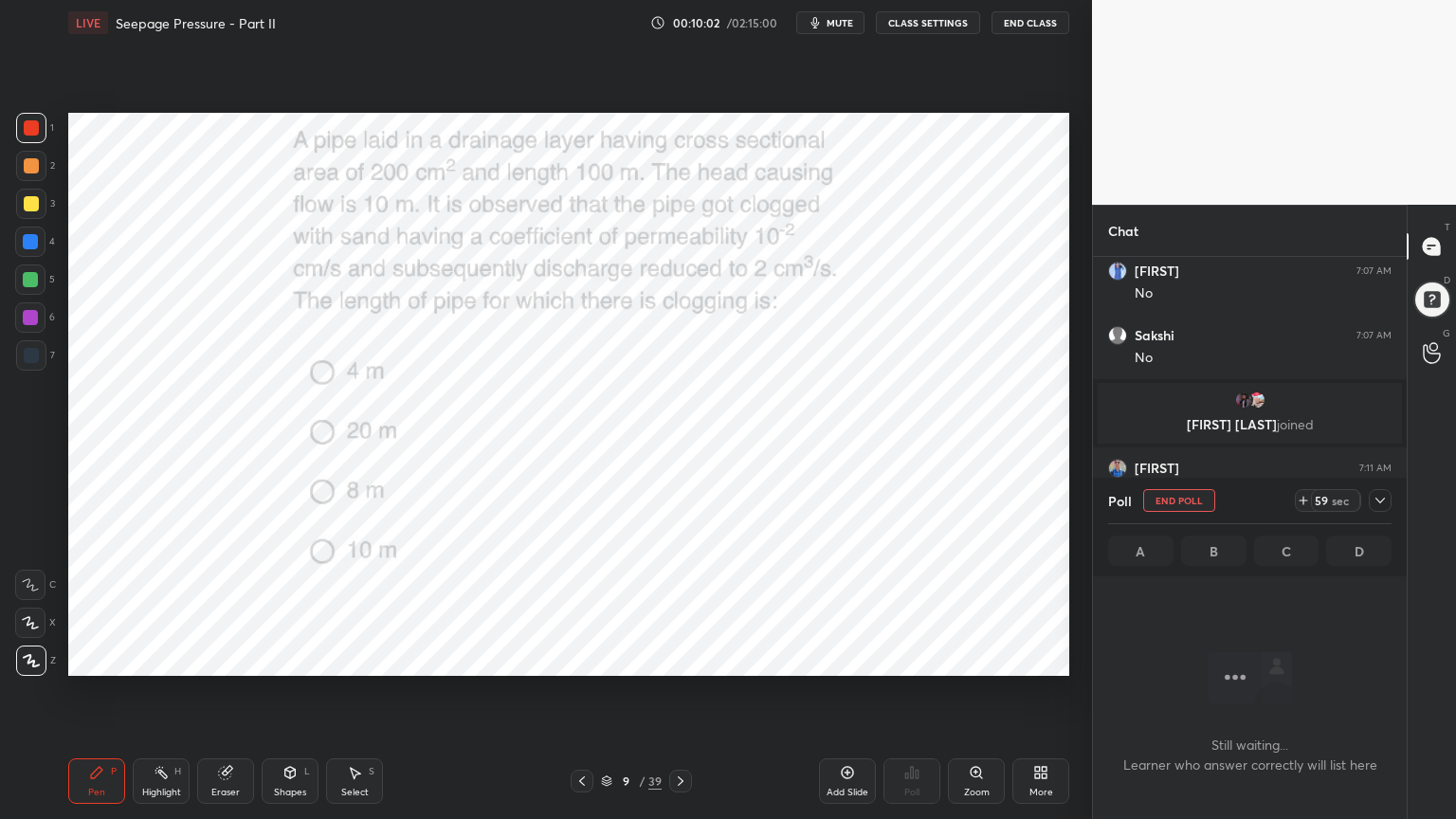 click 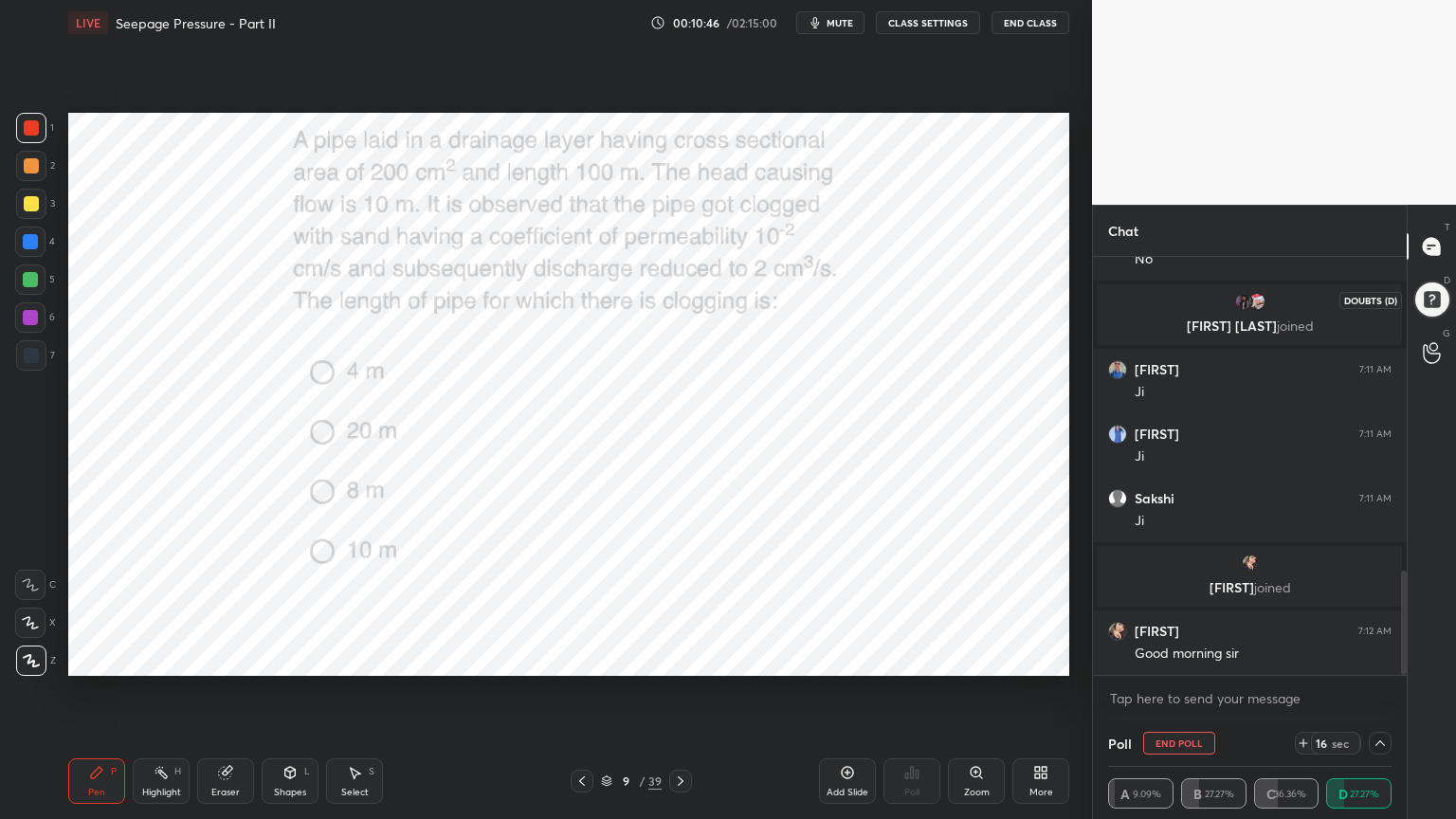click at bounding box center [1431, 300] 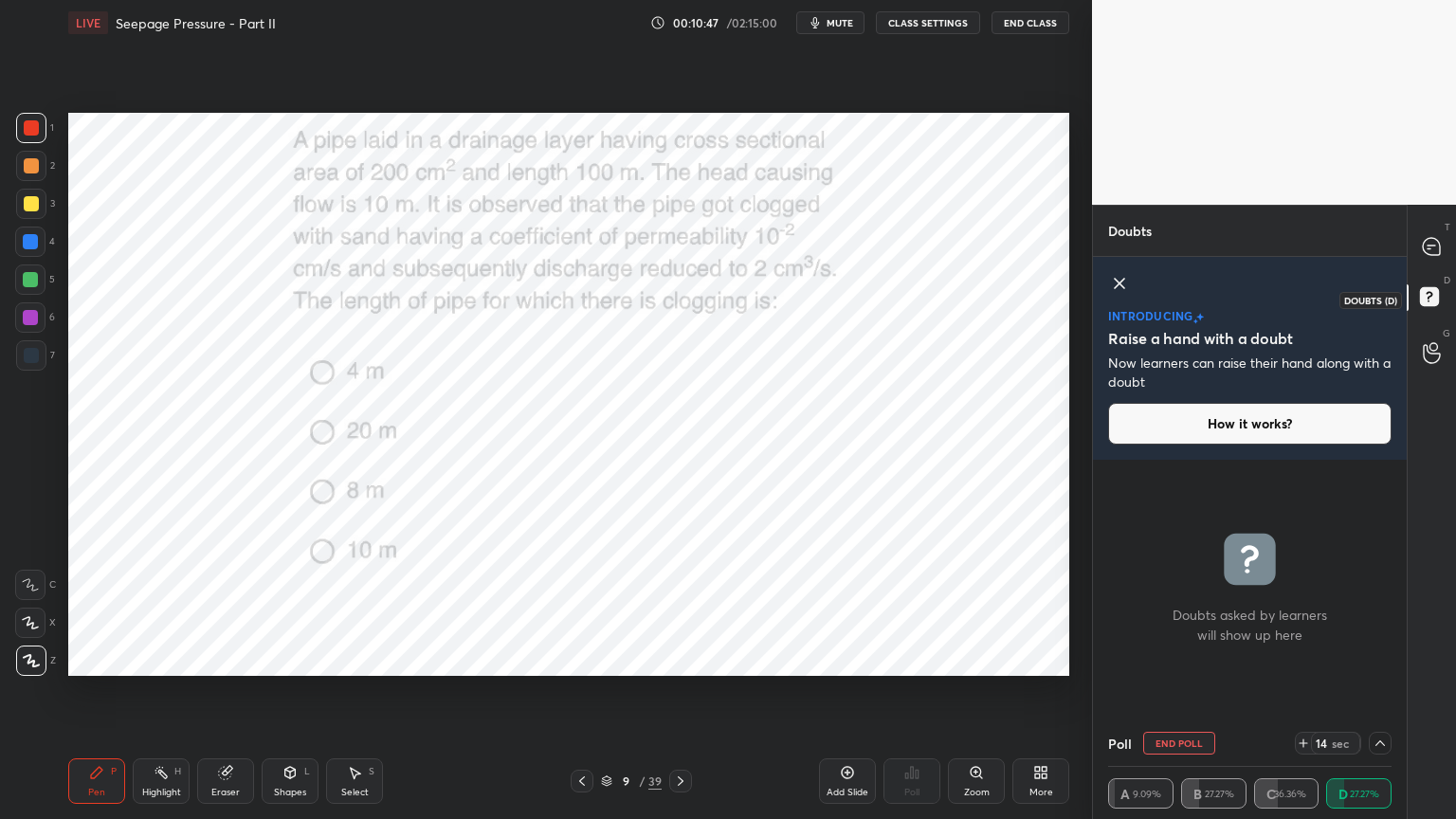 click 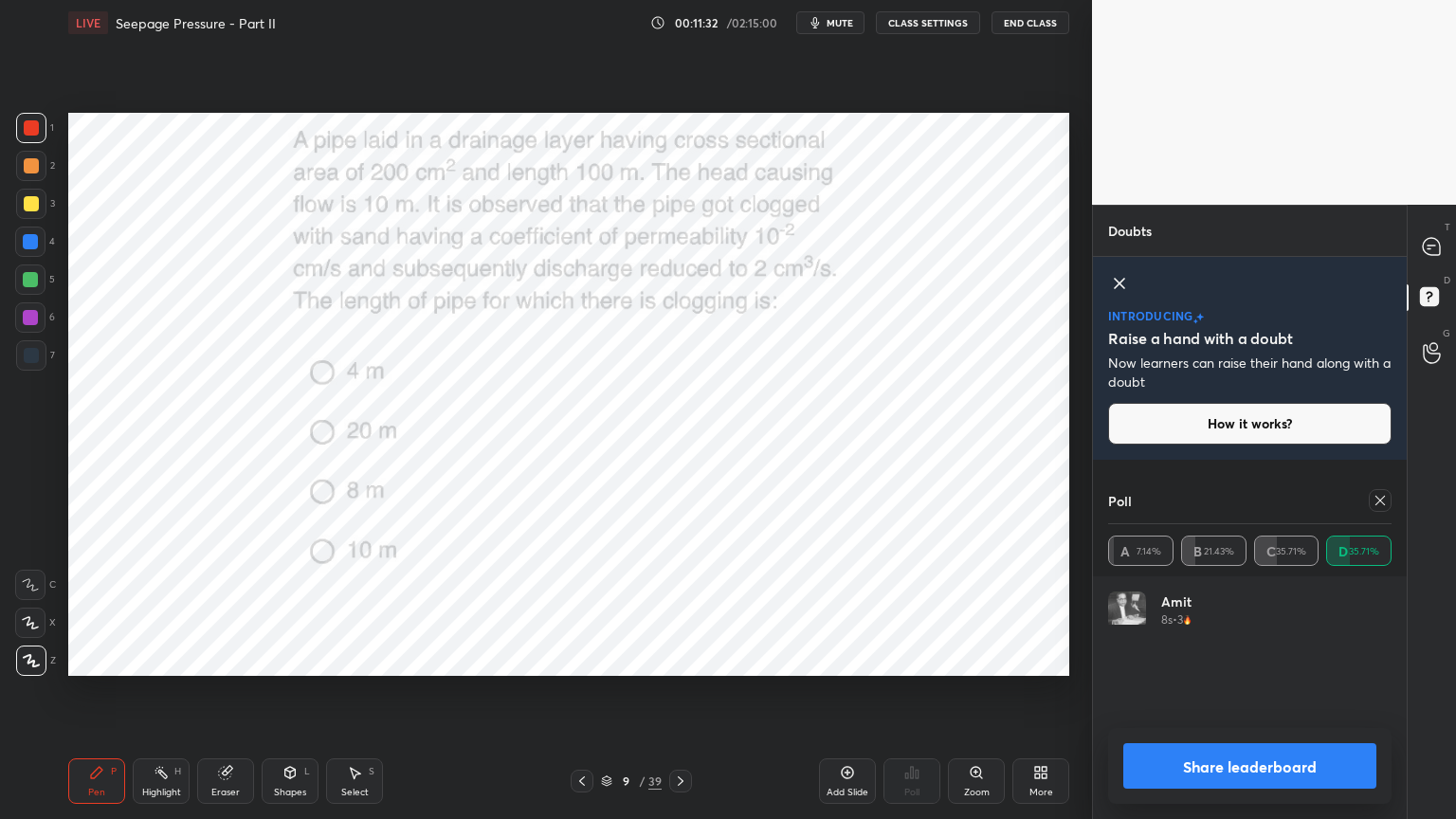 scroll, scrollTop: 6, scrollLeft: 6, axis: both 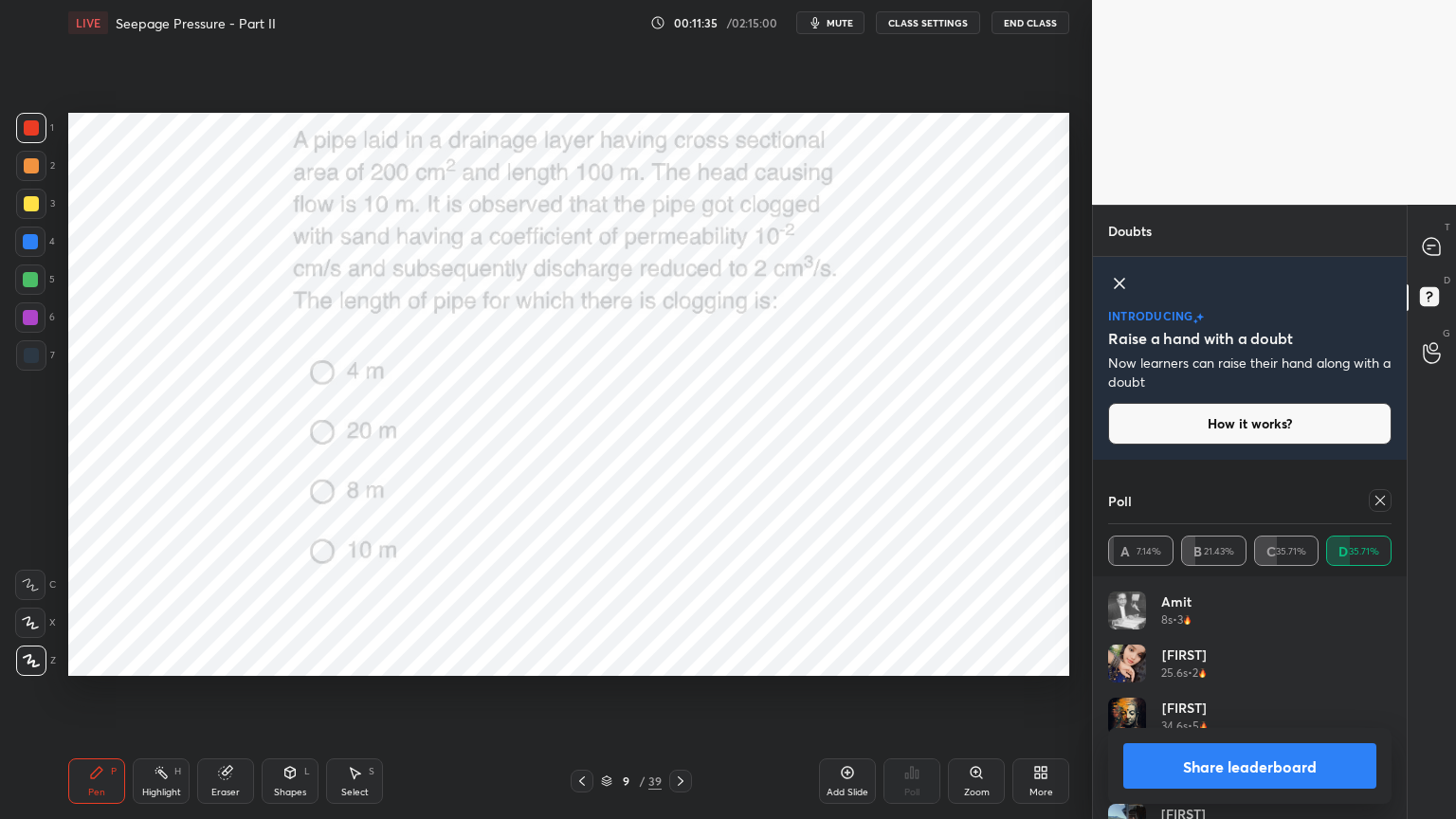 click 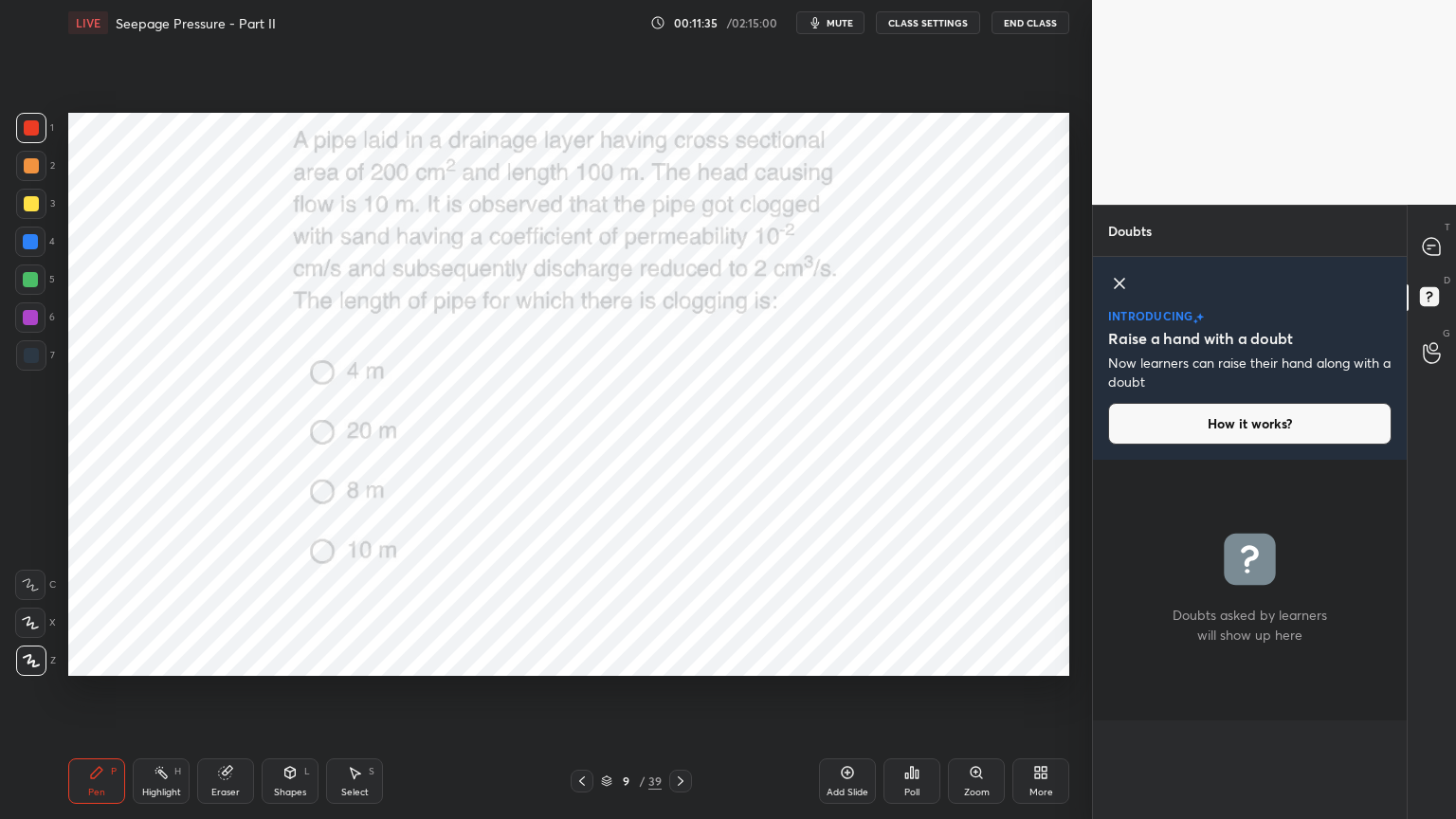 scroll, scrollTop: 0, scrollLeft: 0, axis: both 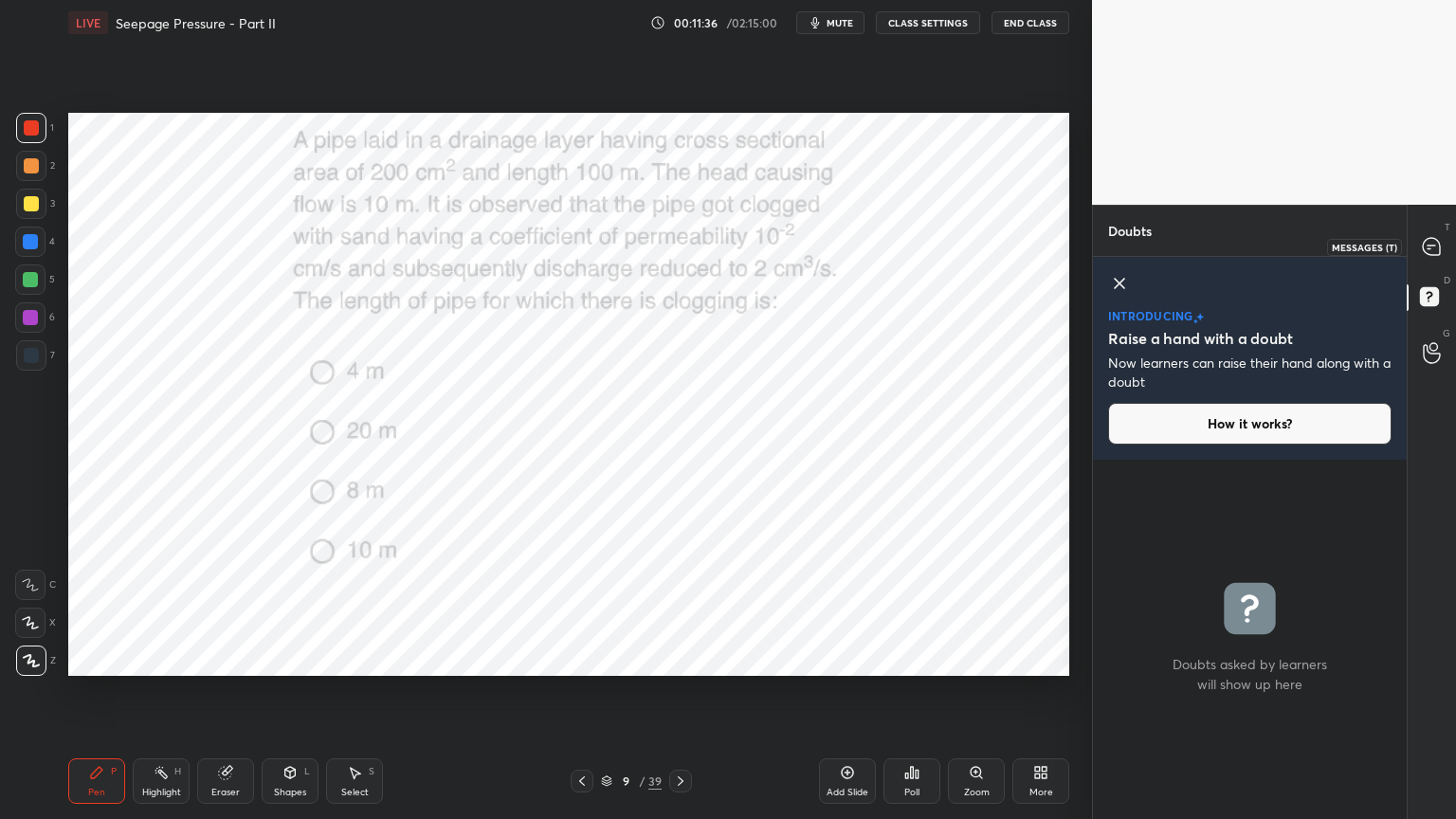 click 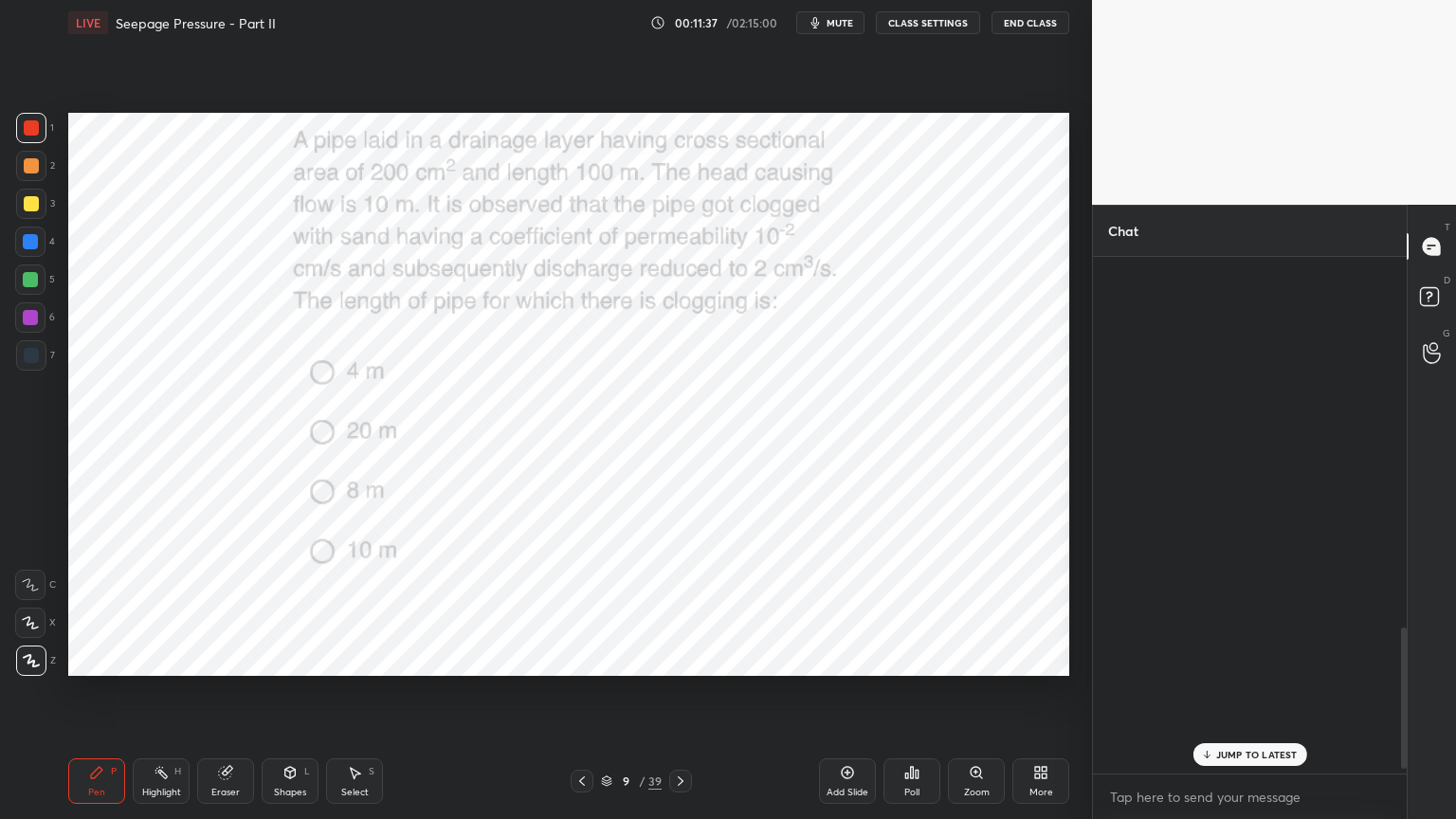scroll, scrollTop: 1350, scrollLeft: 0, axis: vertical 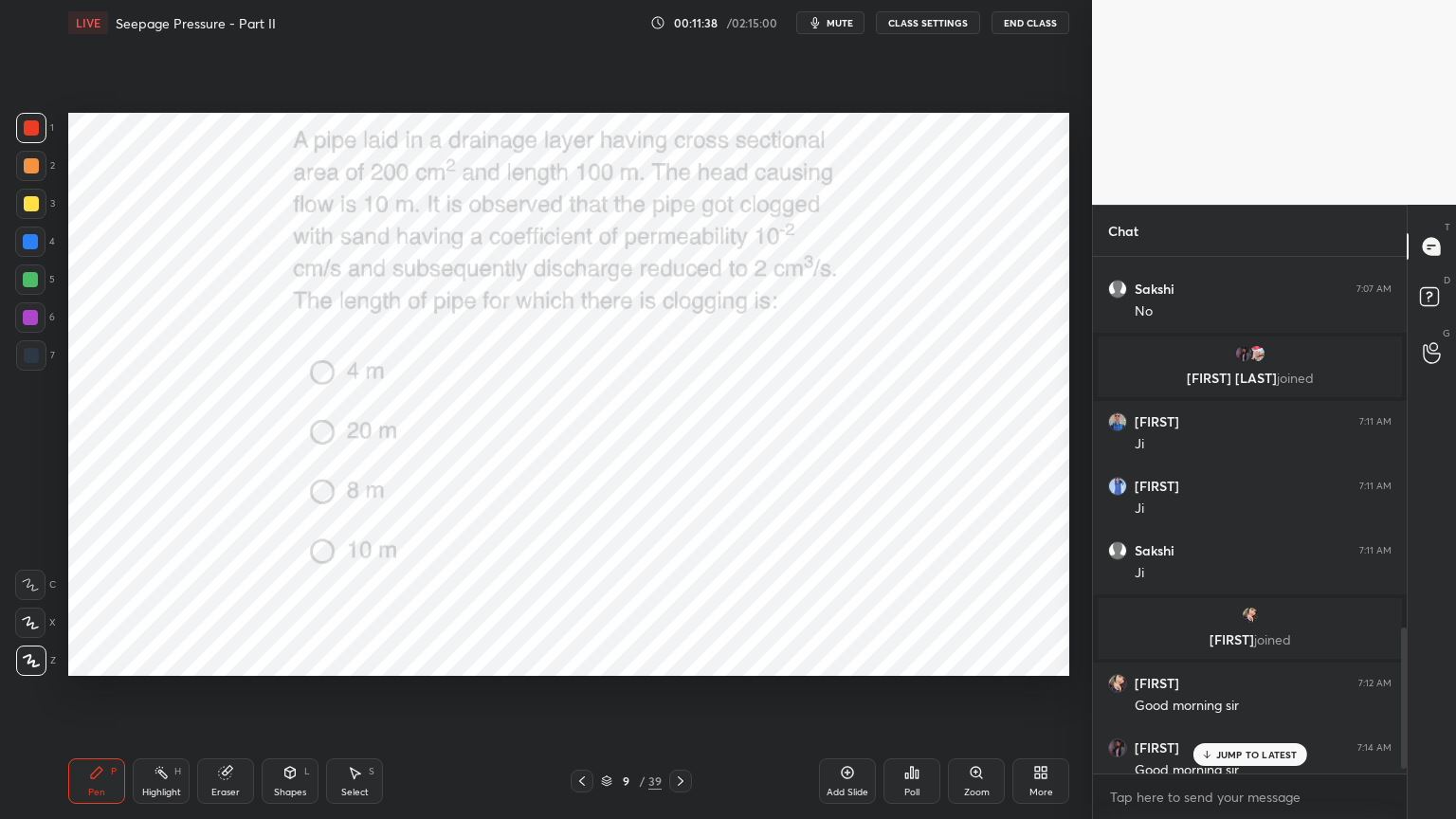 click on "JUMP TO LATEST" at bounding box center [1257, 755] 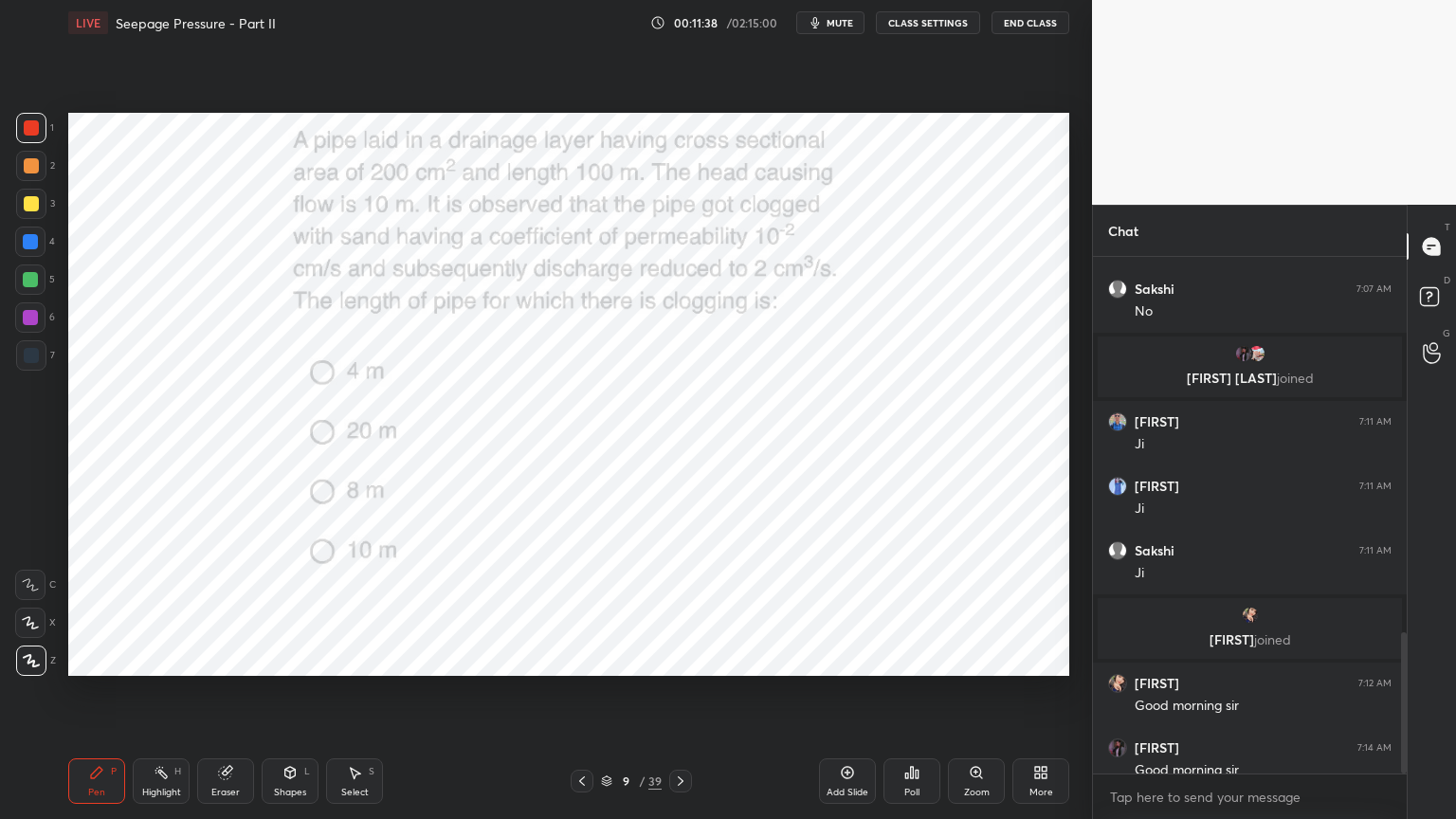 scroll, scrollTop: 1368, scrollLeft: 0, axis: vertical 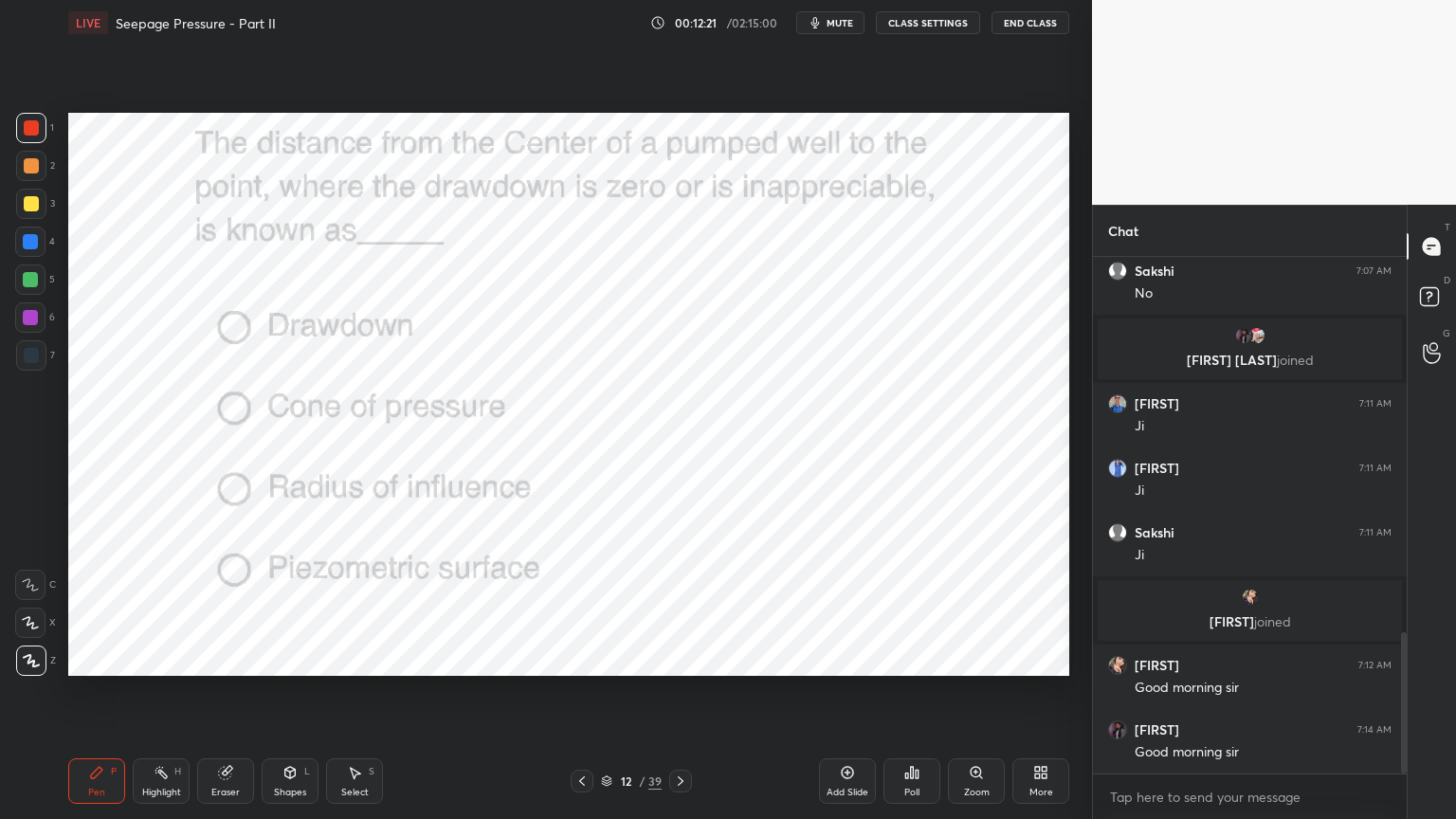 click on "Poll" at bounding box center [912, 781] 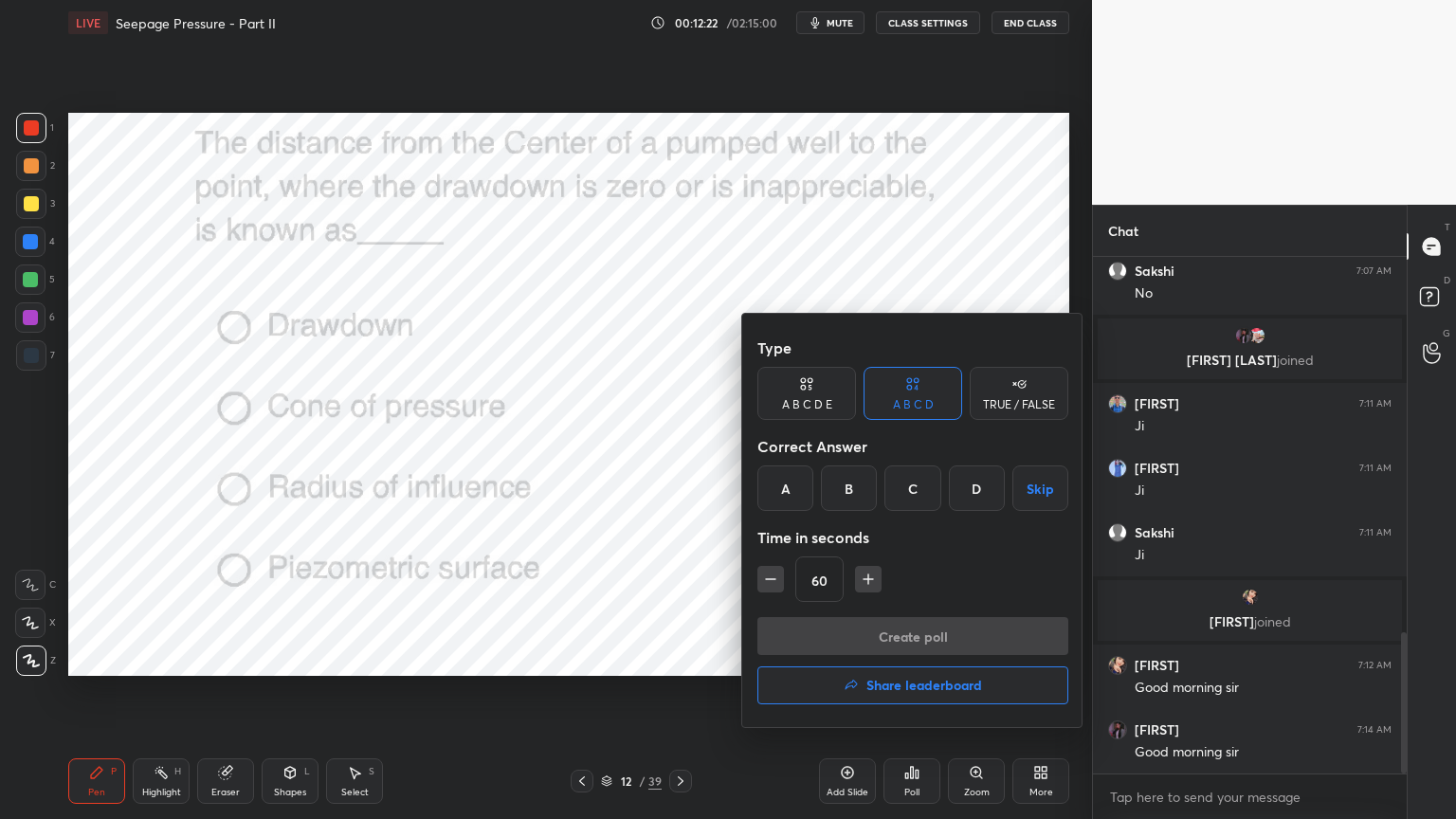 click on "C" at bounding box center [912, 488] 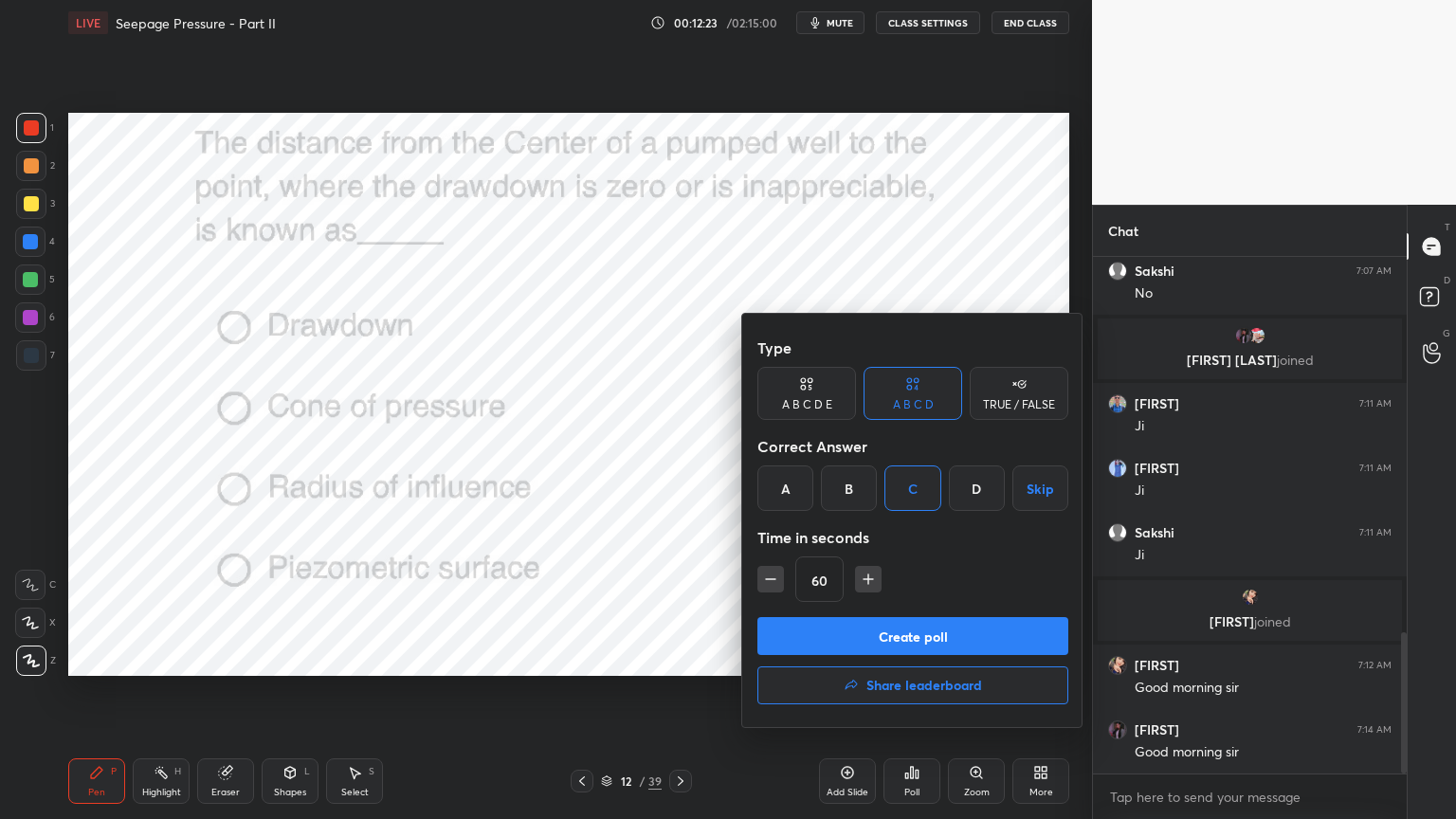 click 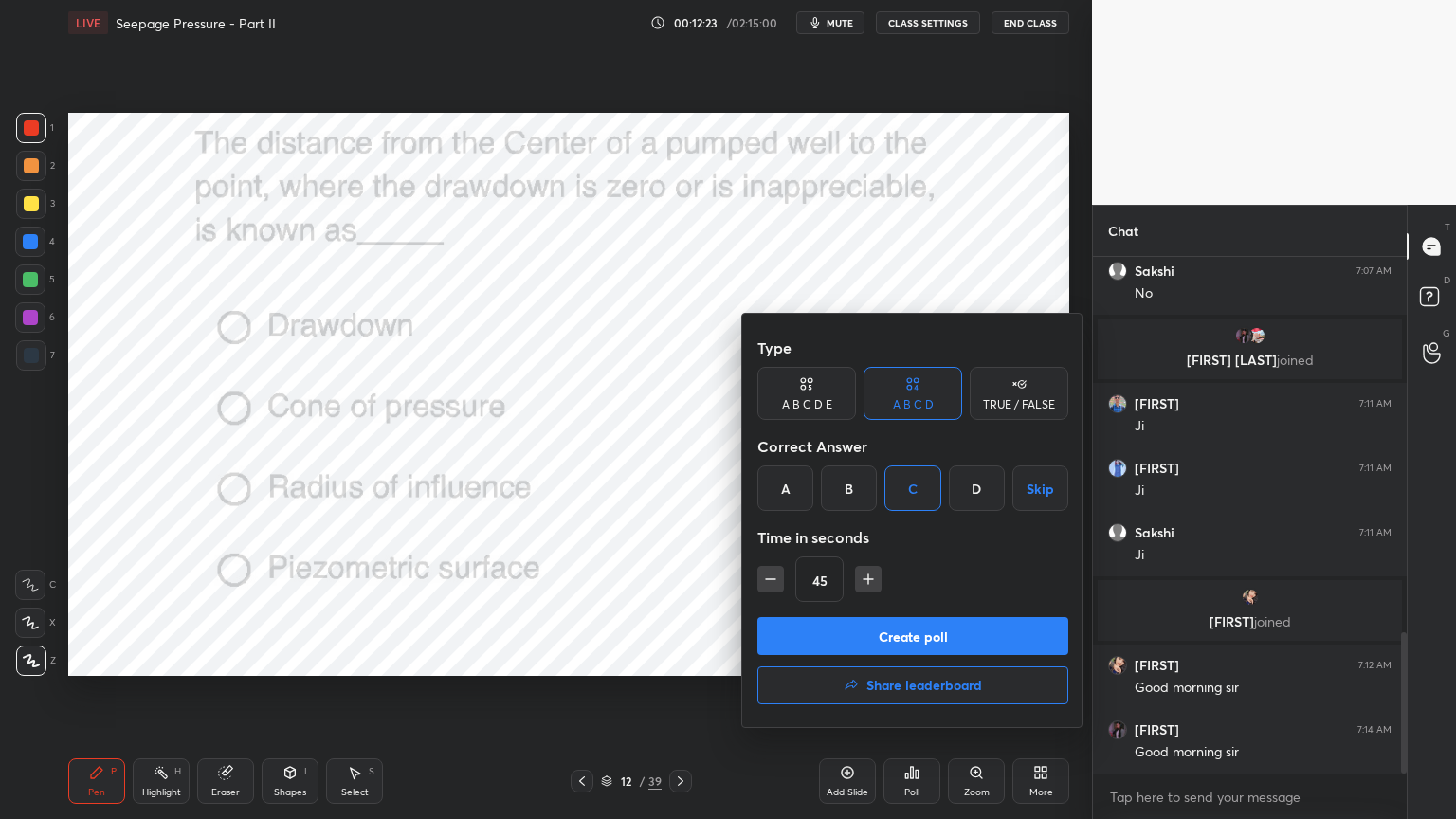 click on "Create poll" at bounding box center (913, 636) 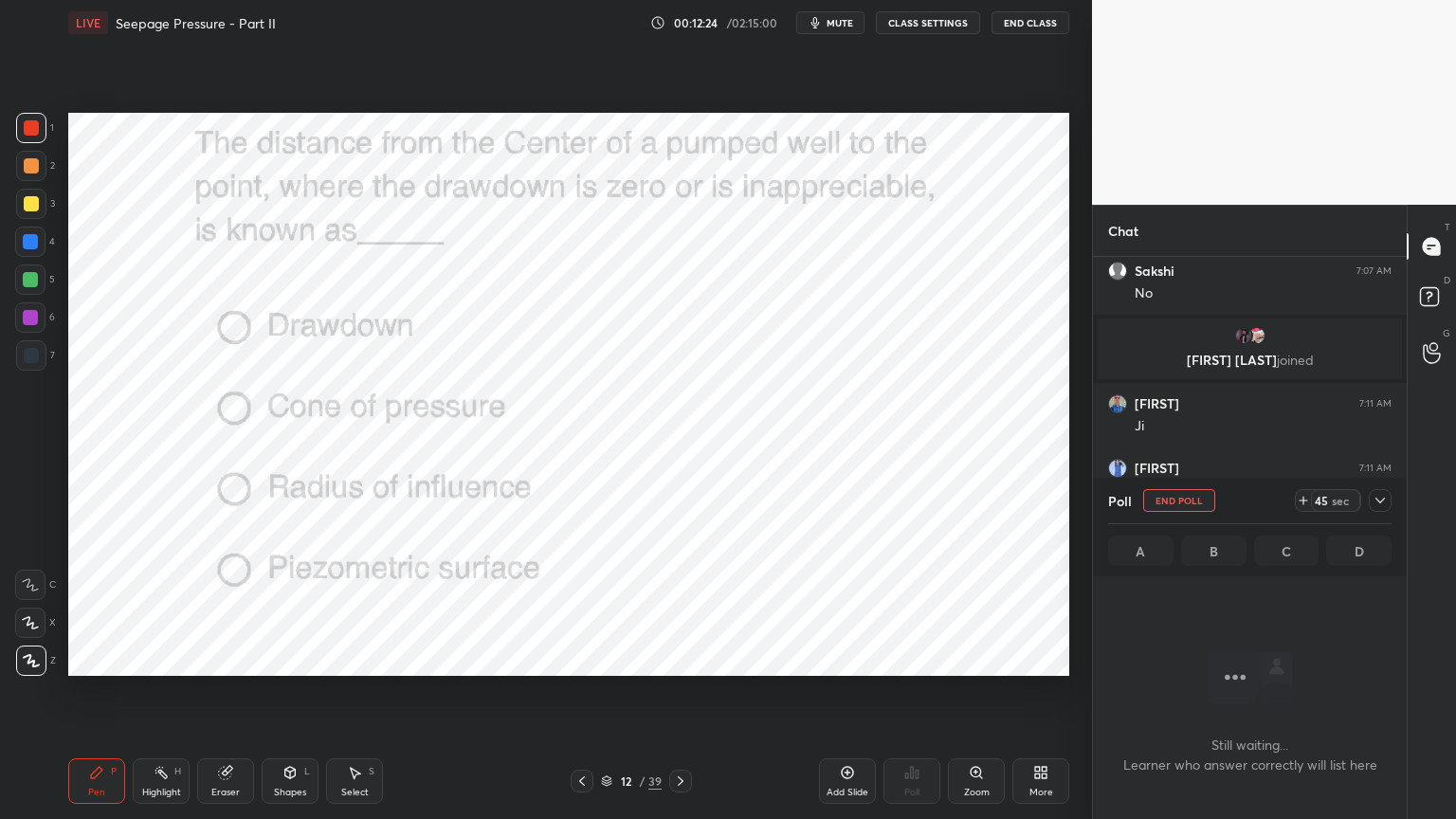 scroll, scrollTop: 480, scrollLeft: 308, axis: both 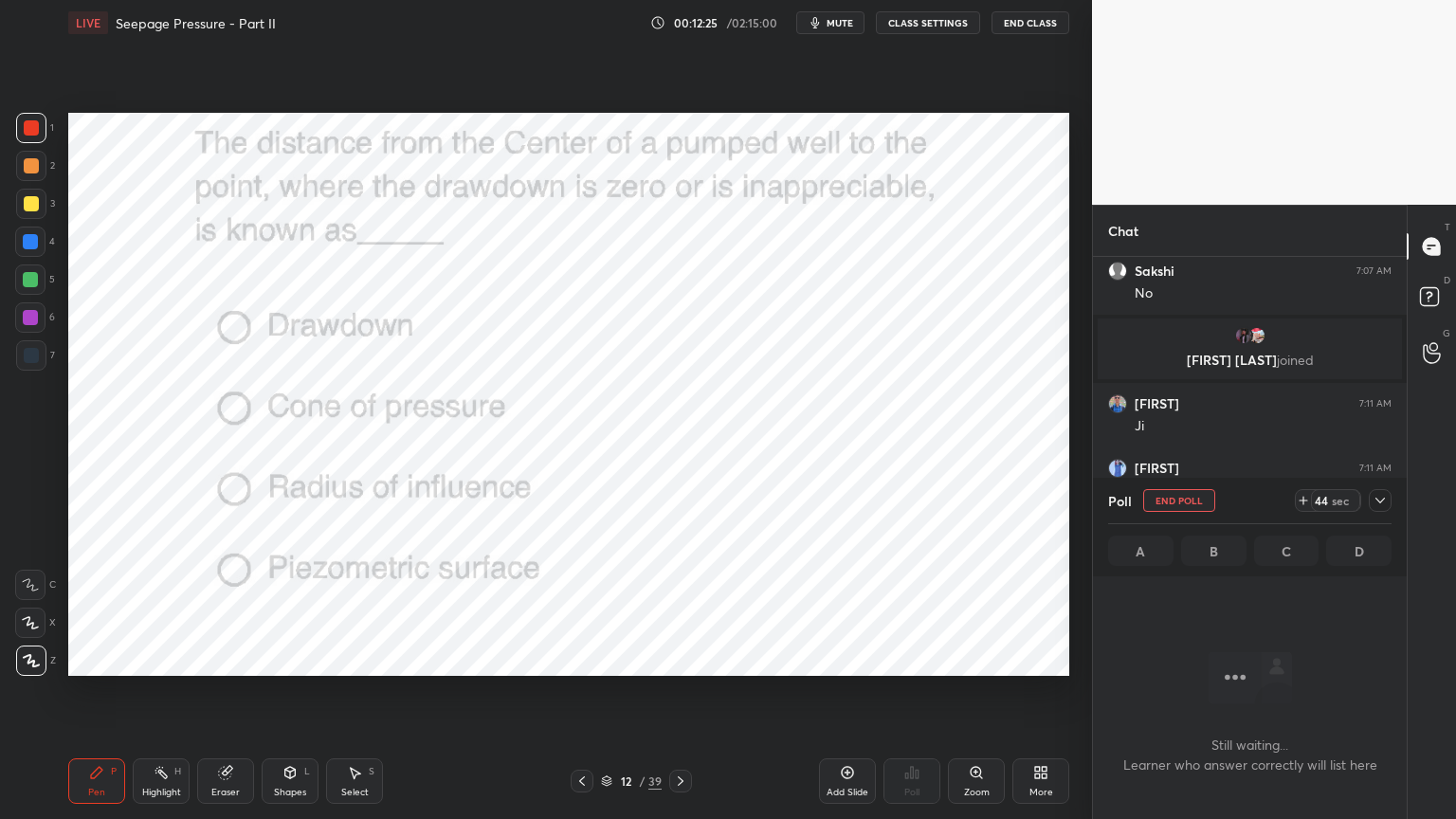 click 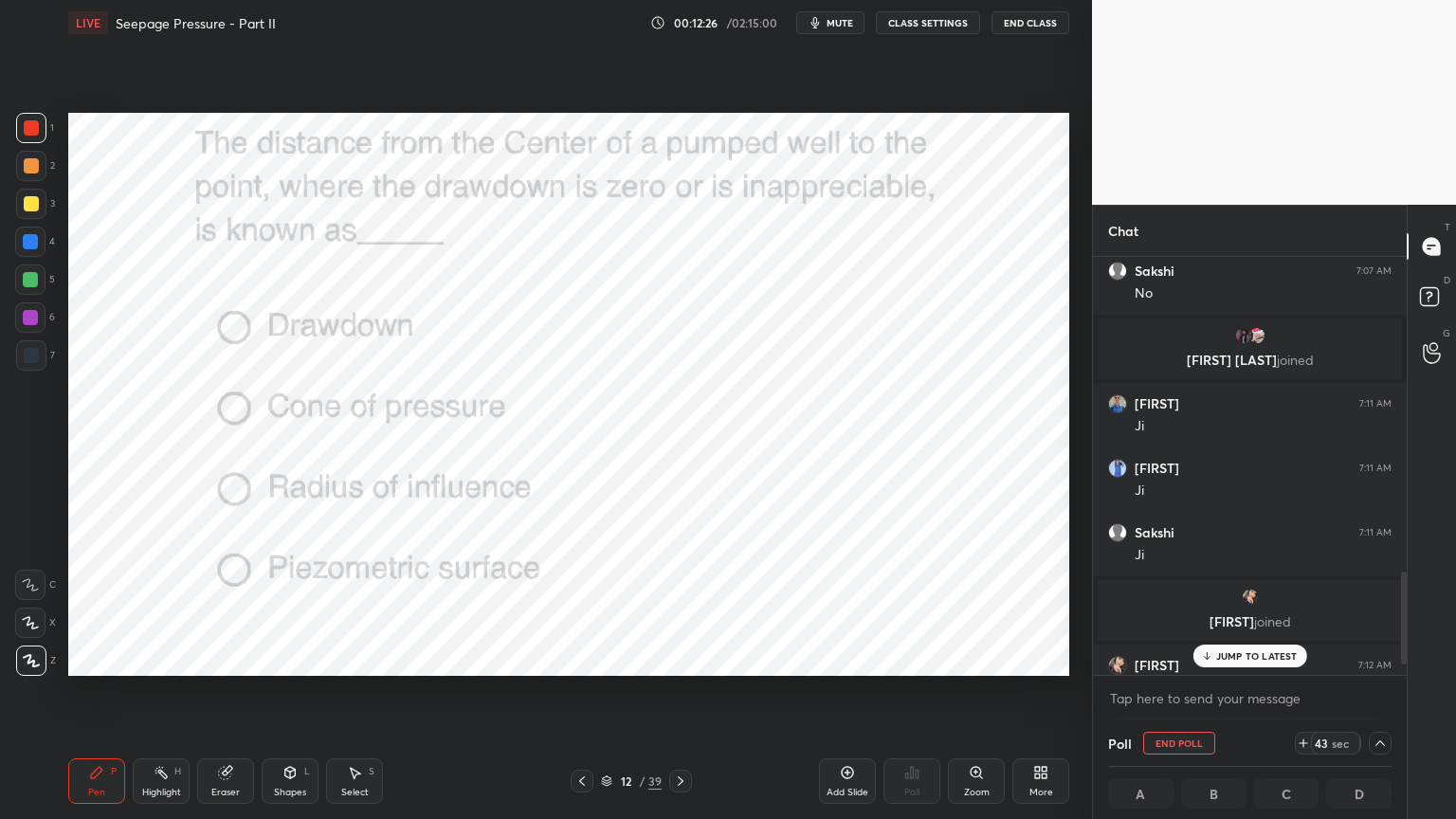 scroll, scrollTop: 1466, scrollLeft: 0, axis: vertical 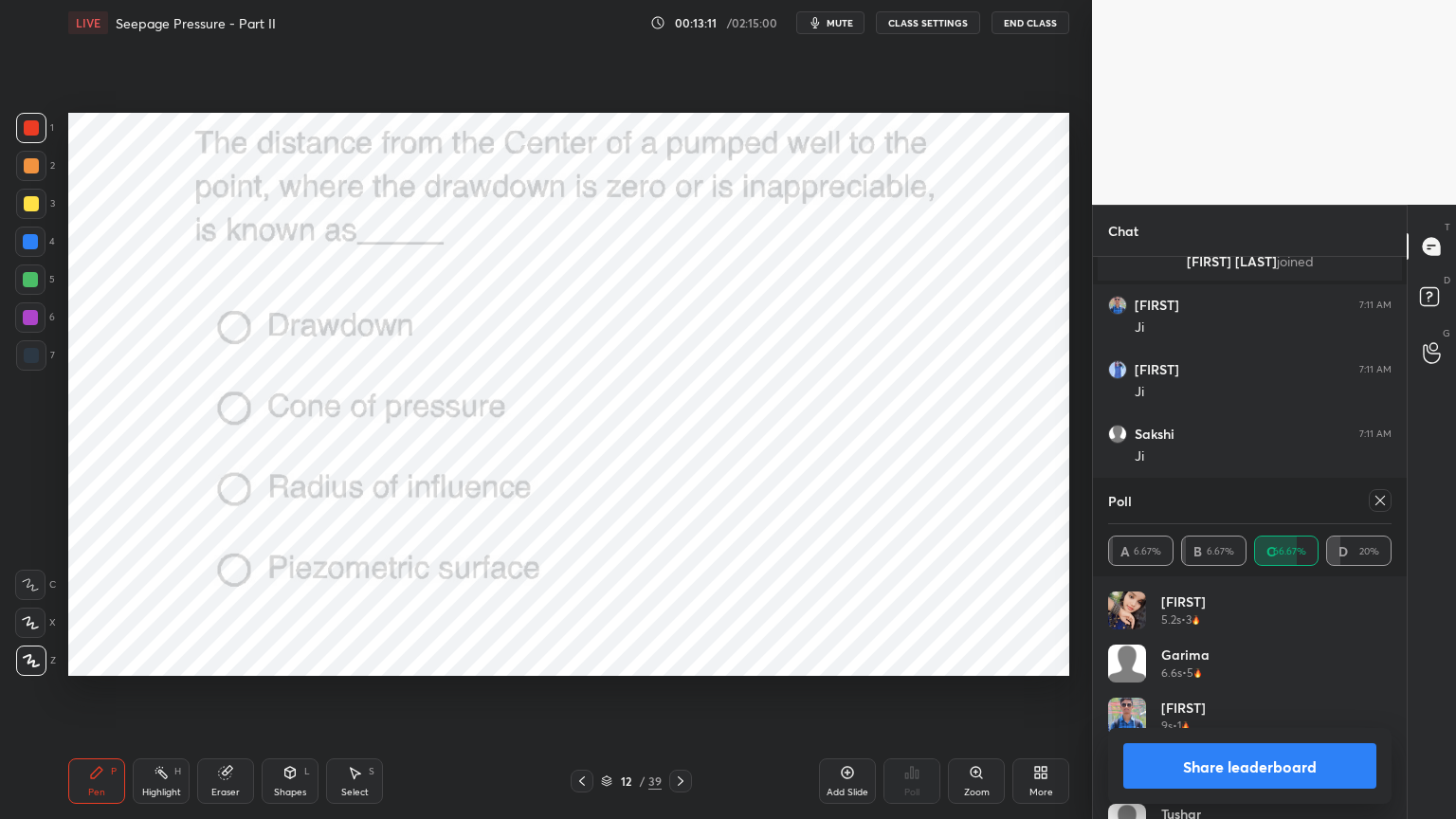 click 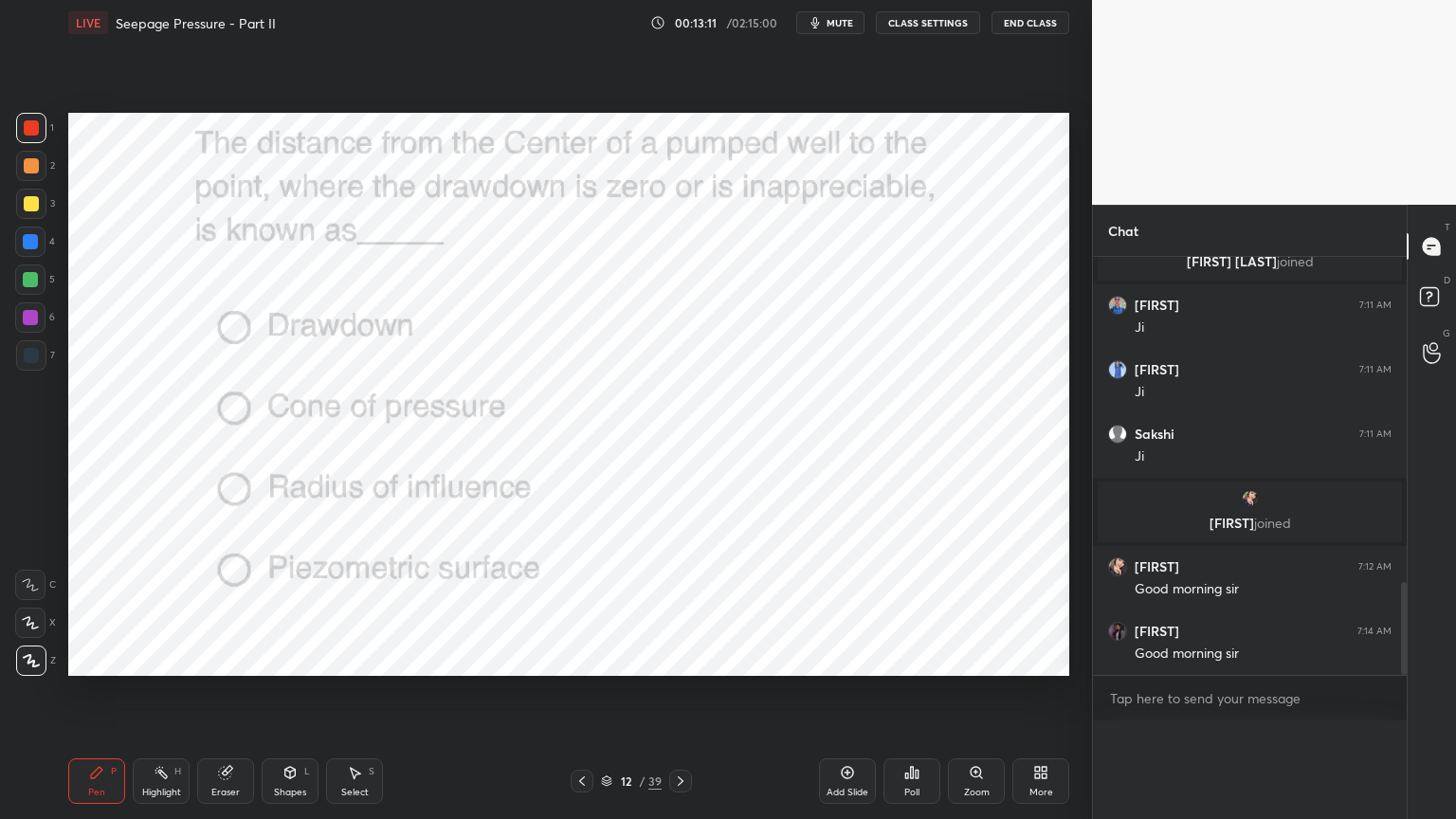 scroll, scrollTop: 6, scrollLeft: 6, axis: both 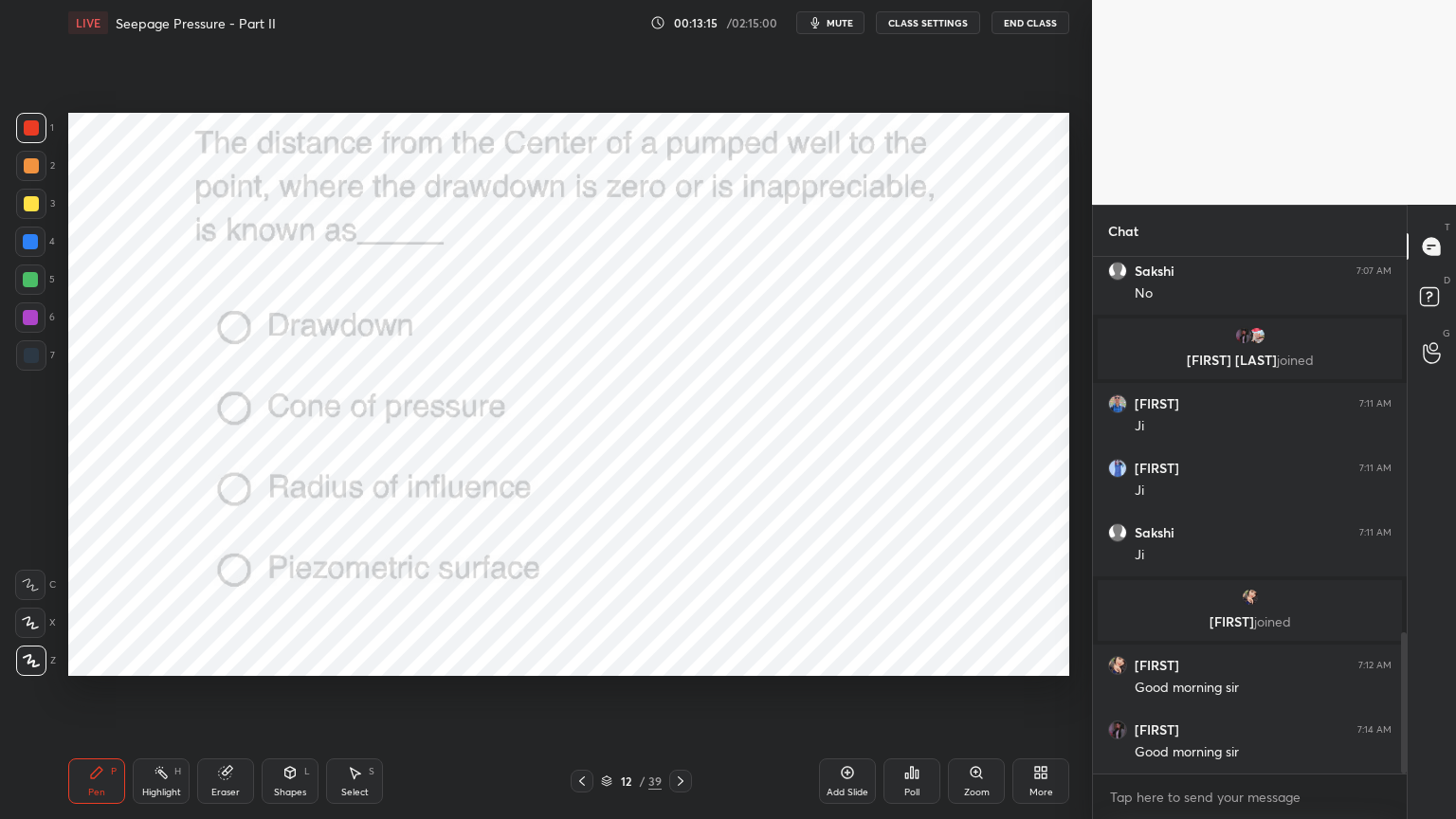click 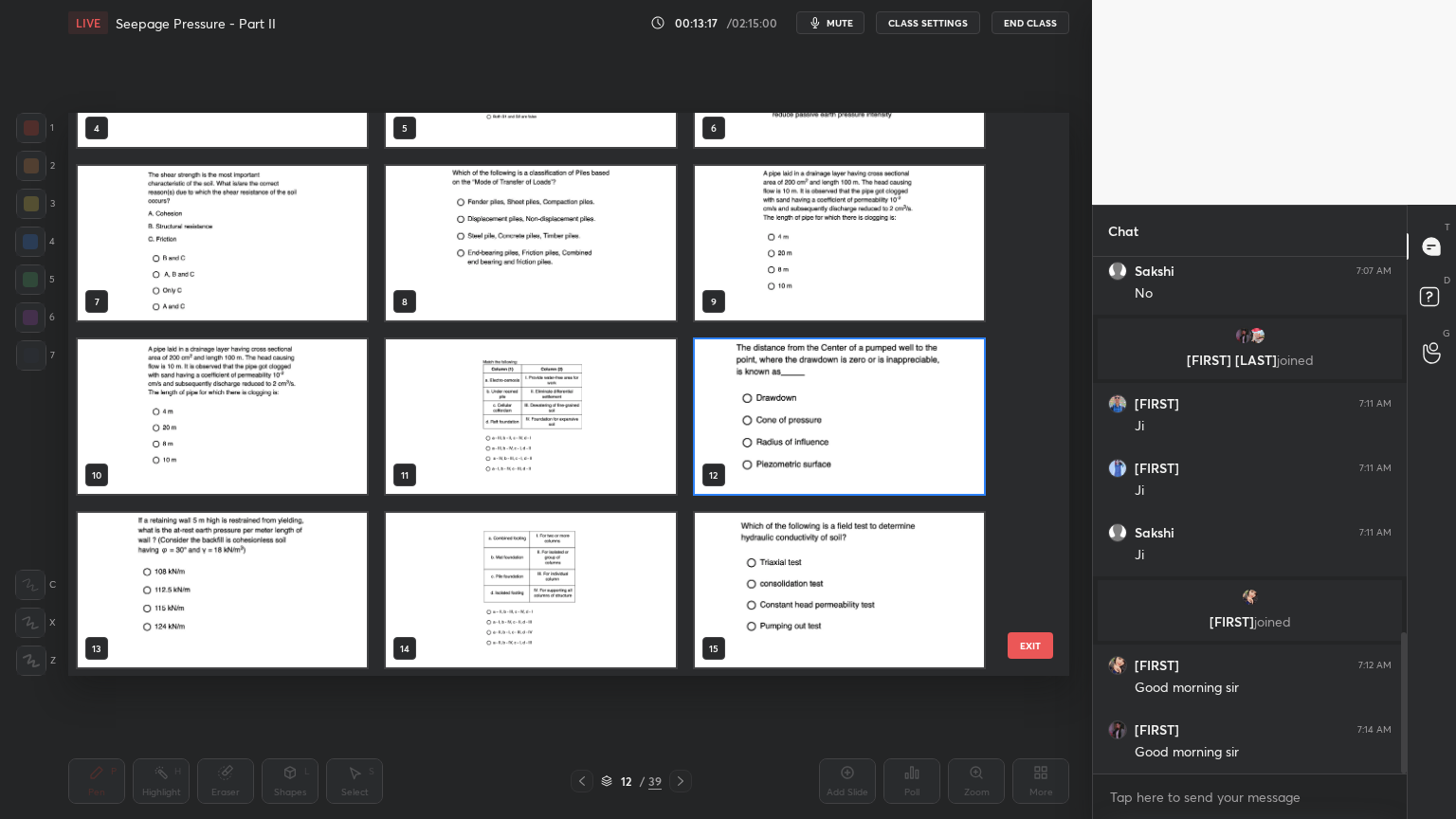 click at bounding box center [222, 590] 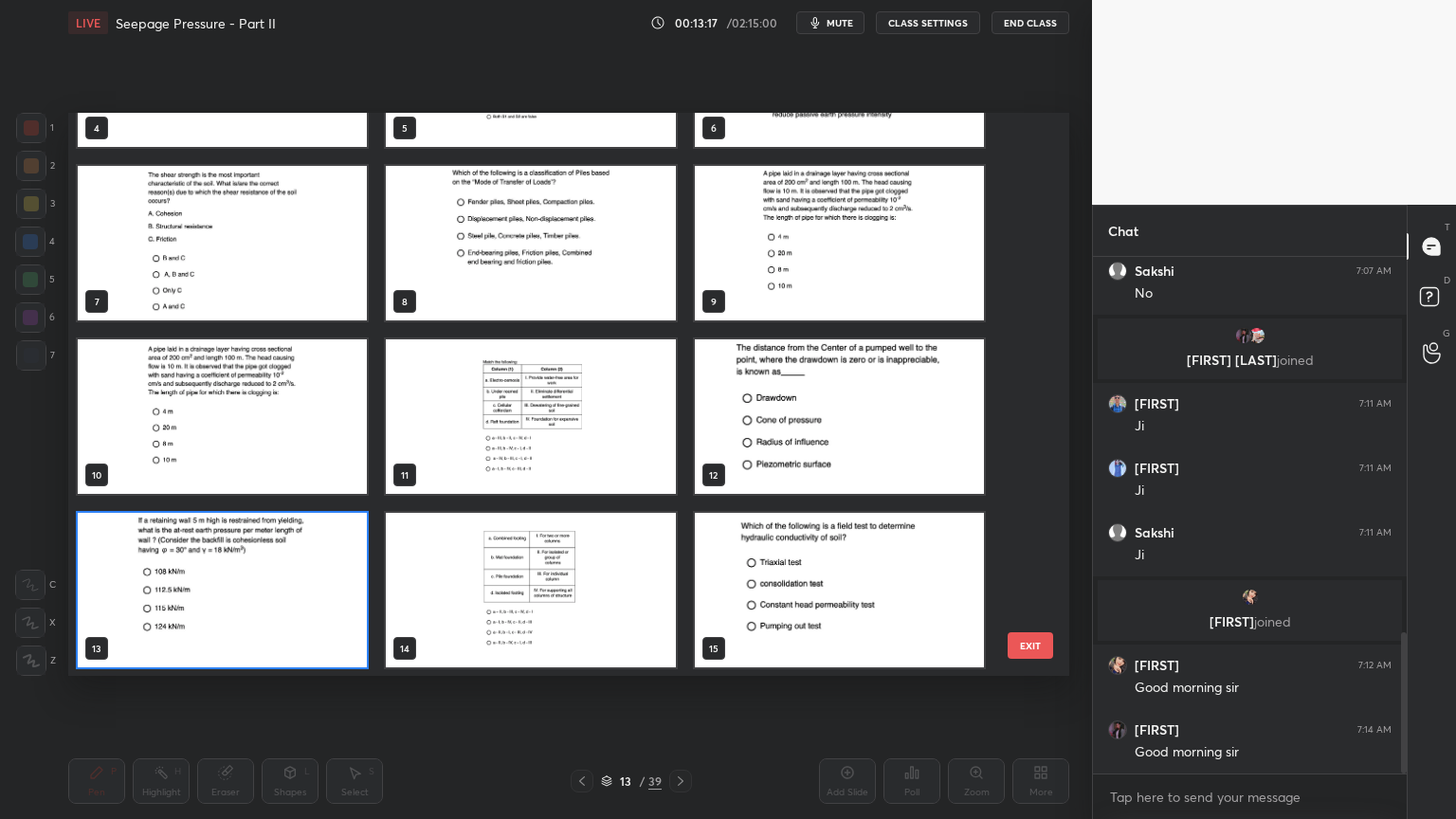 click at bounding box center [222, 590] 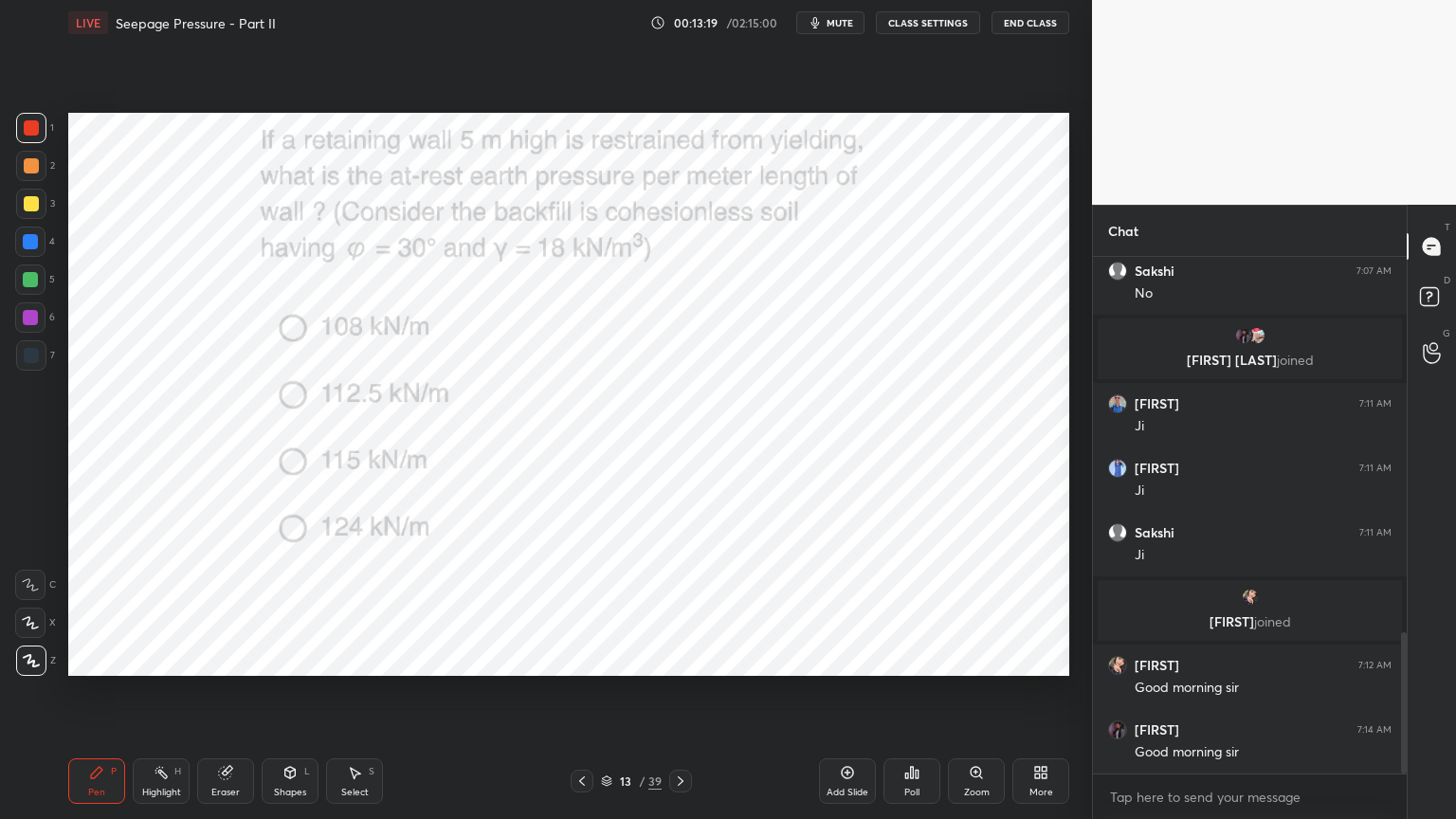 click 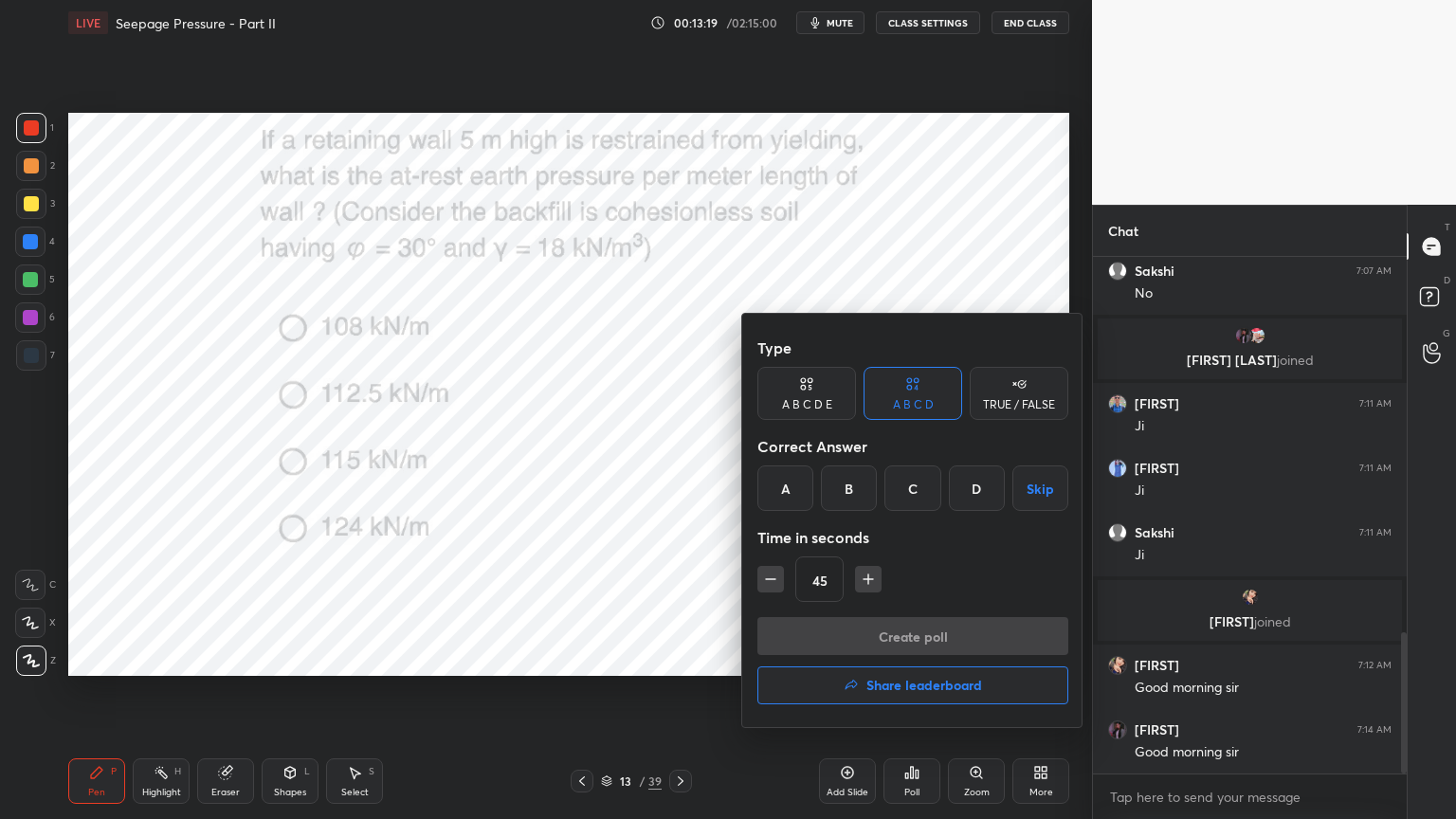 click on "B" at bounding box center [848, 488] 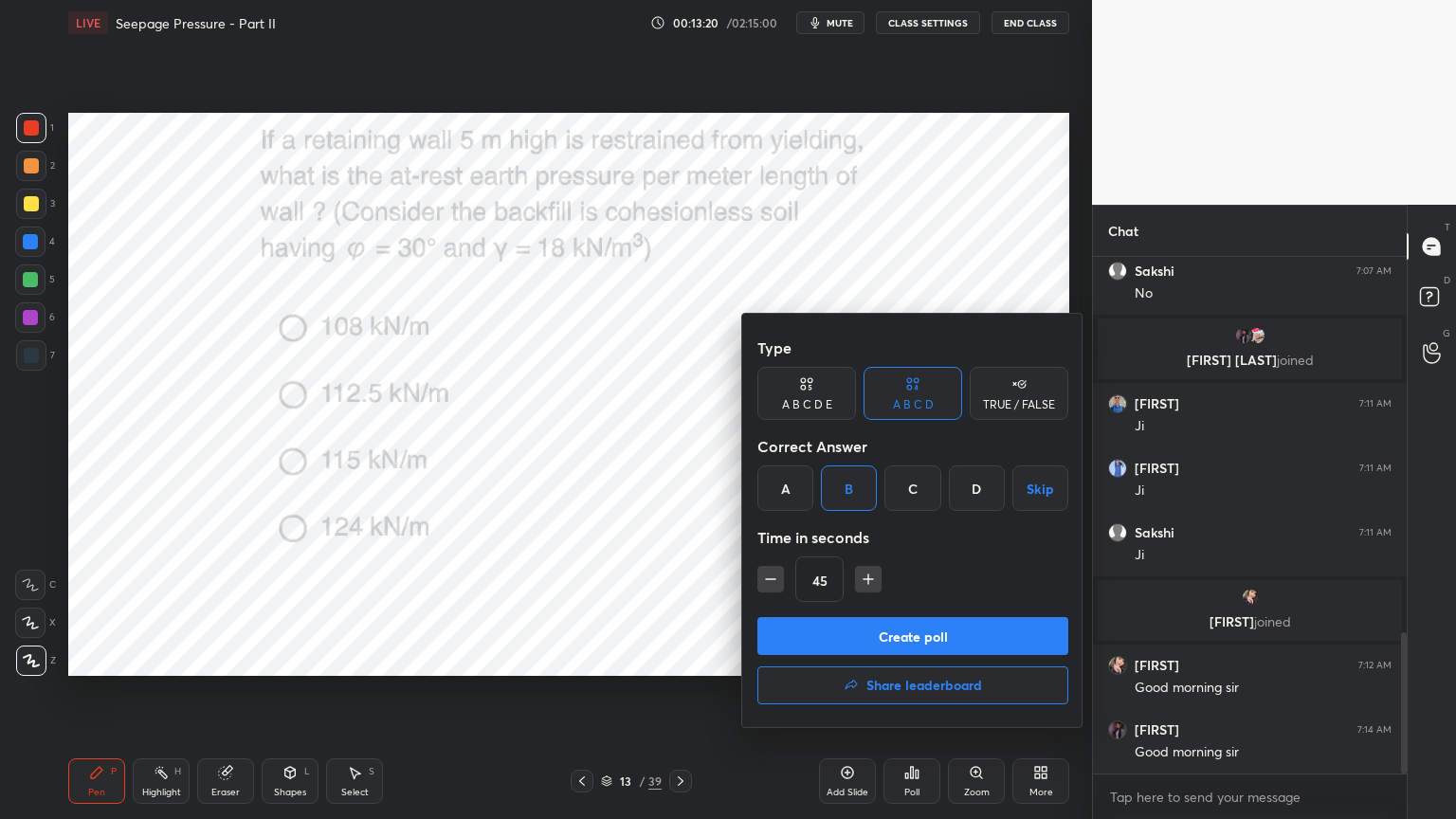 click 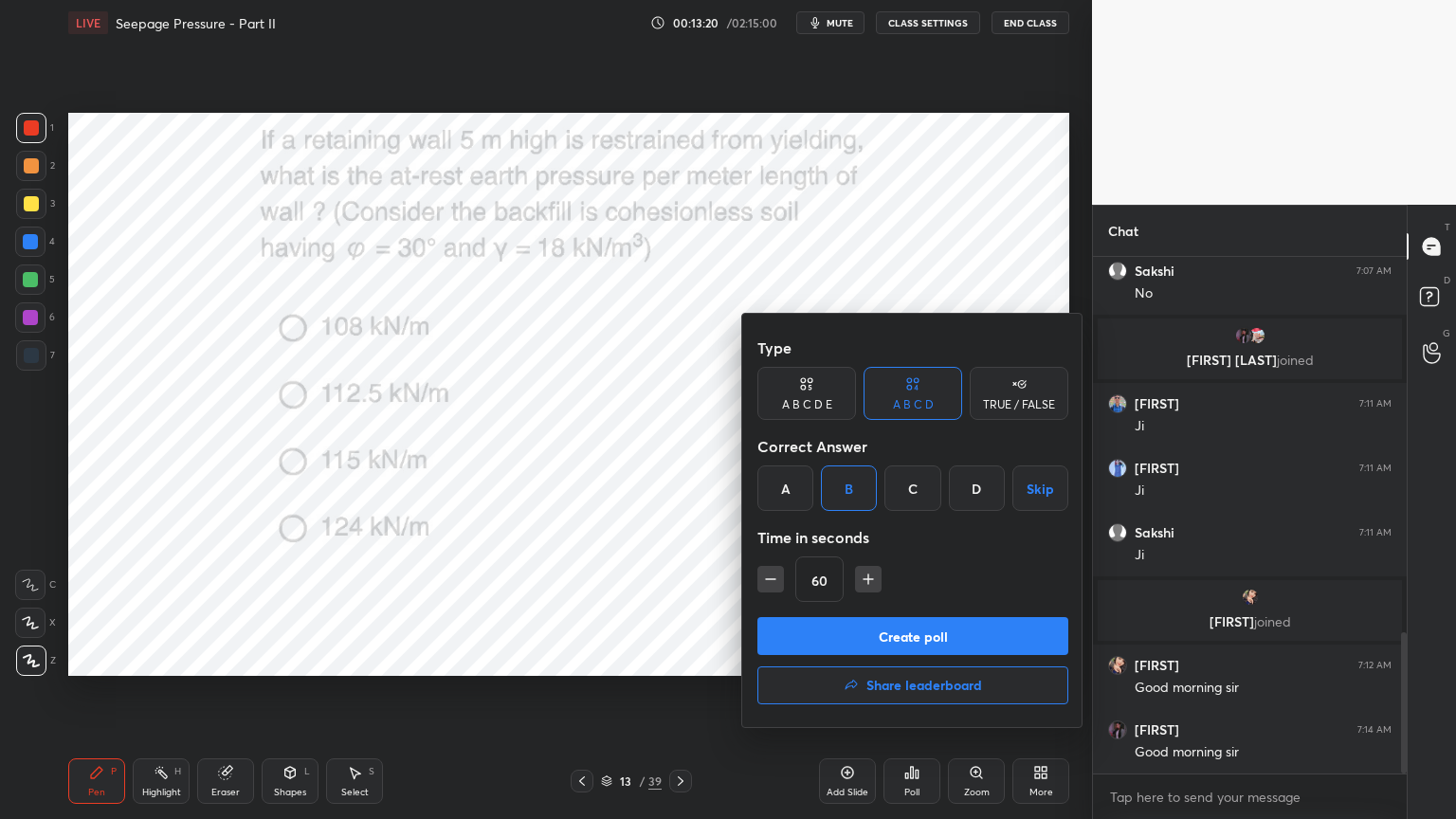 click 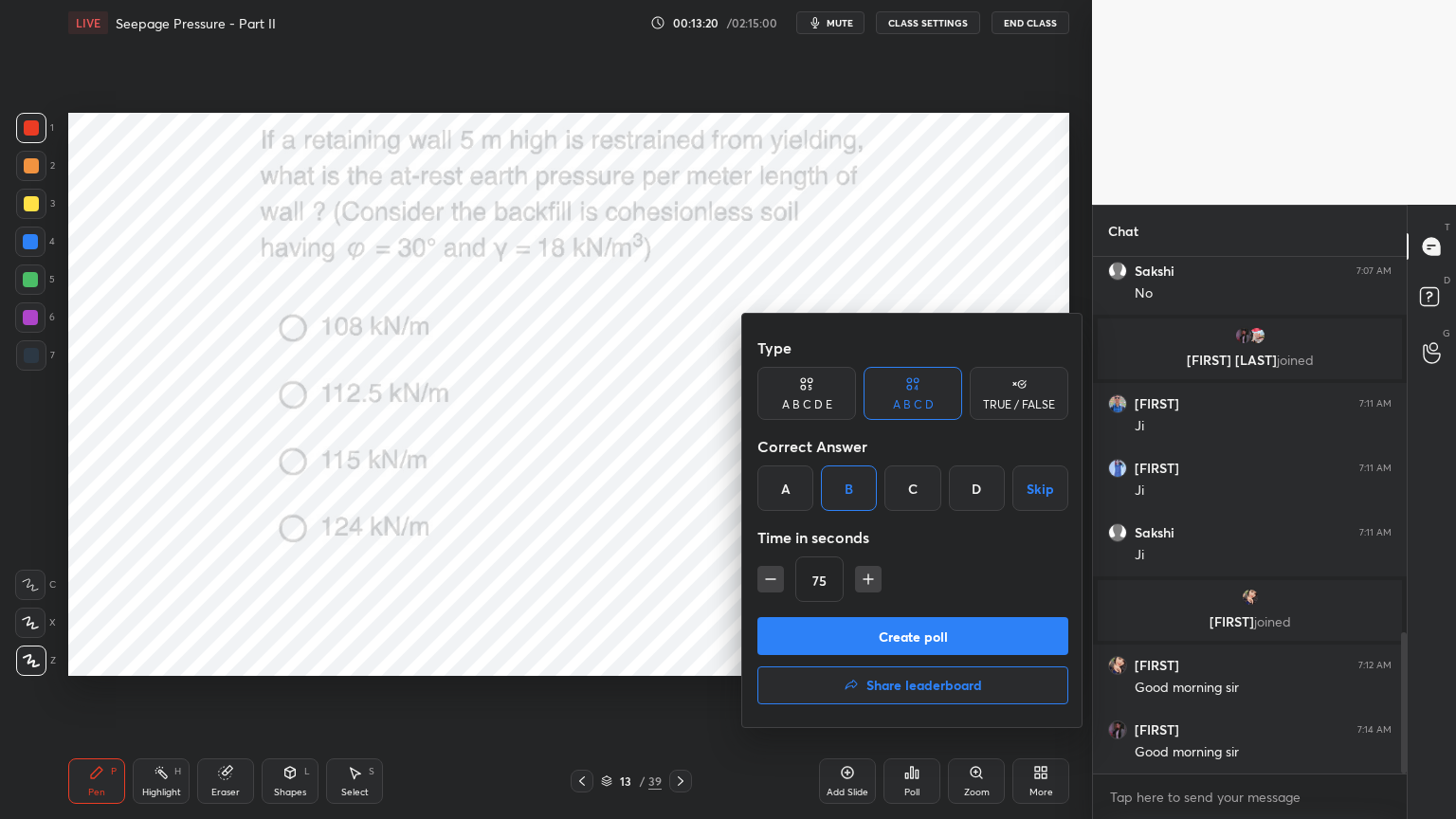 click 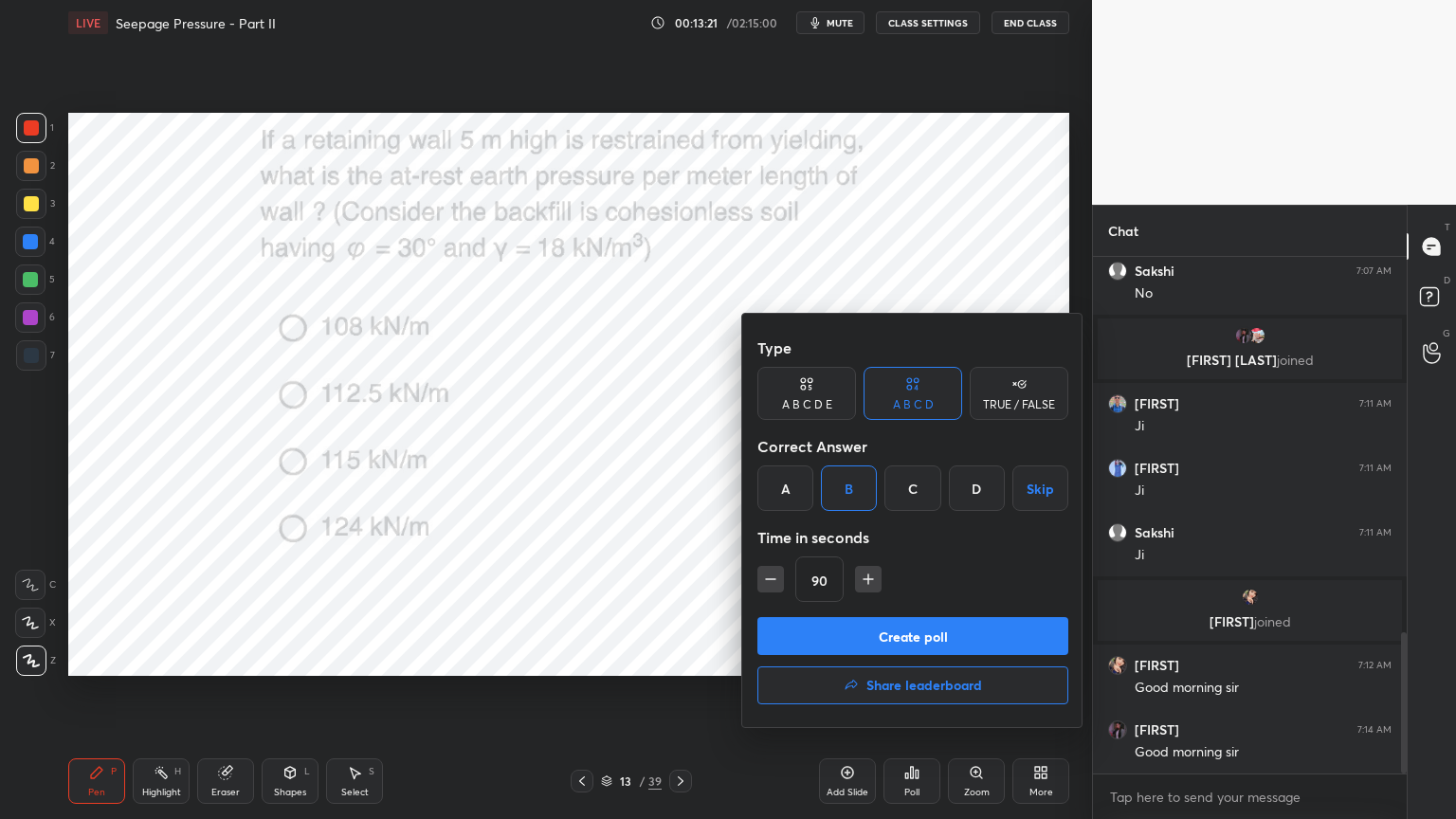 click on "Create poll" at bounding box center [913, 636] 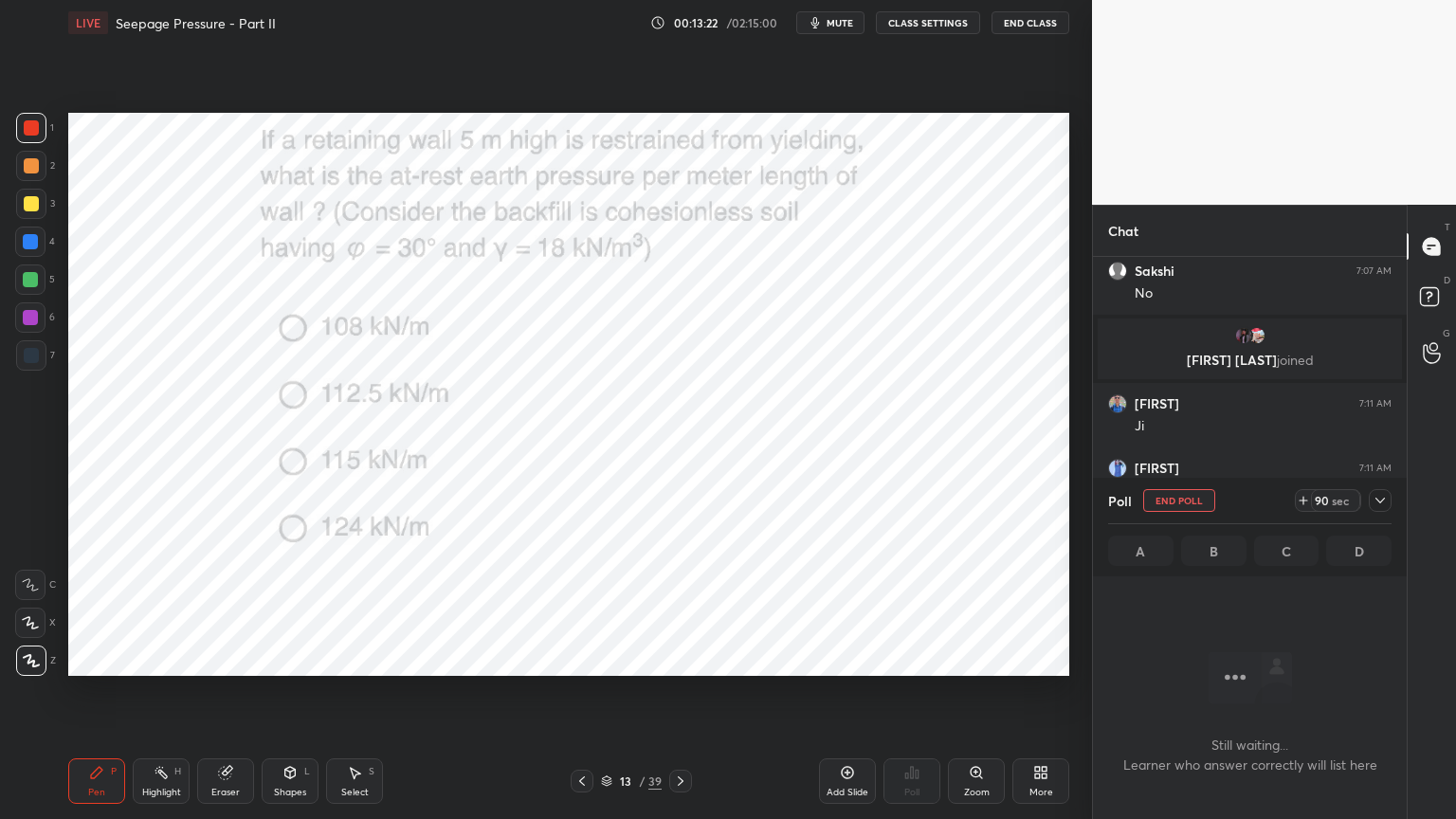 click on "mute" at bounding box center [830, 23] 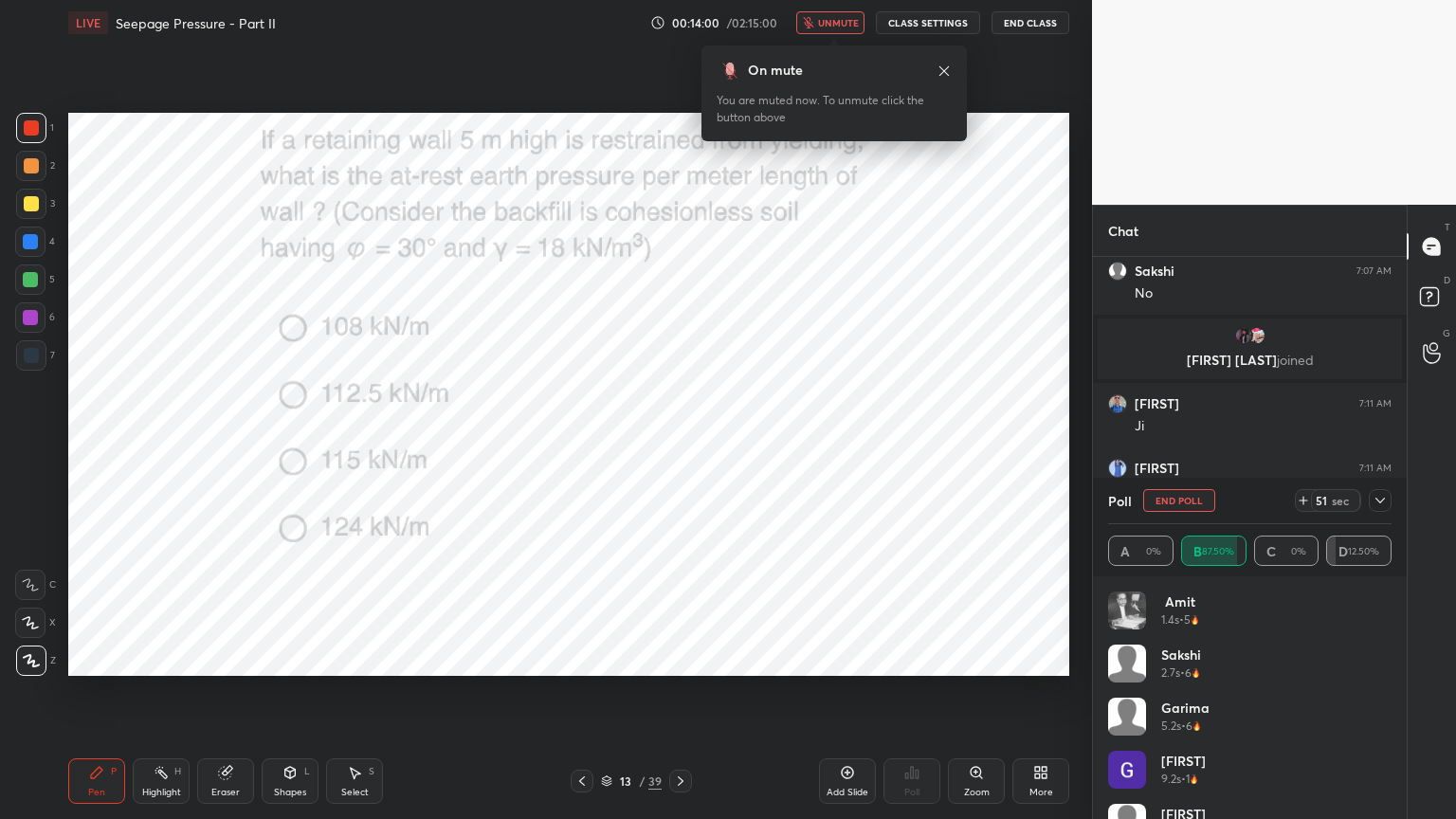 click 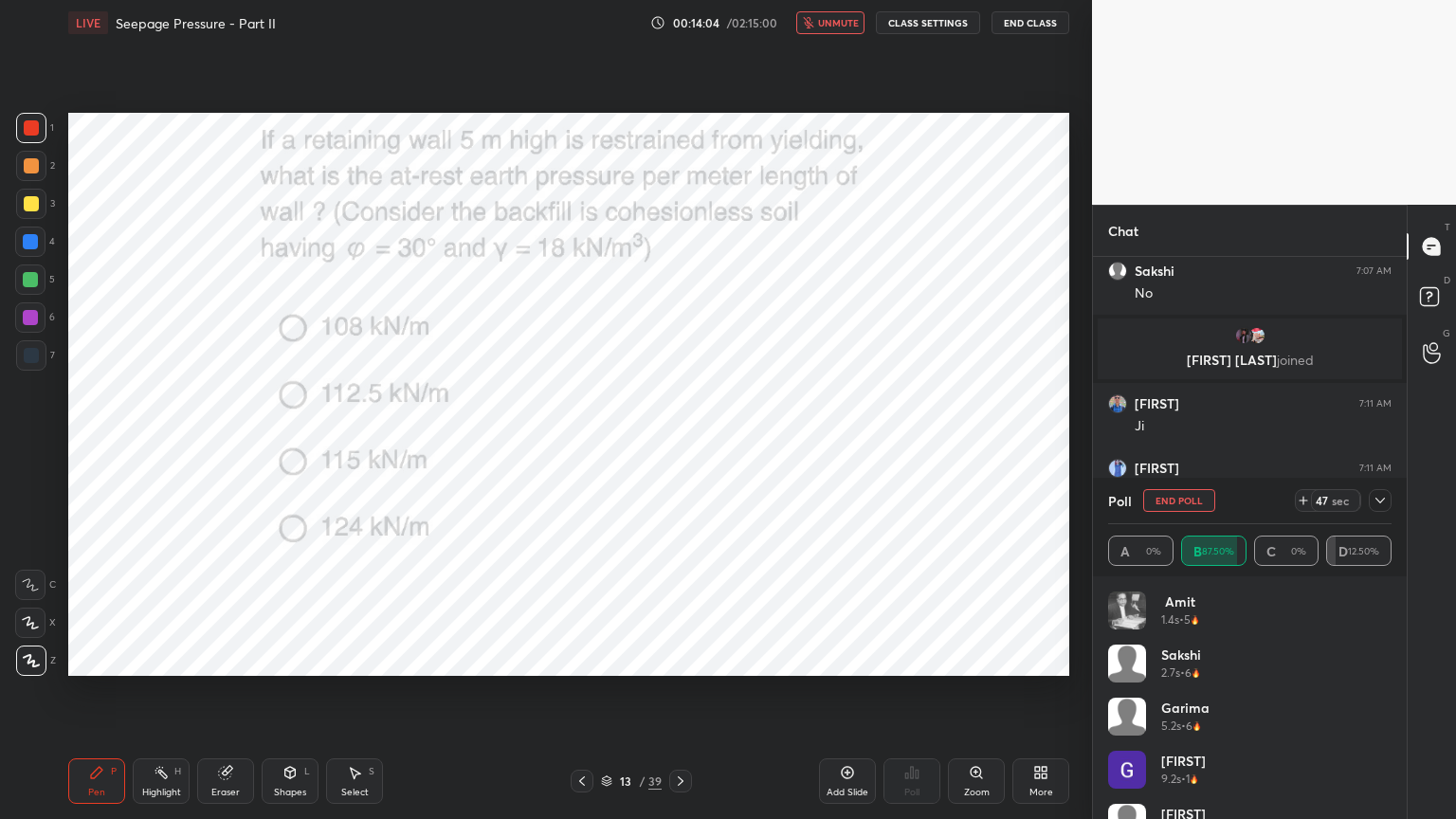 click on "unmute" at bounding box center [838, 23] 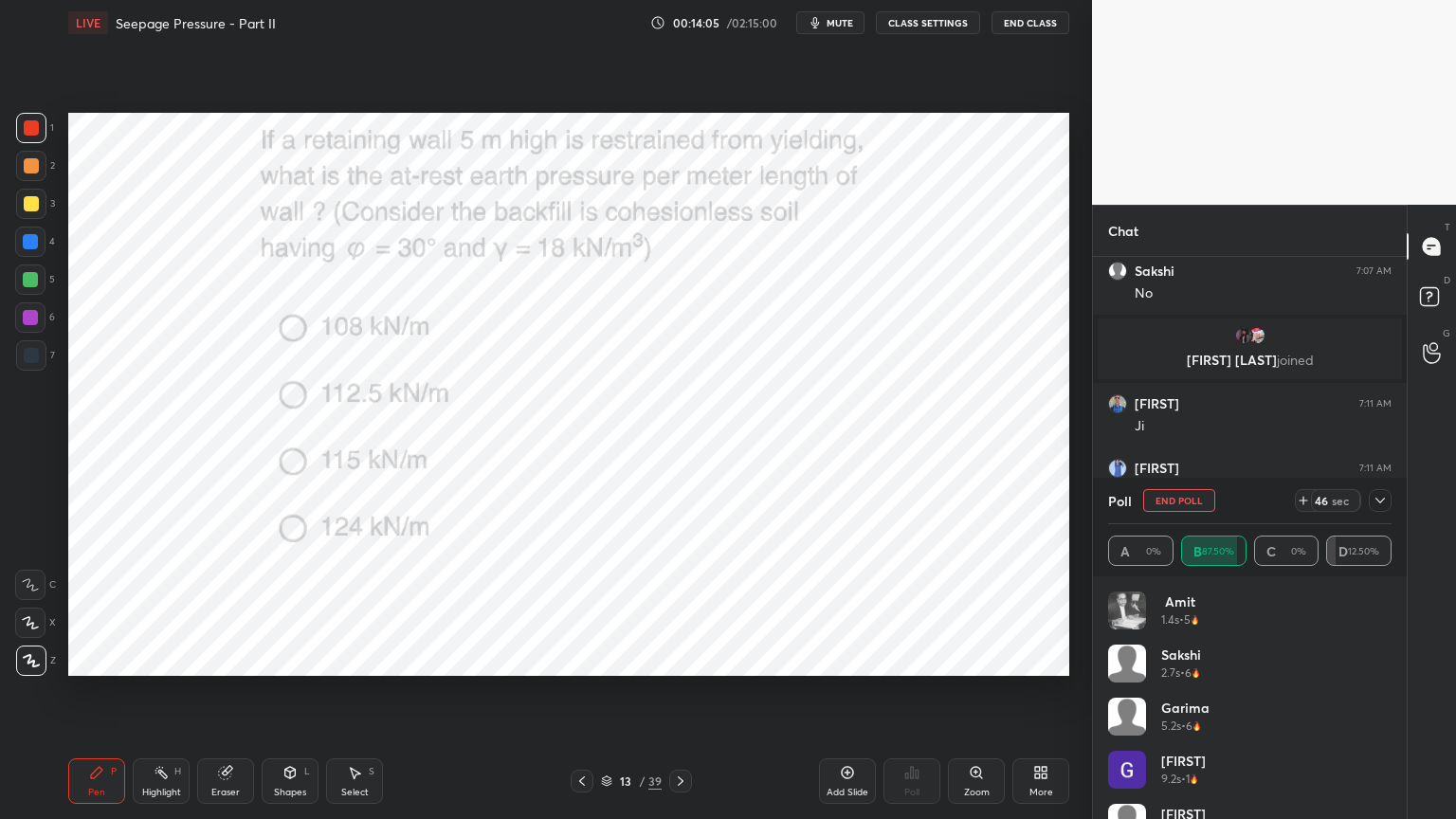 click 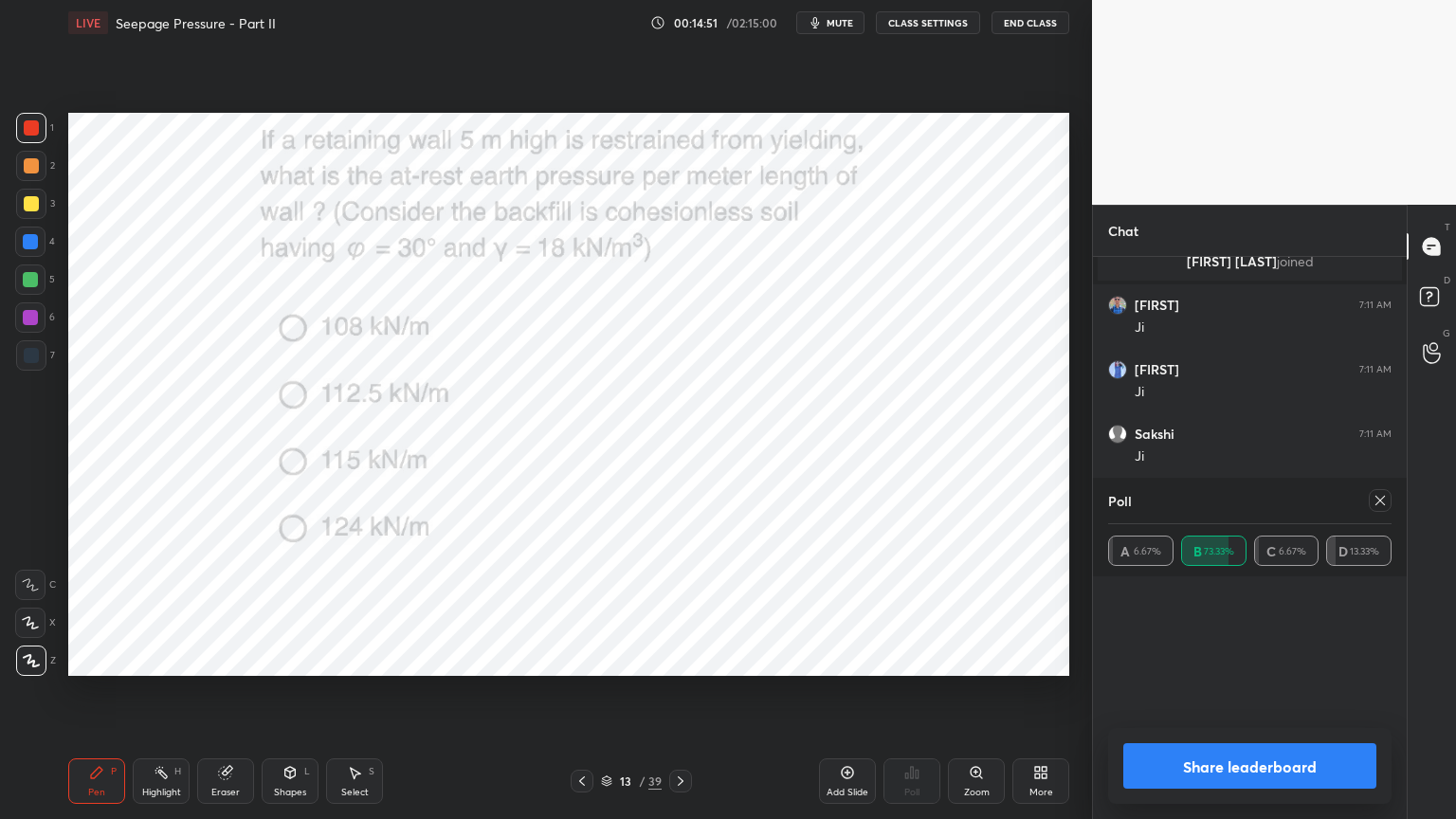 scroll, scrollTop: 6, scrollLeft: 6, axis: both 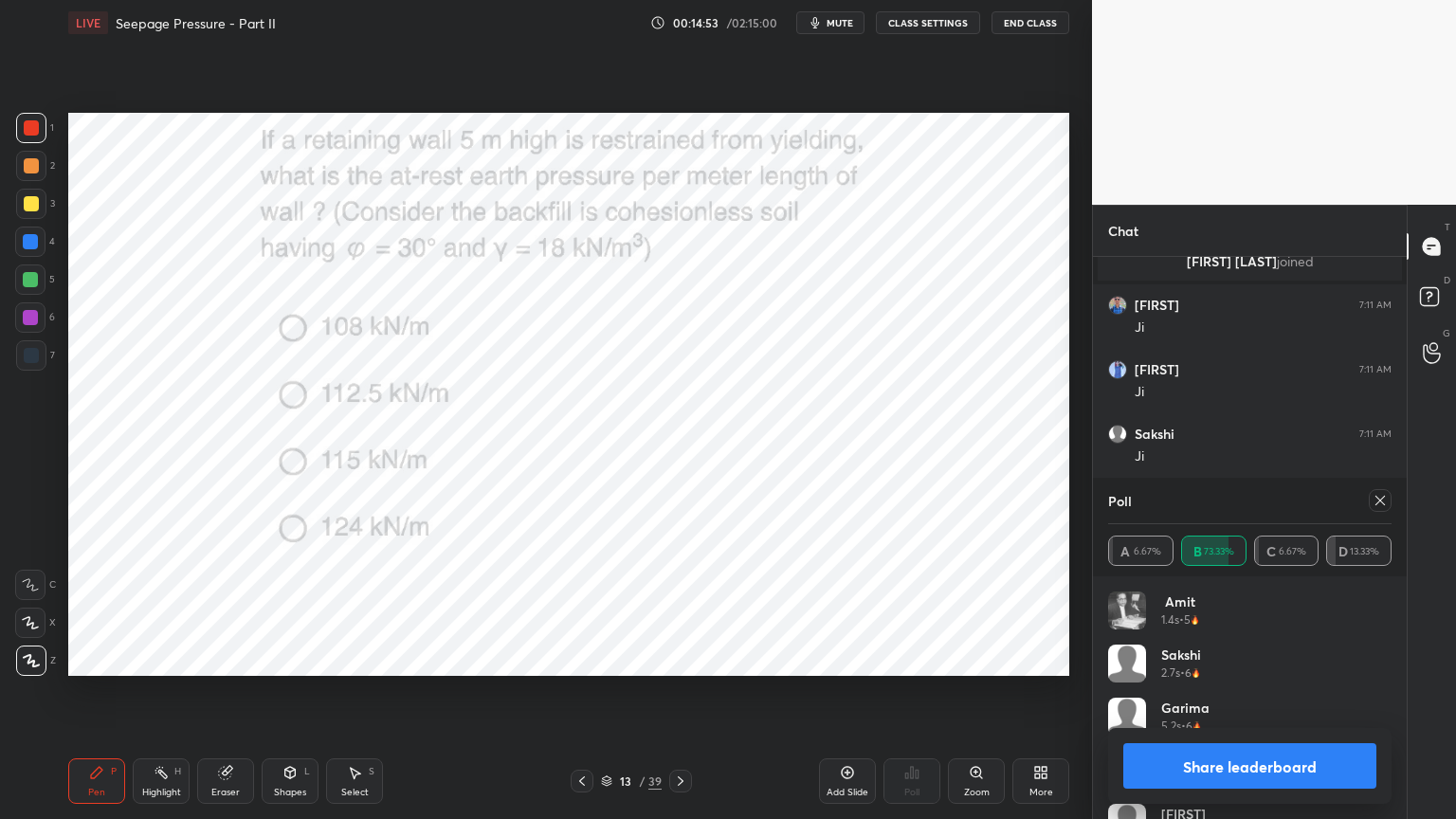 click at bounding box center [1380, 500] 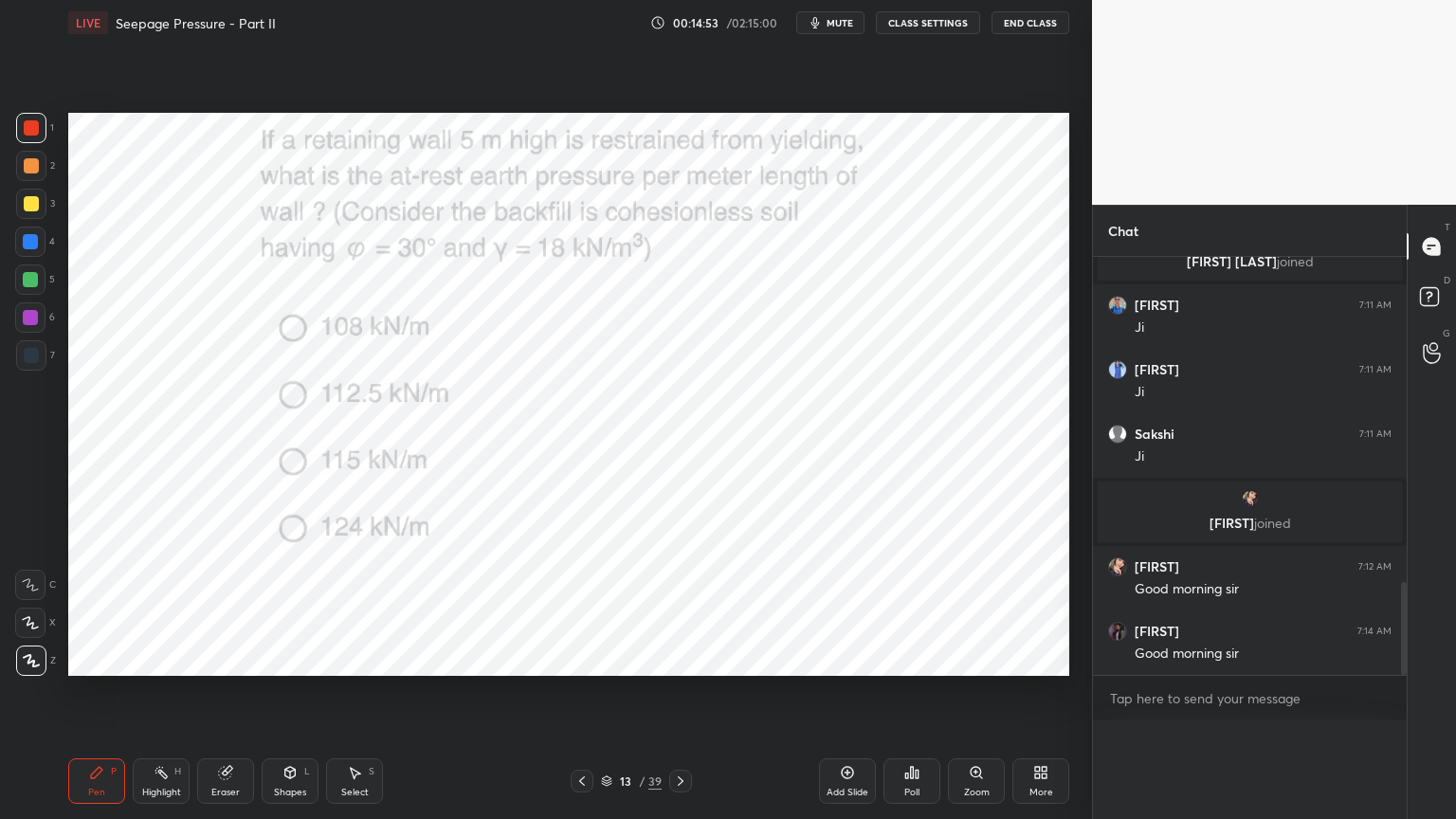 scroll, scrollTop: 0, scrollLeft: 0, axis: both 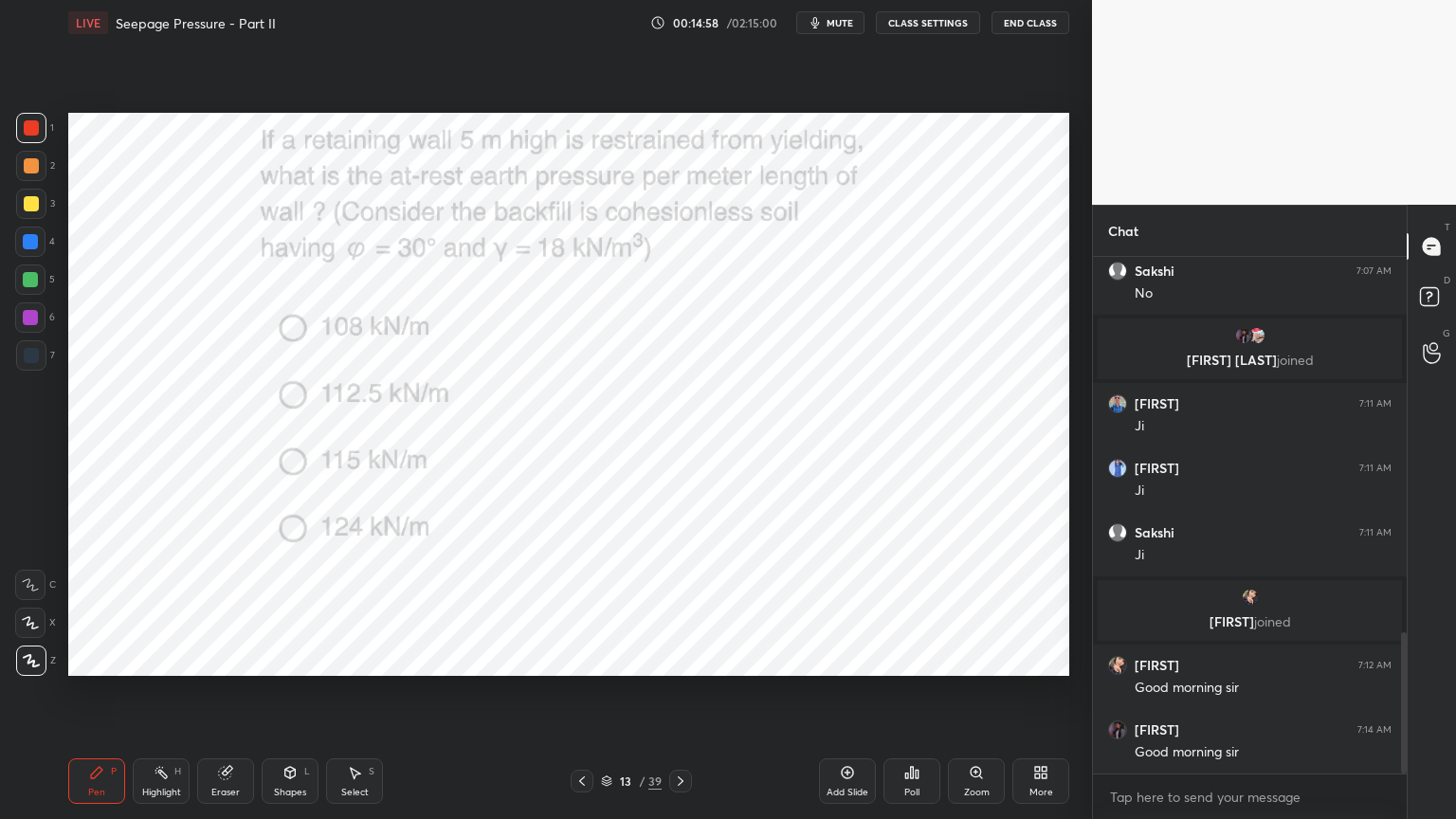 click 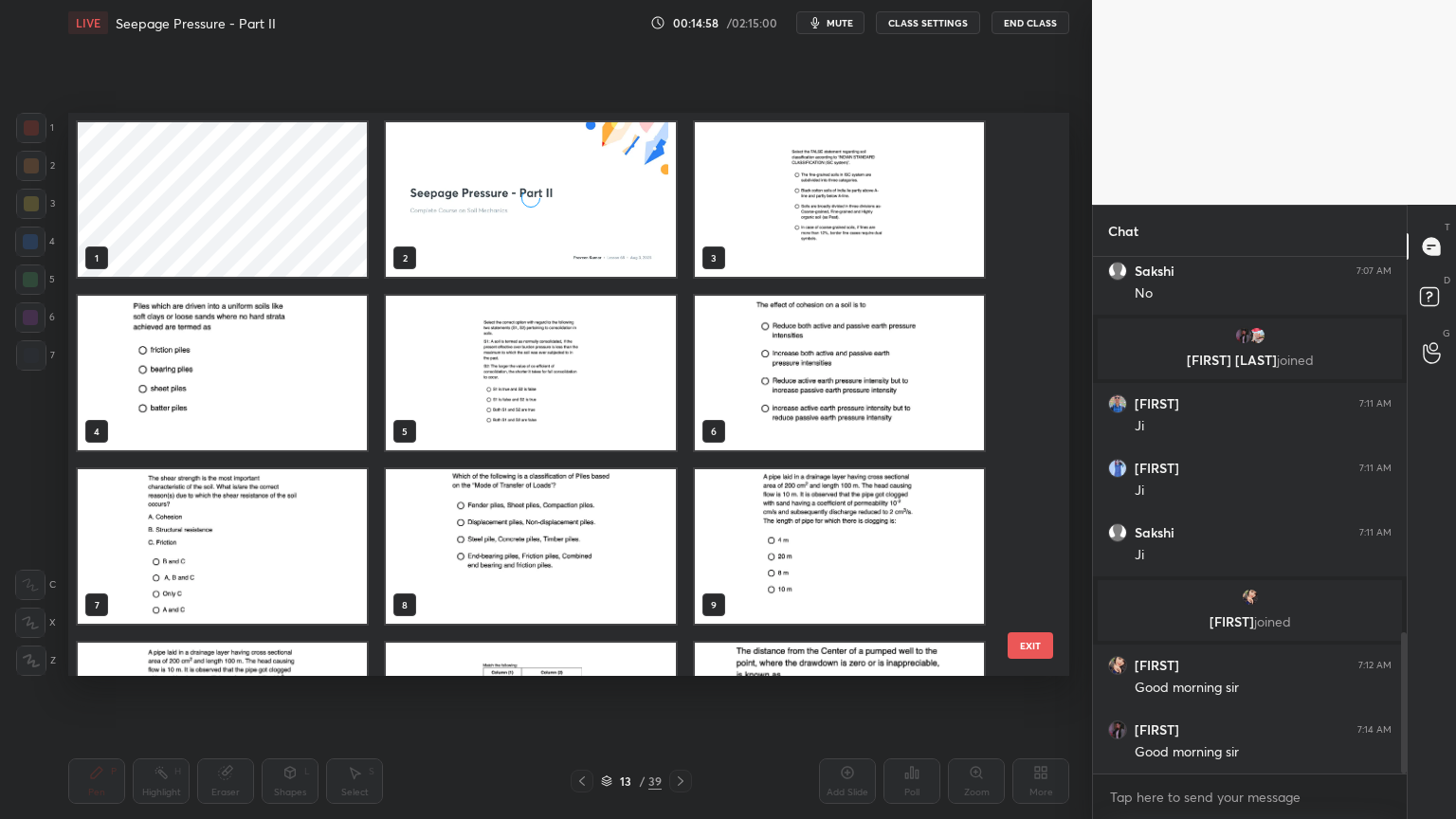scroll, scrollTop: 303, scrollLeft: 0, axis: vertical 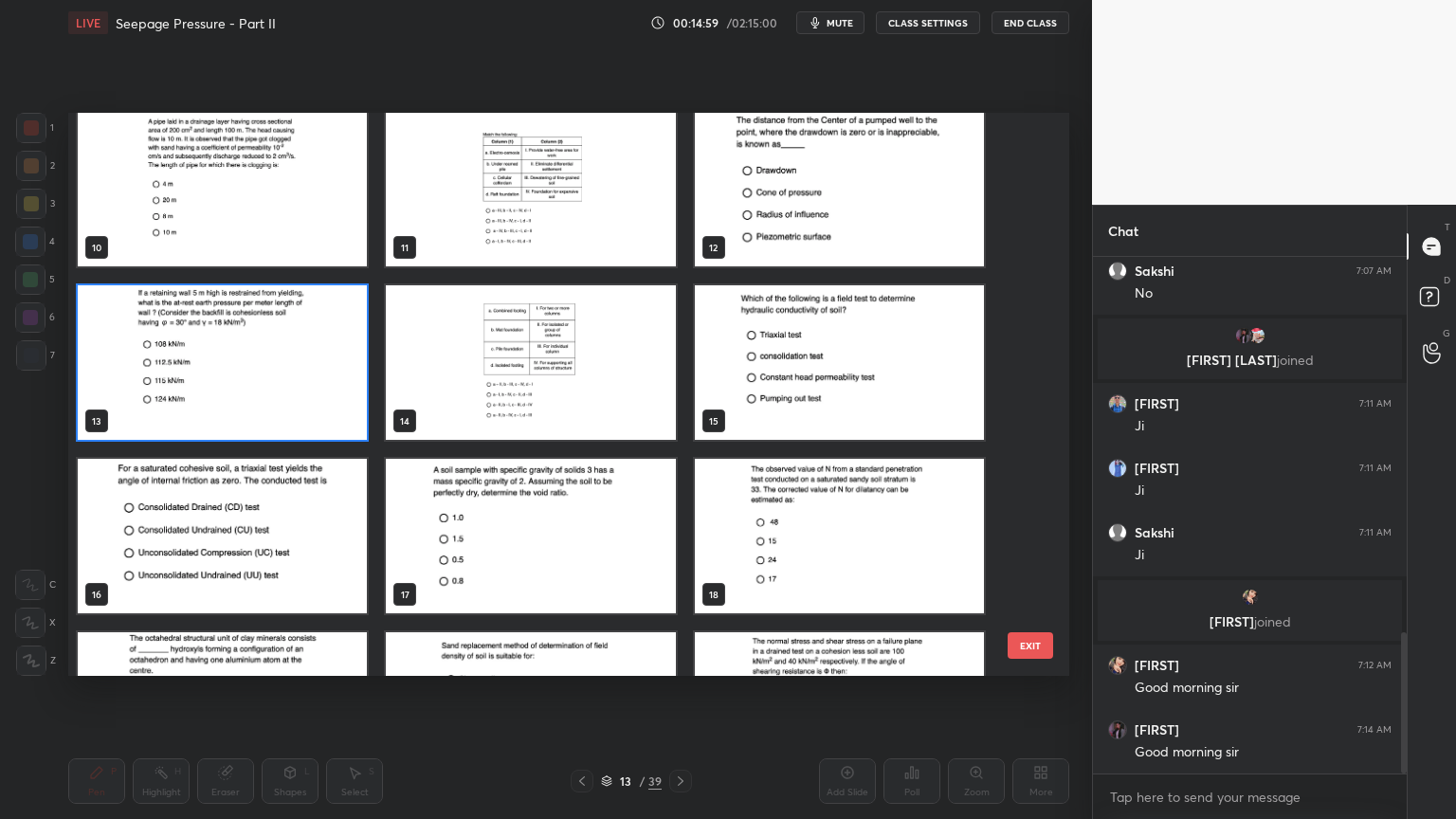 click at bounding box center (839, 362) 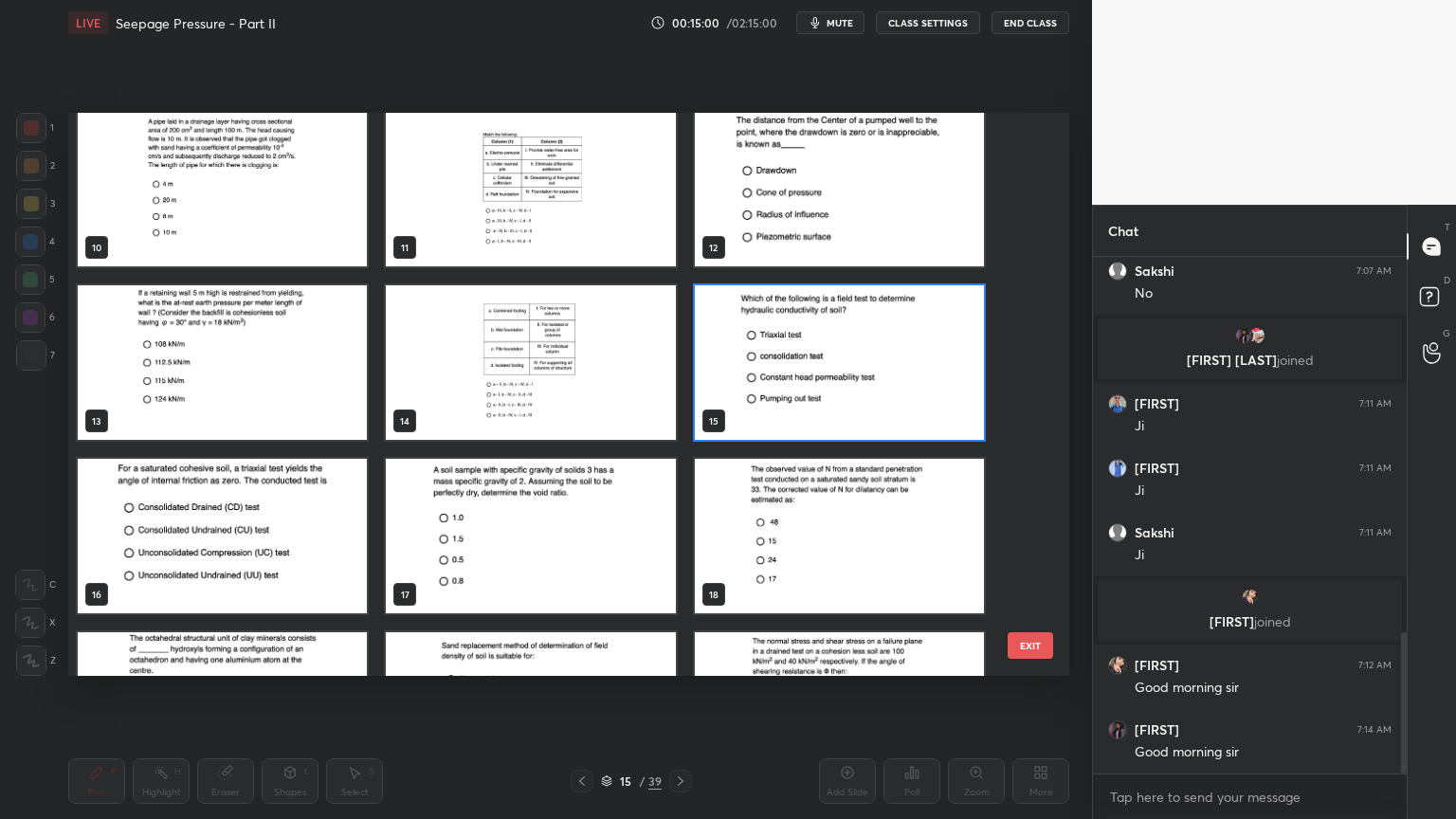 click at bounding box center [839, 362] 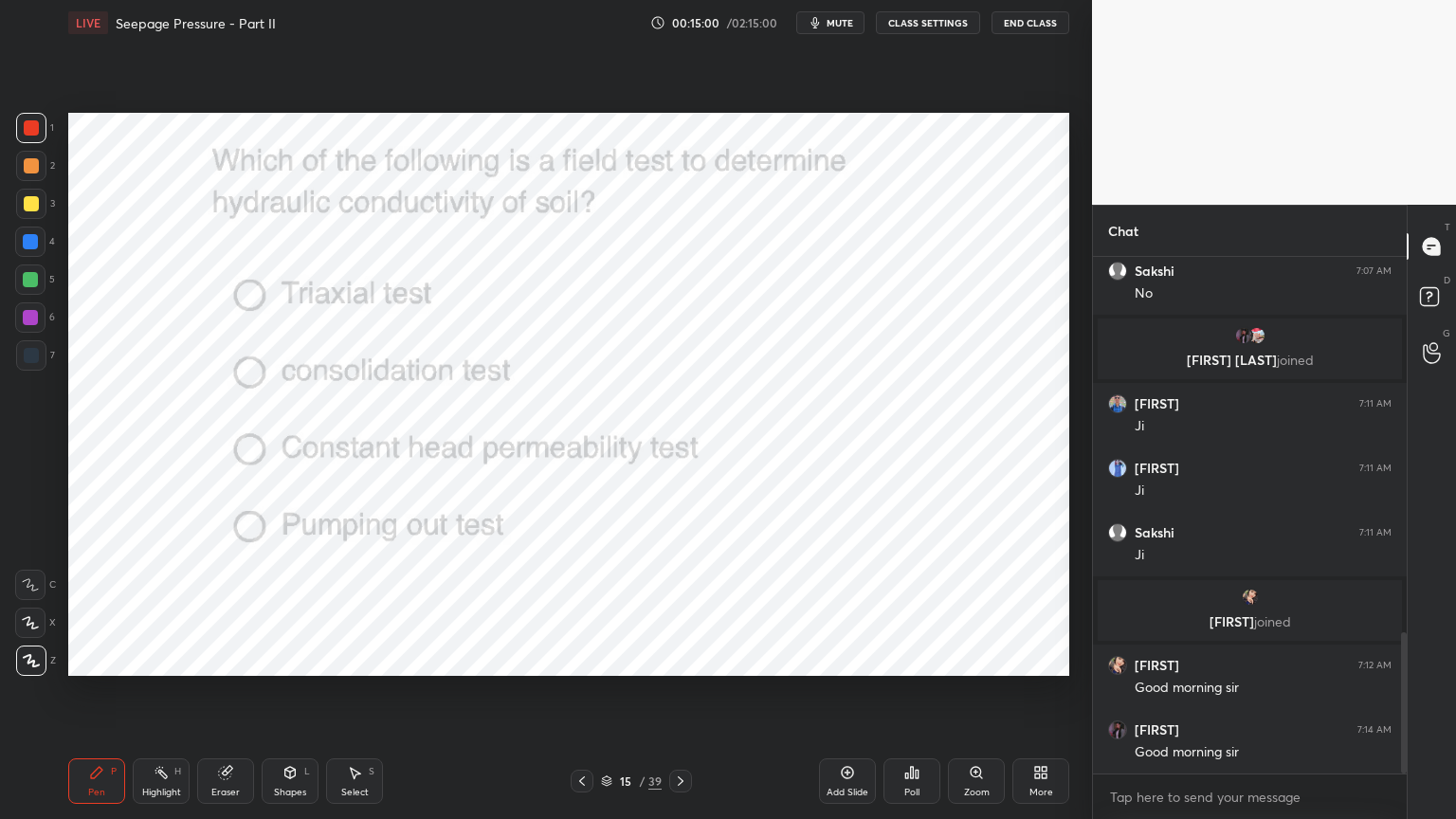 click at bounding box center [839, 362] 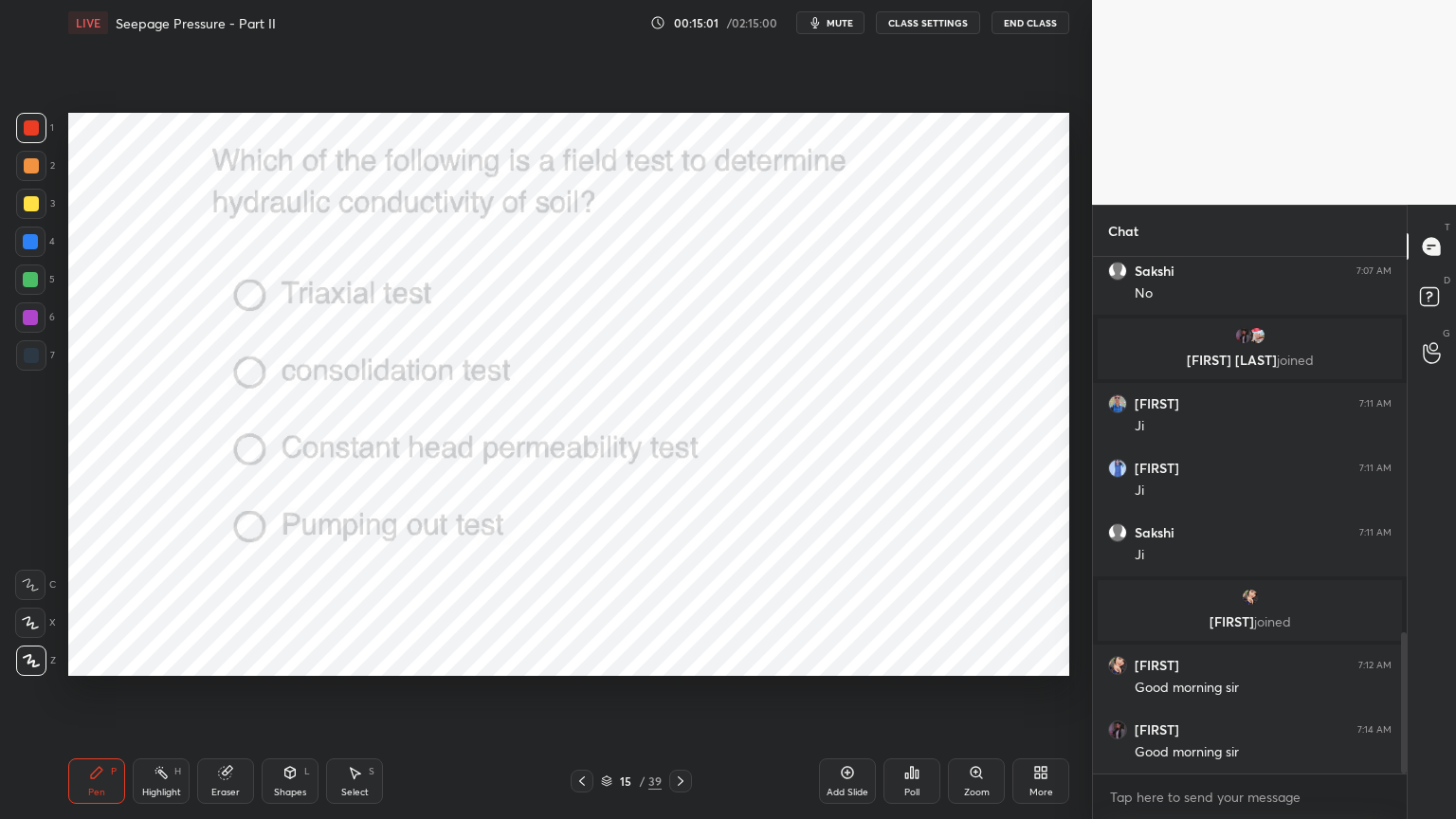 click on "Poll" at bounding box center [912, 792] 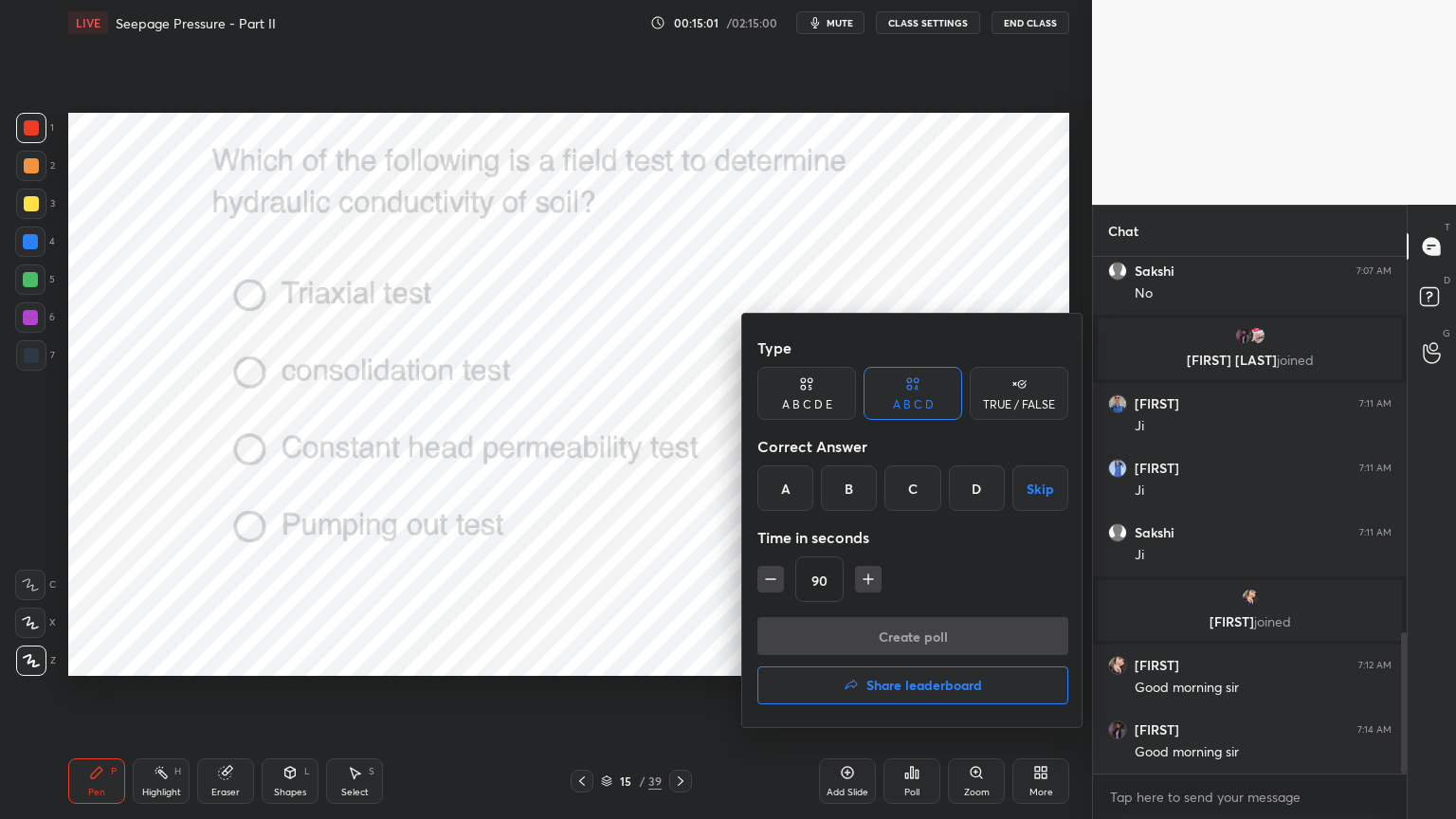 click on "D" at bounding box center (976, 488) 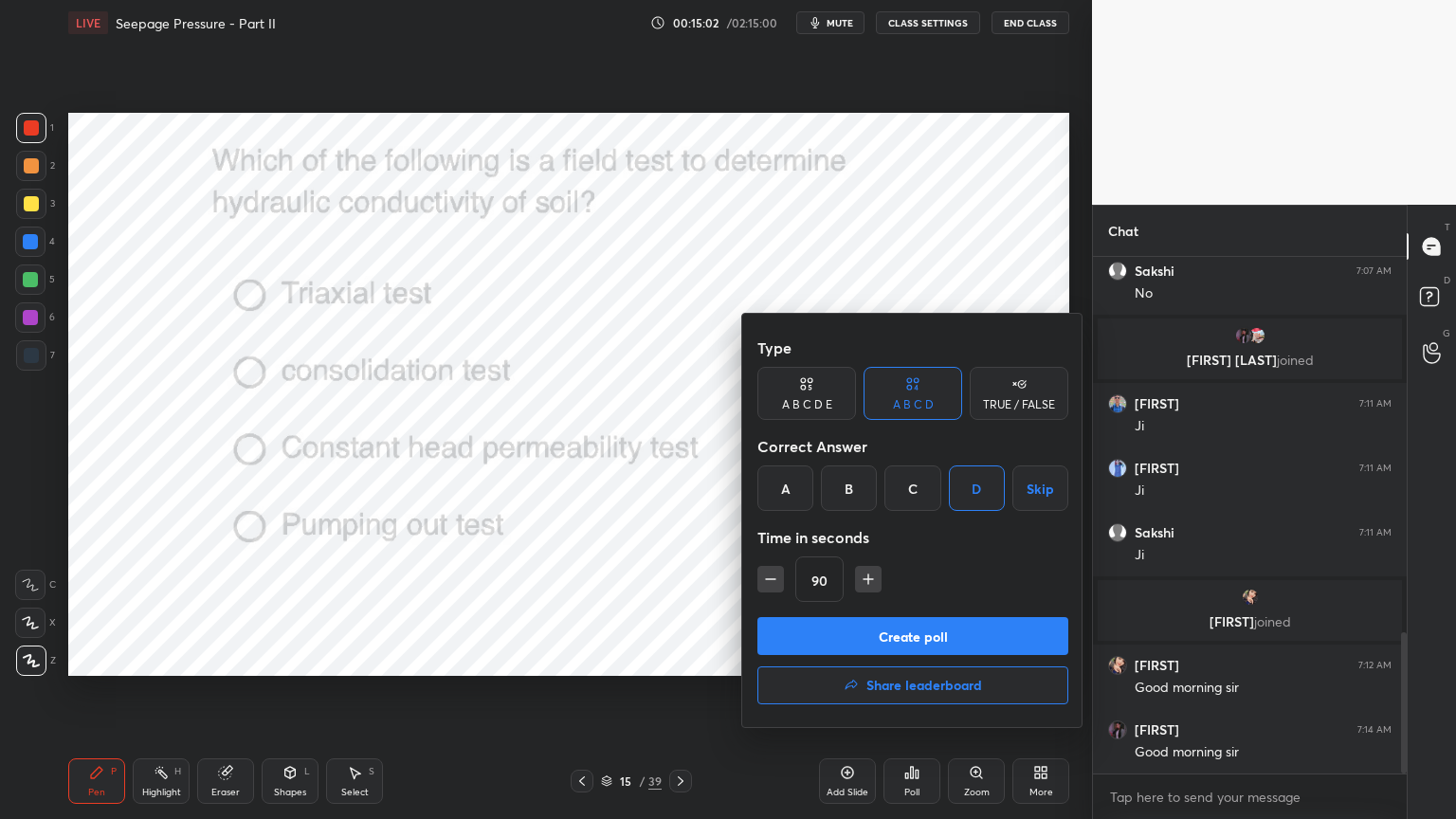click 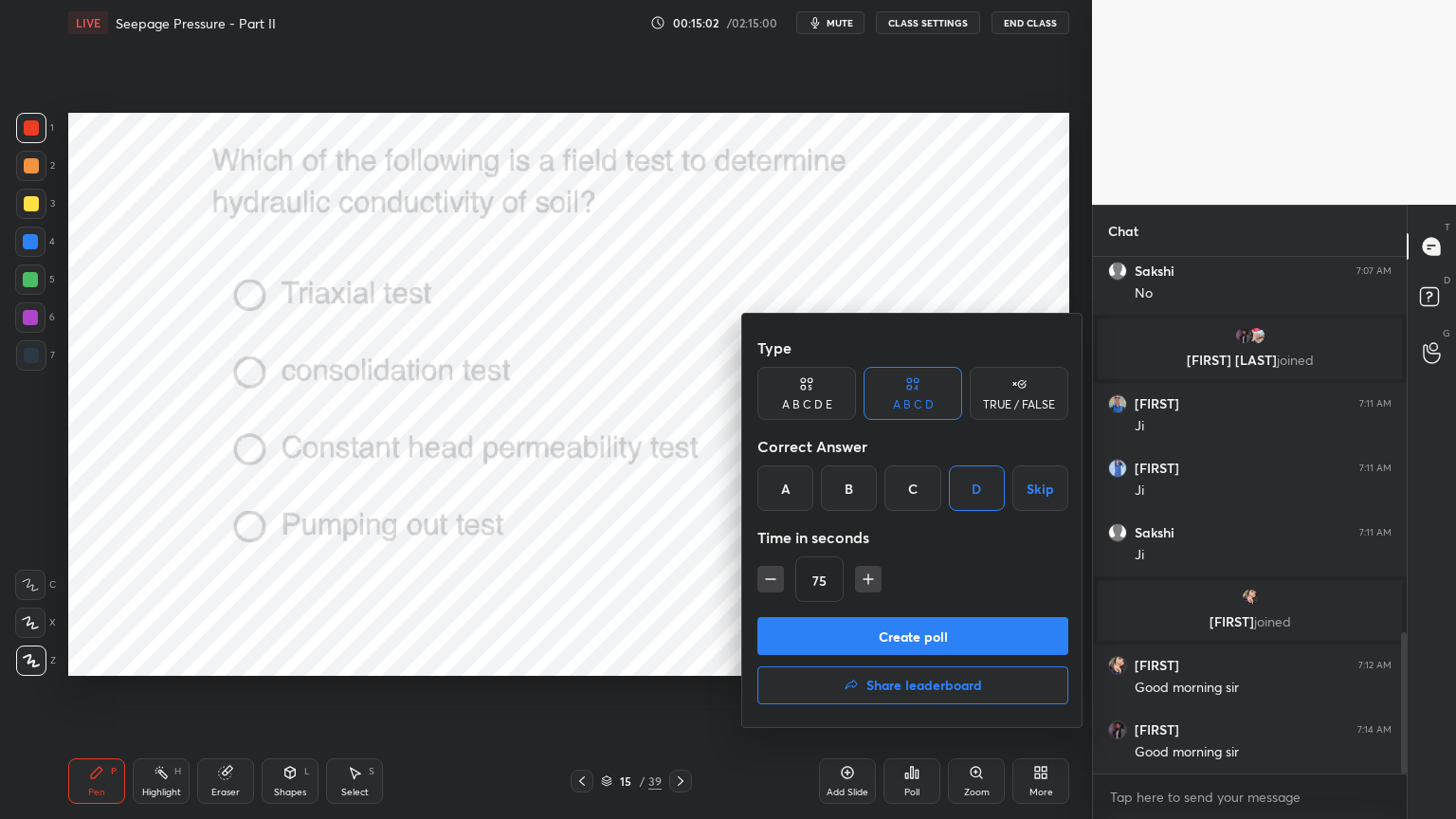 click 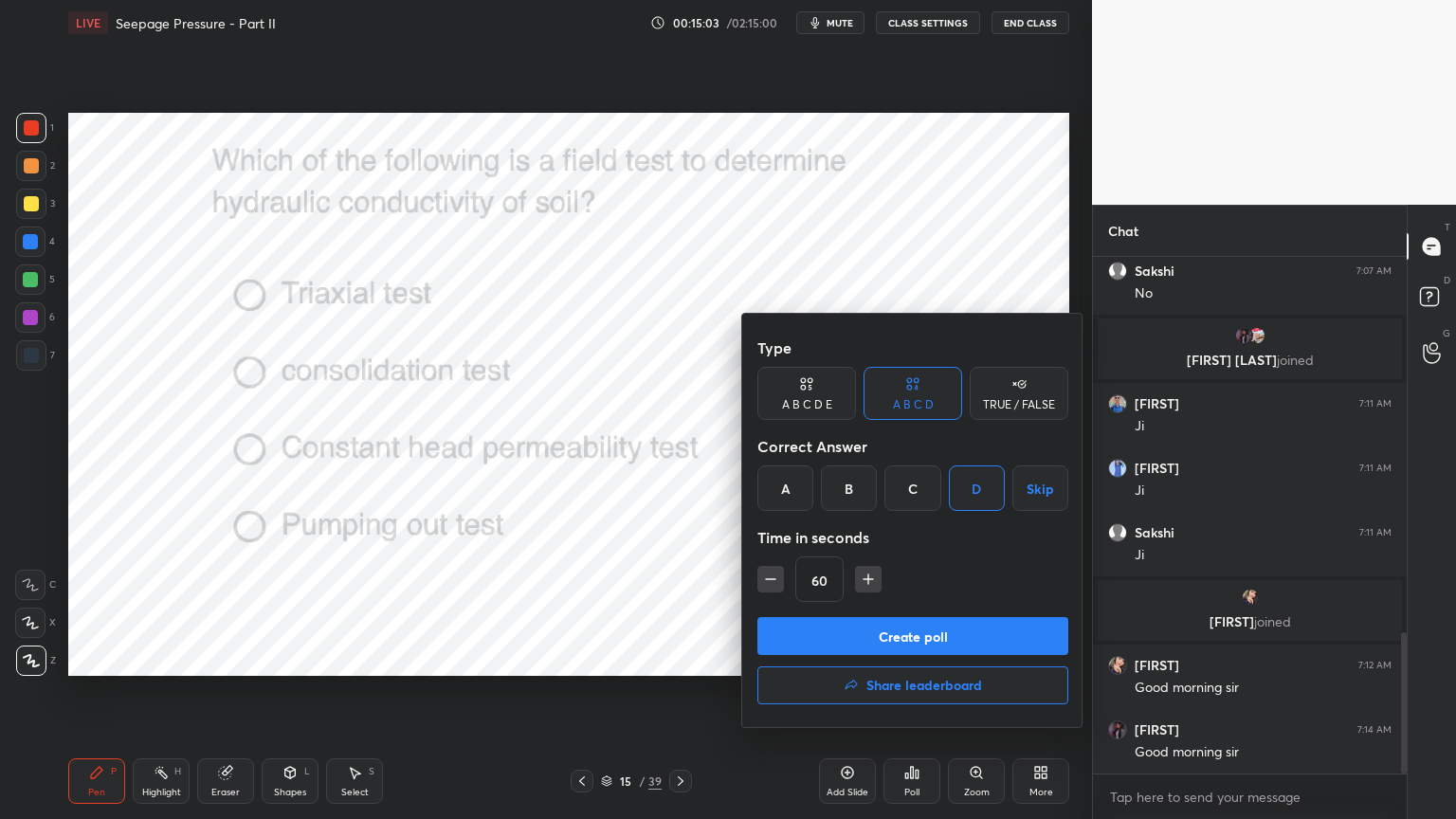 click 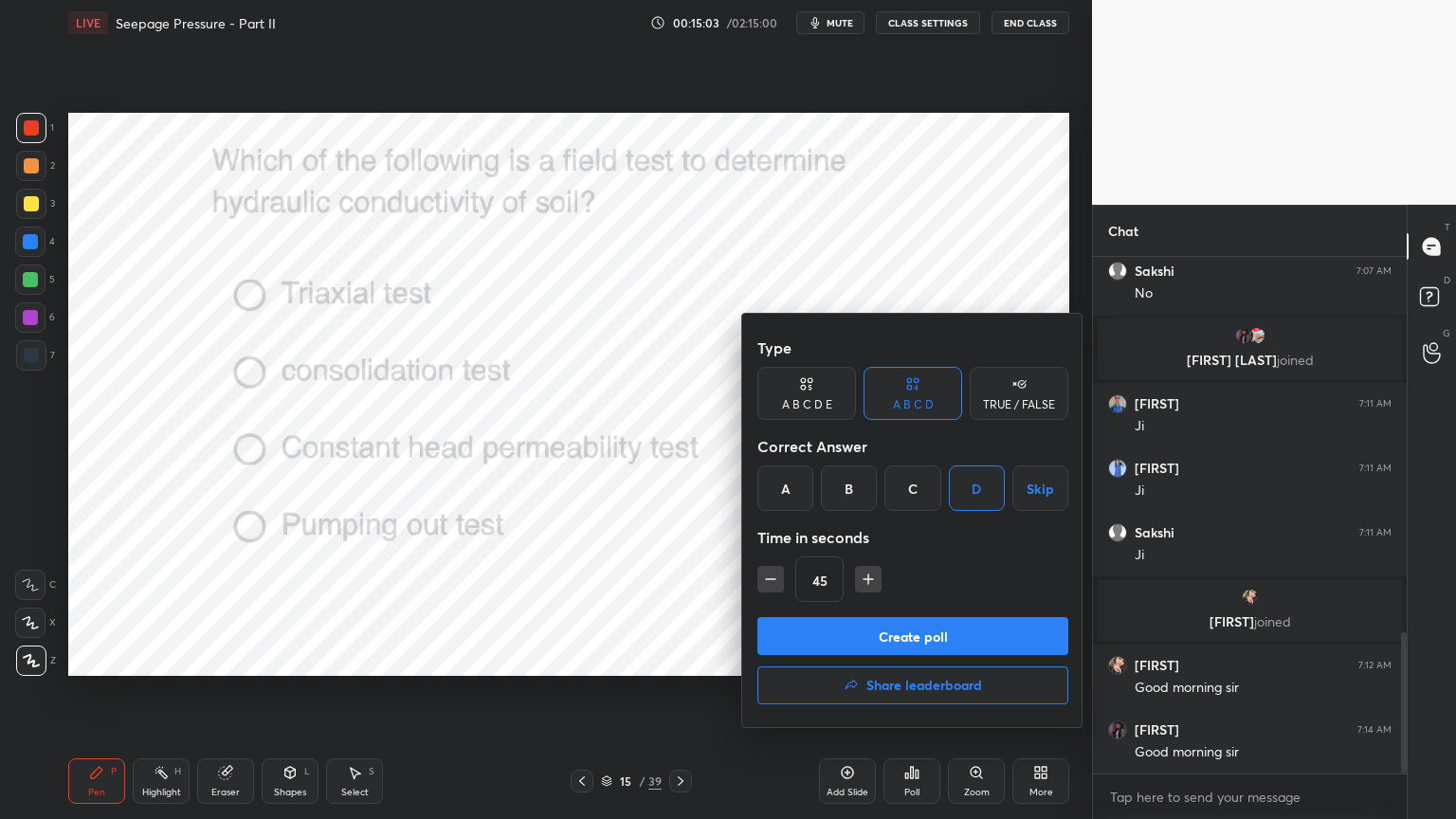 click 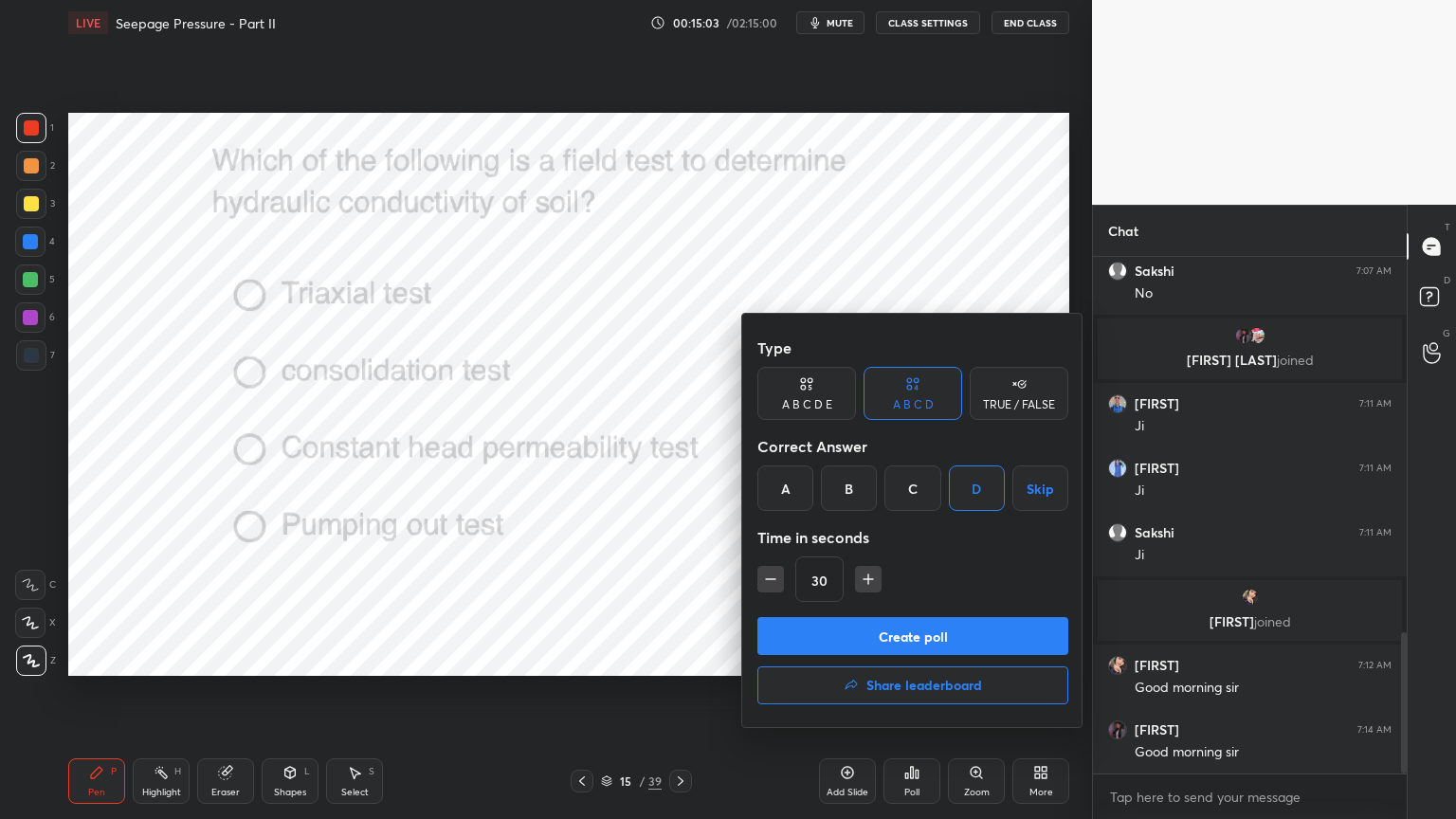 click on "Create poll" at bounding box center [913, 636] 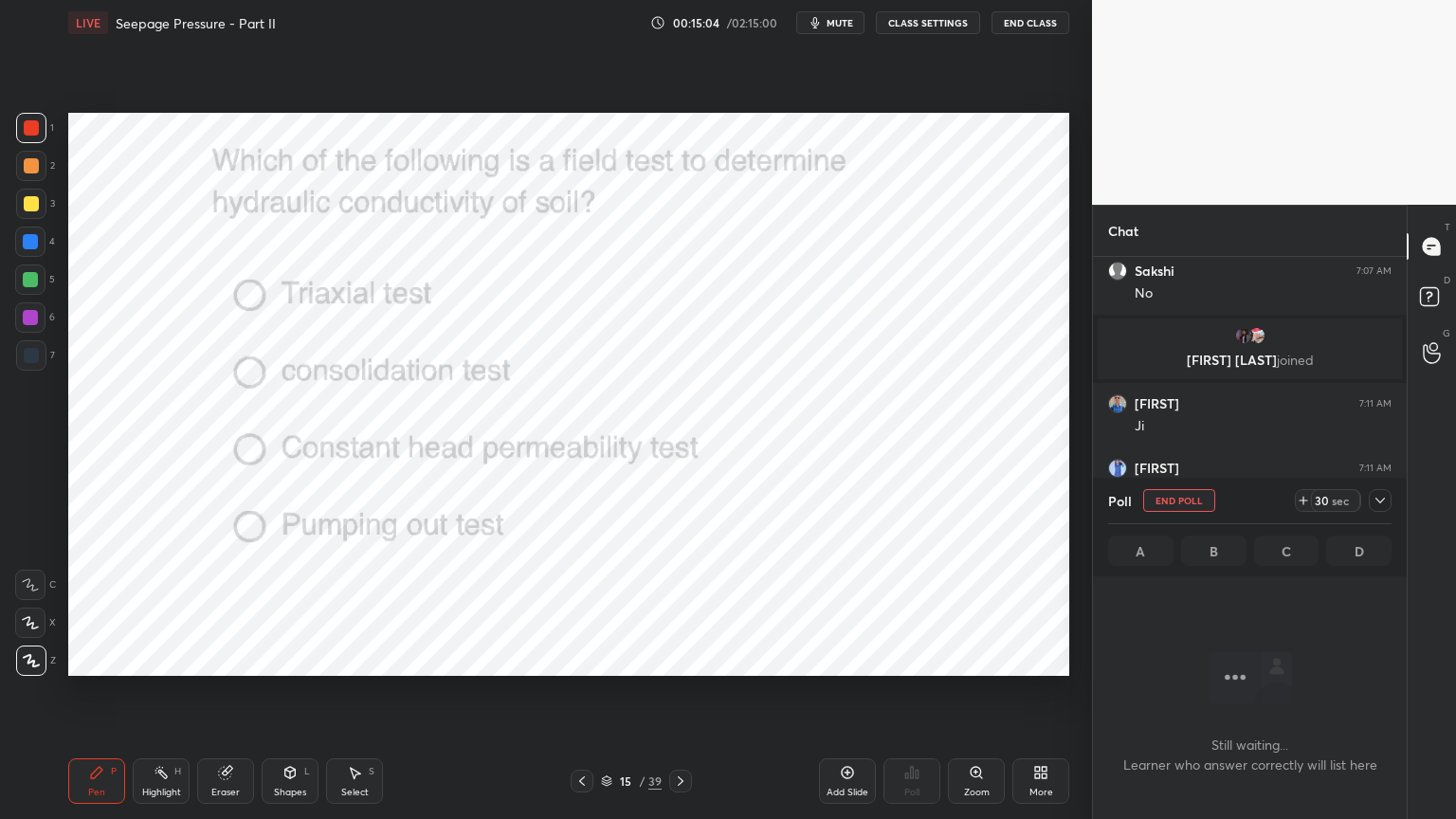 scroll, scrollTop: 480, scrollLeft: 308, axis: both 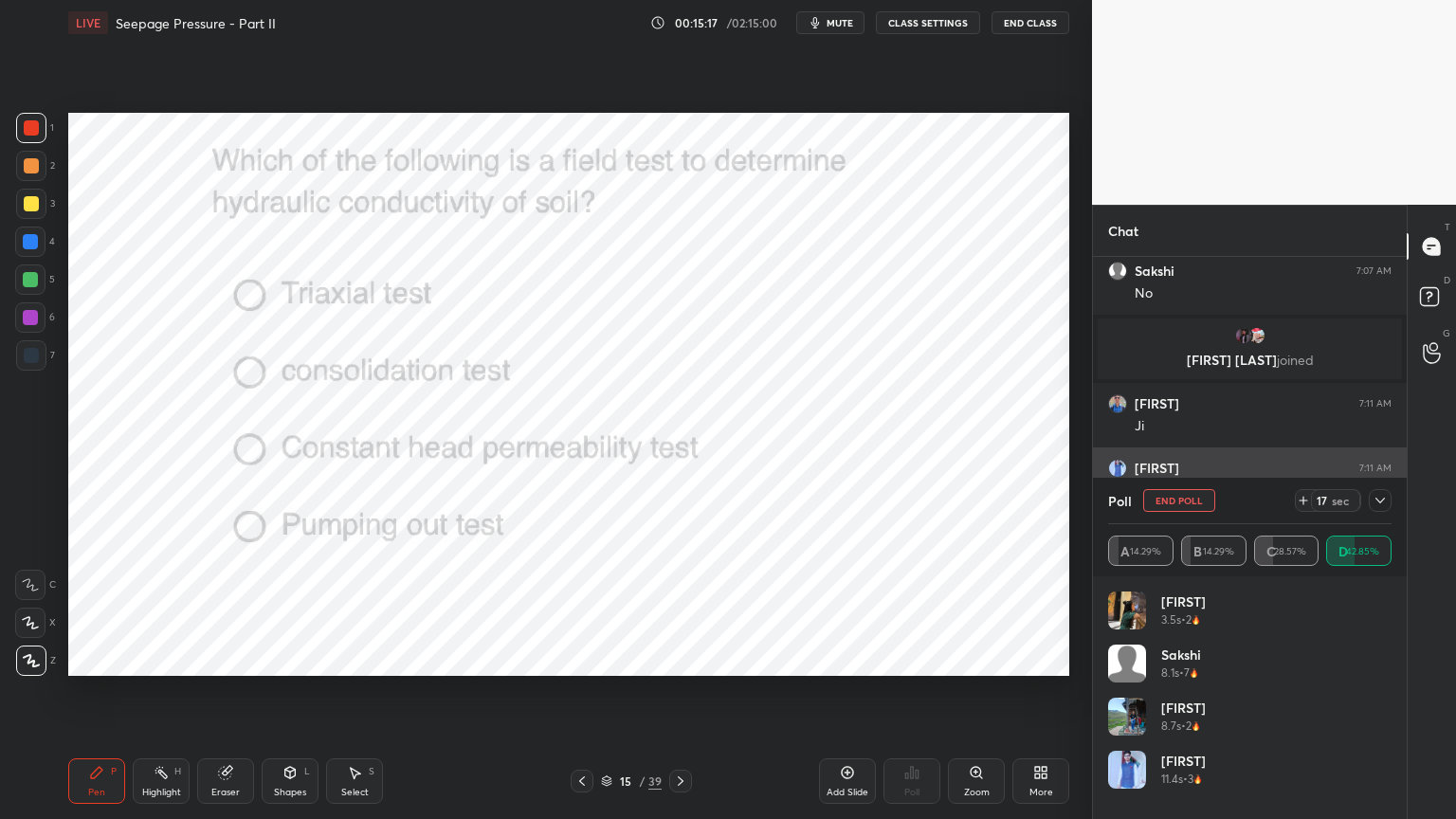 click 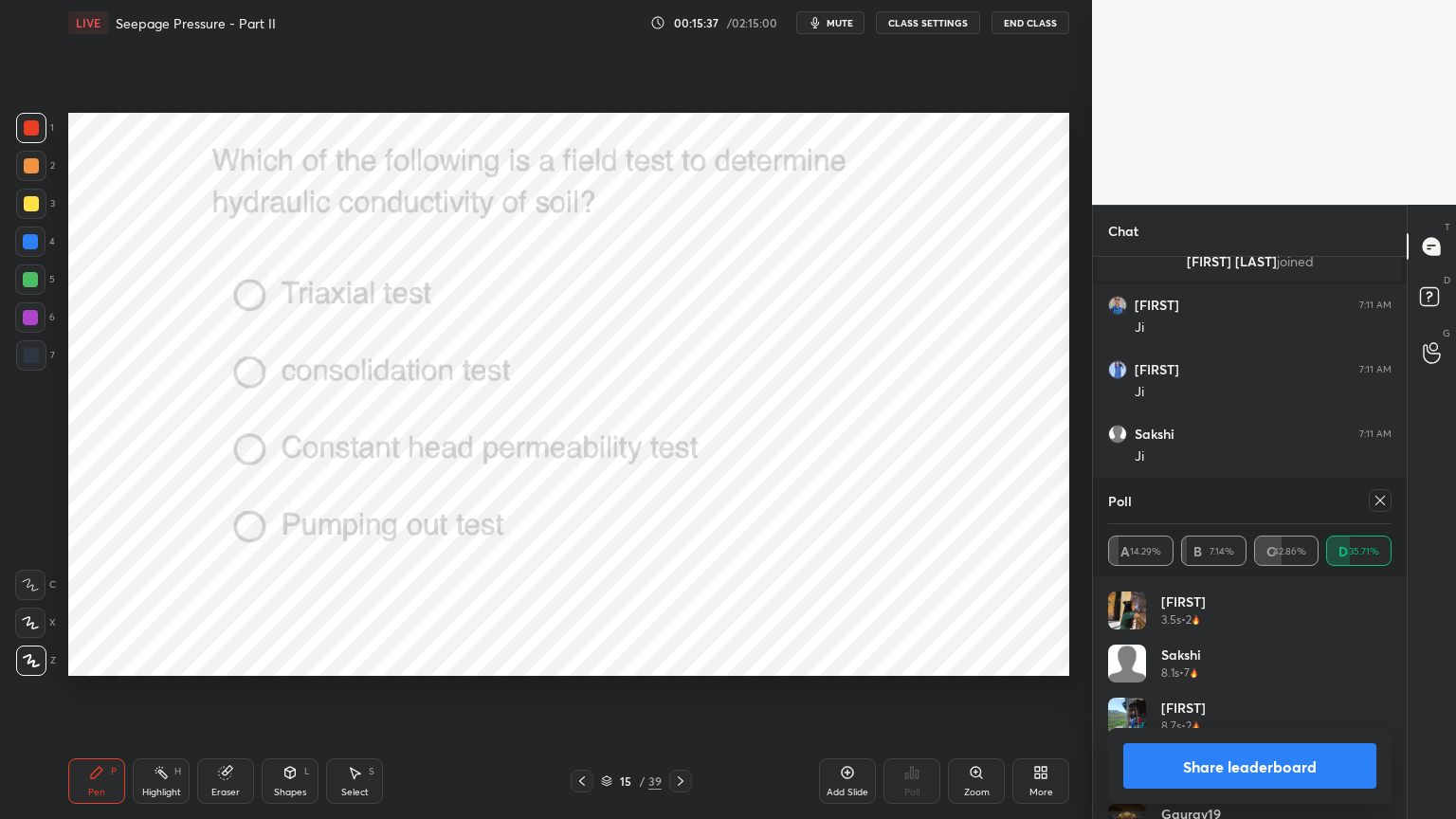 click 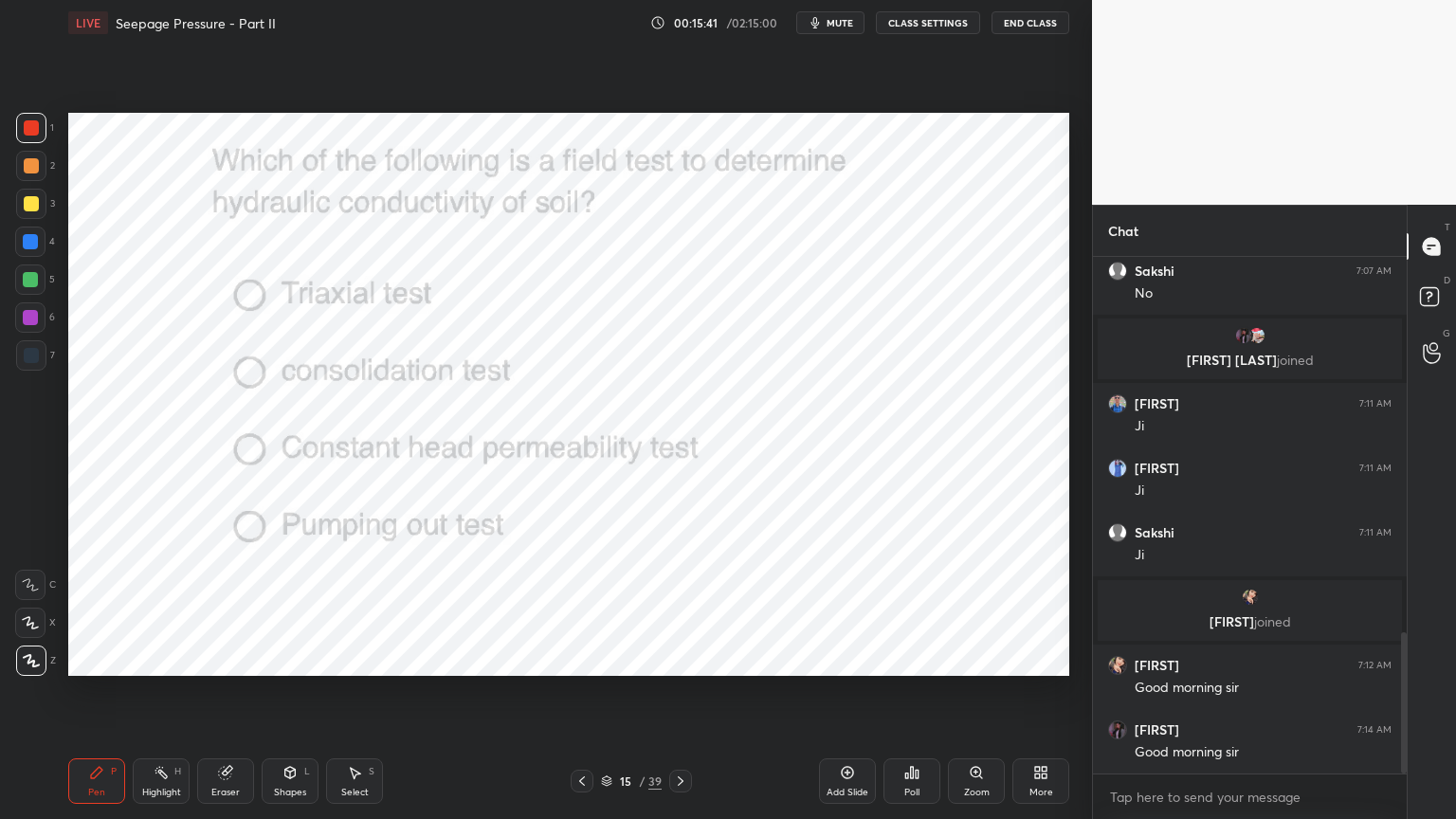 click 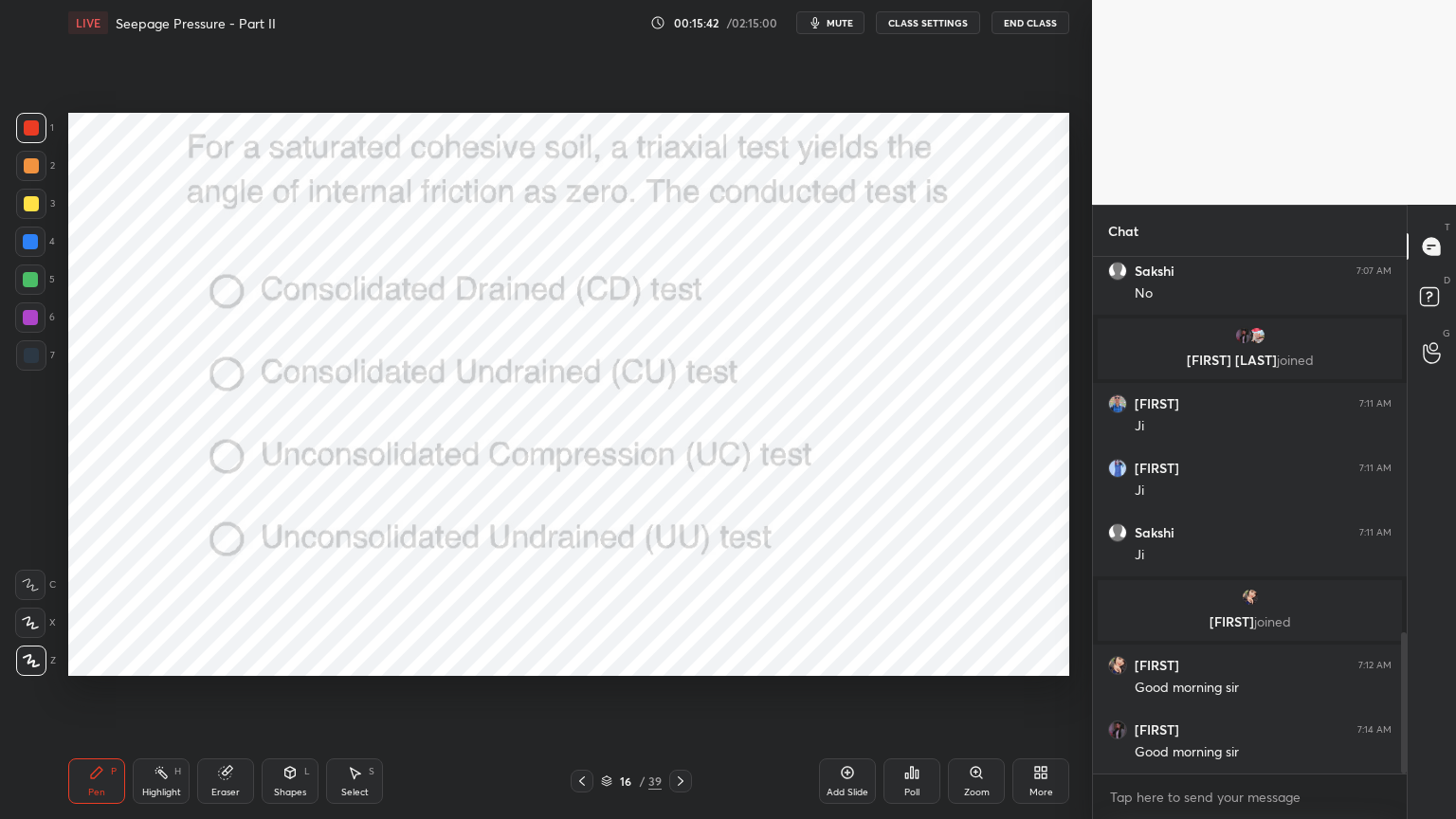 click 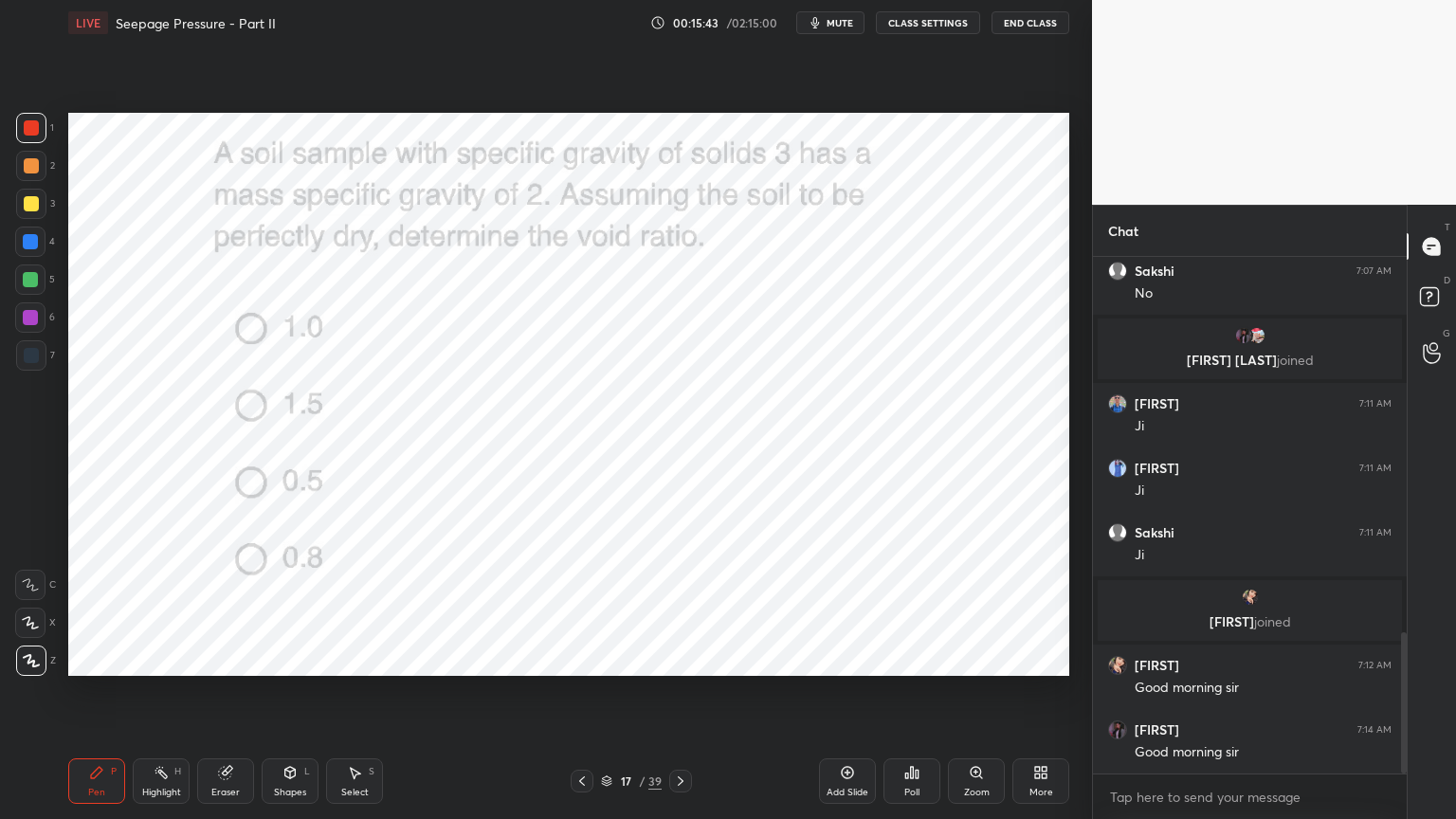 click 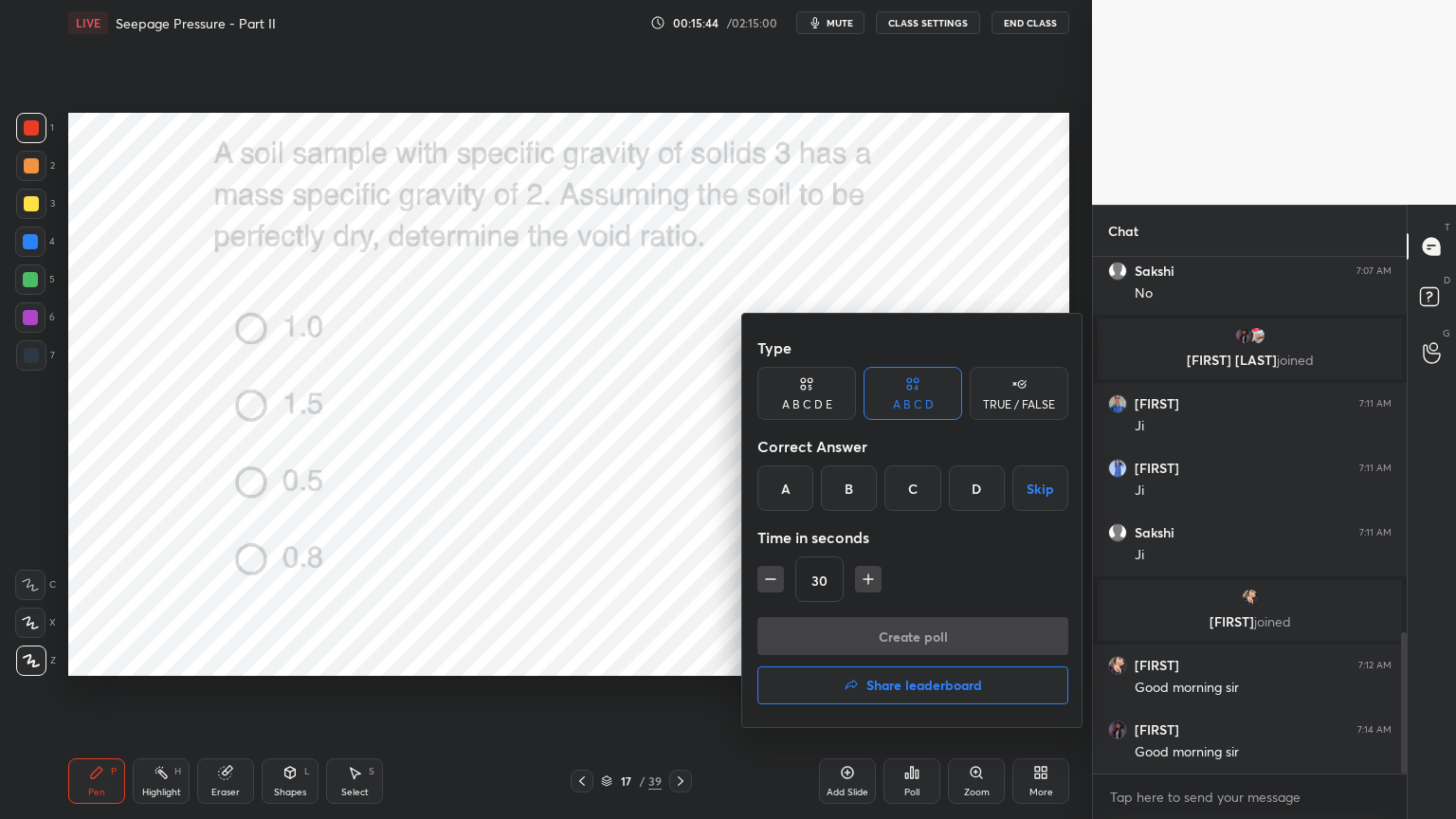 click on "C" at bounding box center (912, 488) 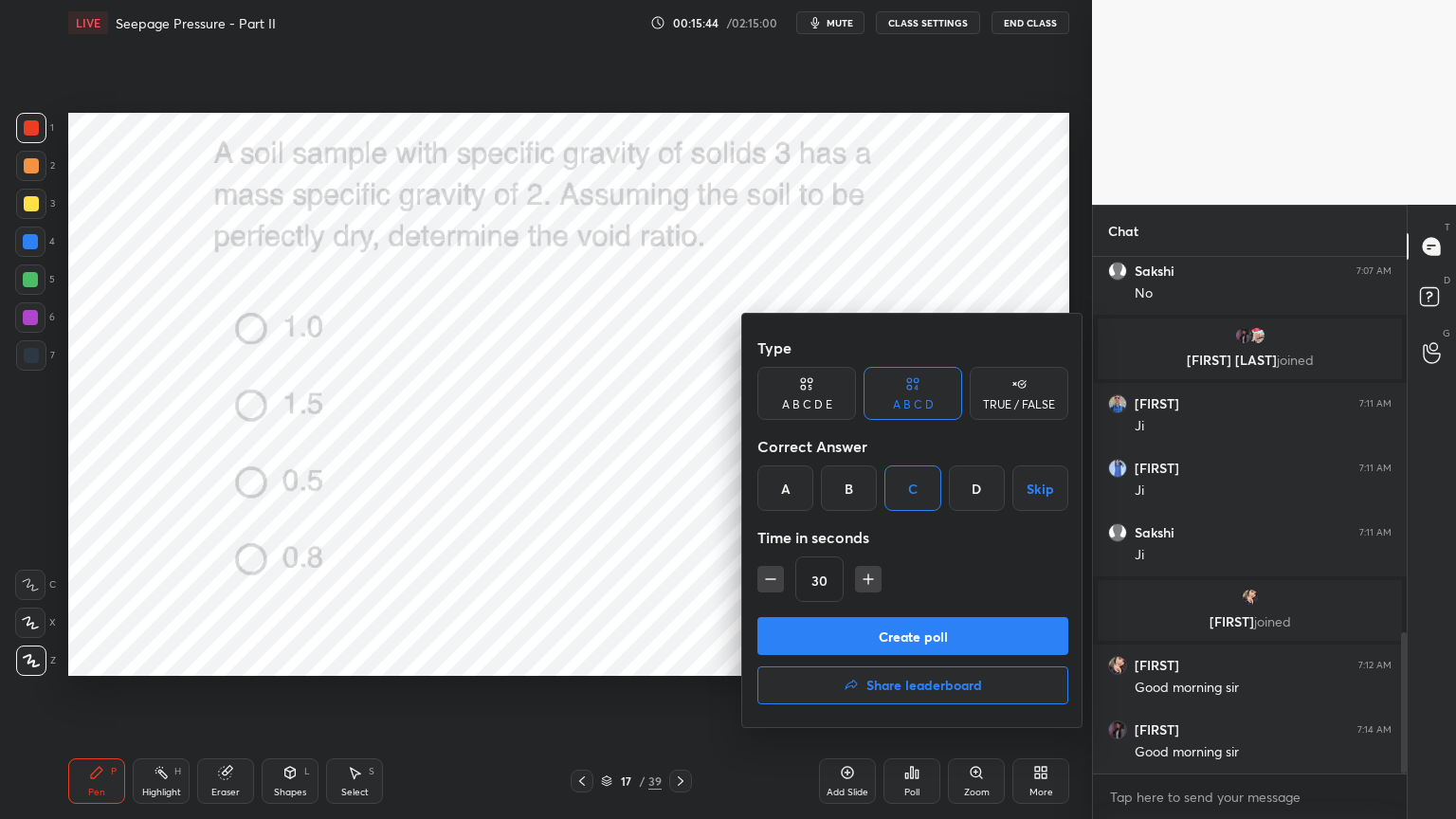 click 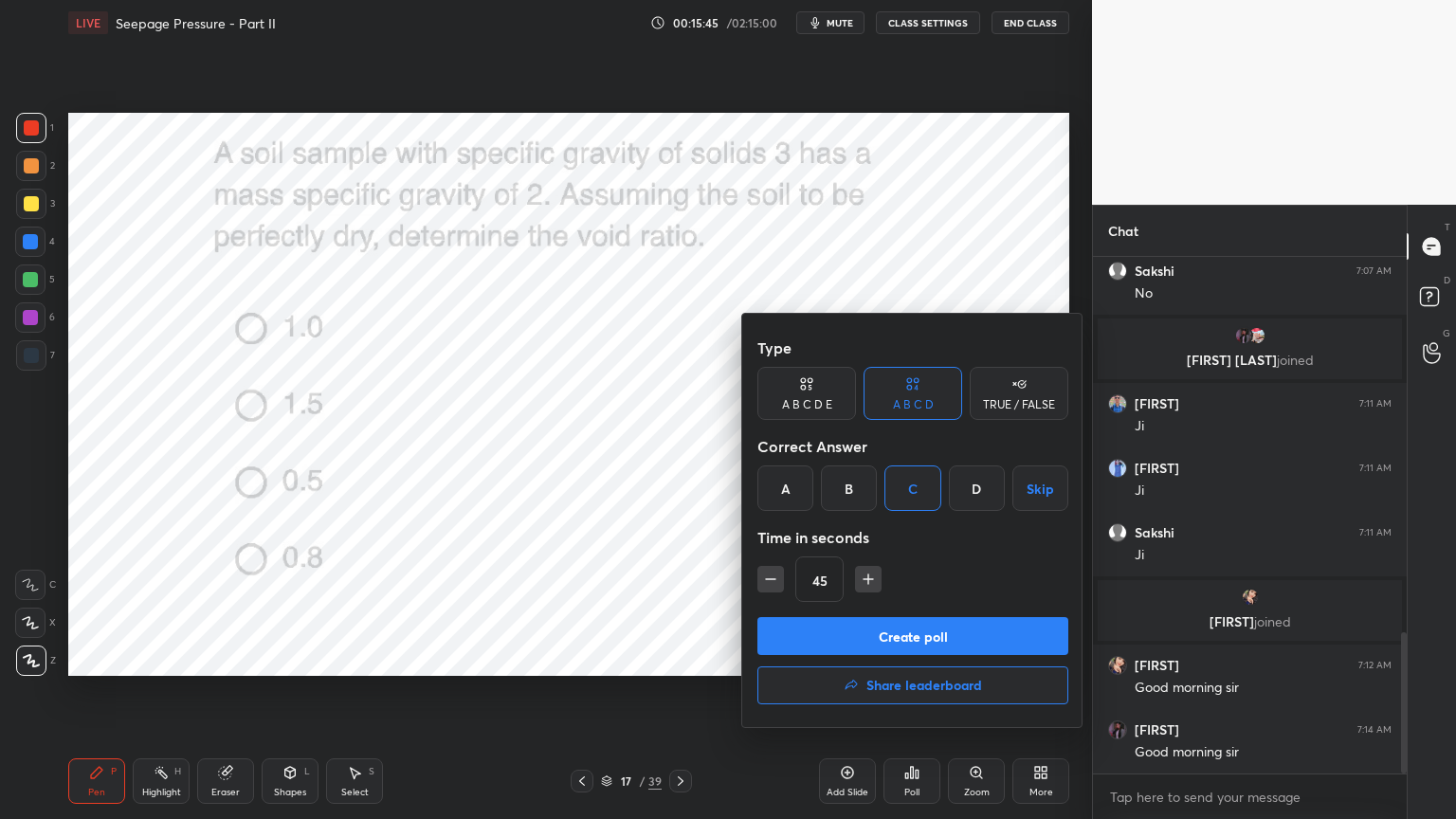 click on "Create poll" at bounding box center [913, 636] 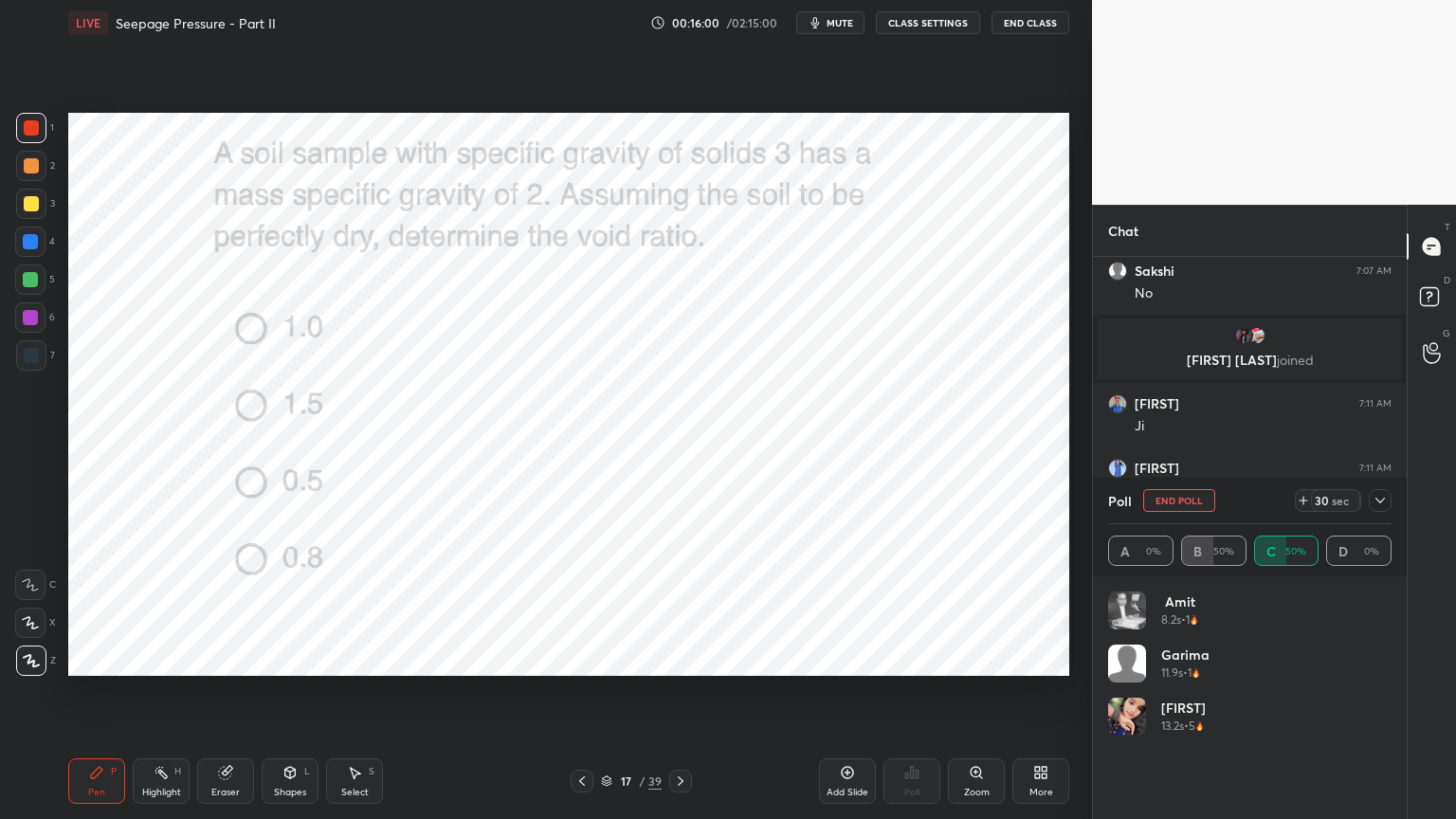 click 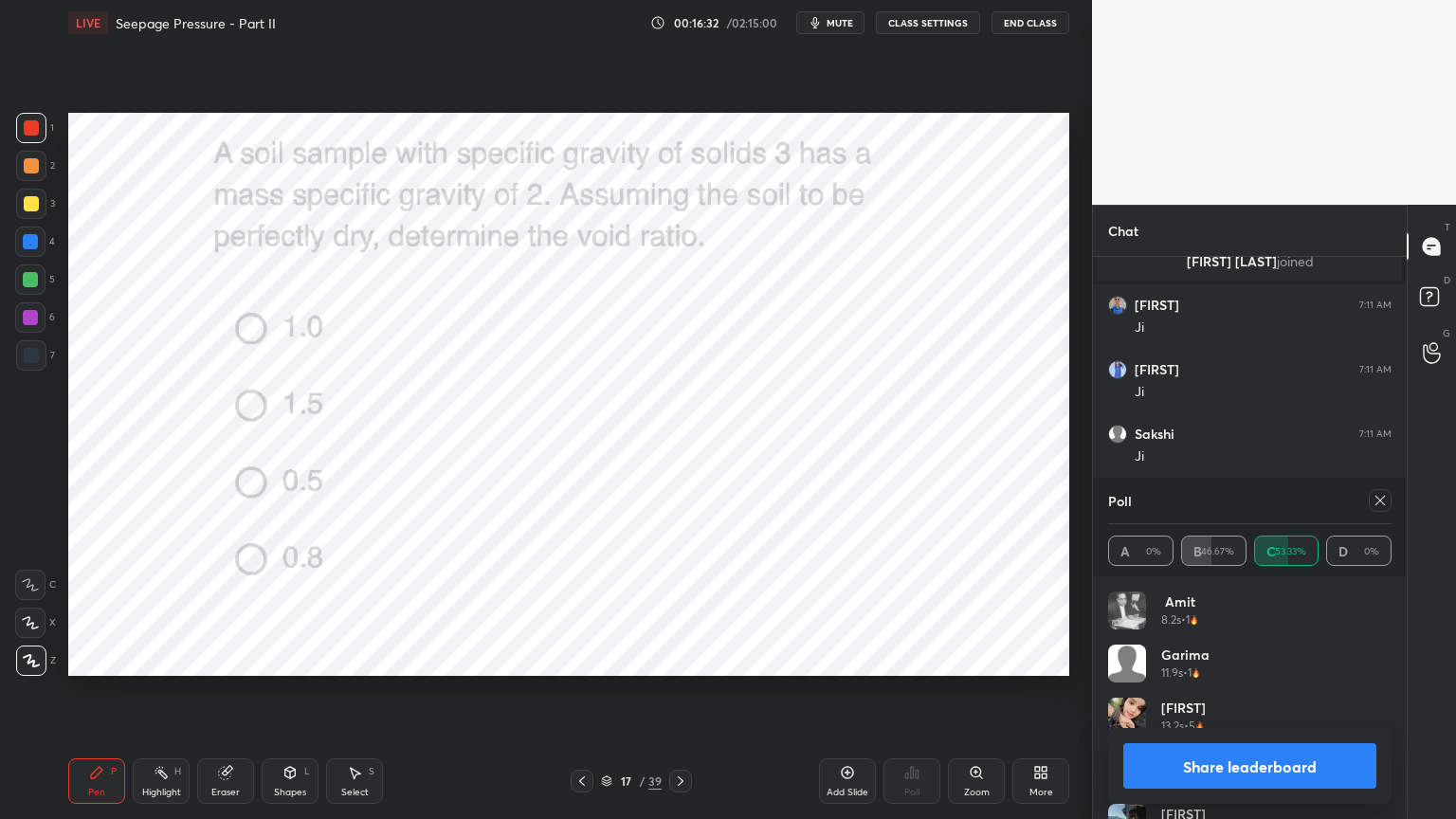 click 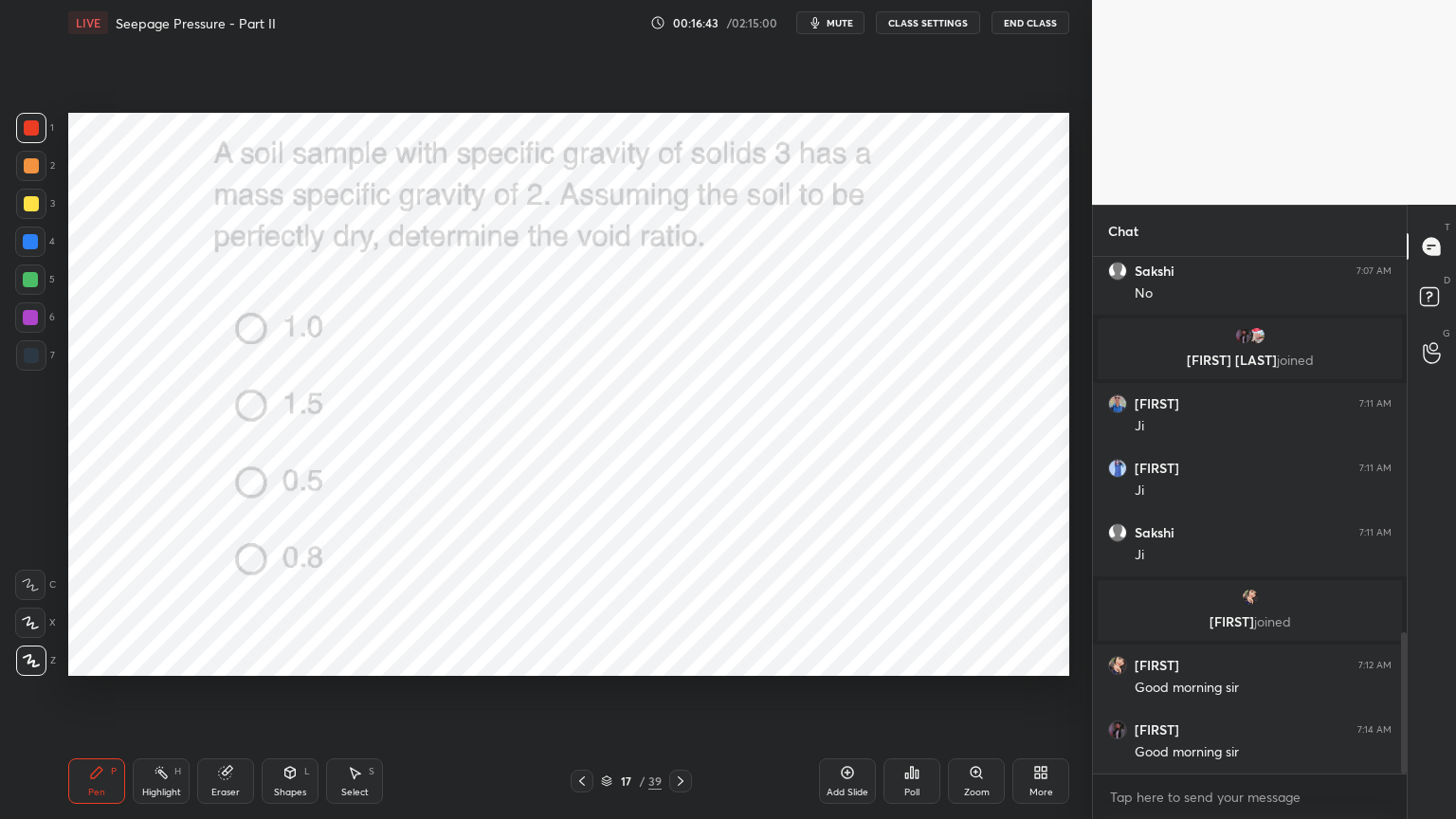 click 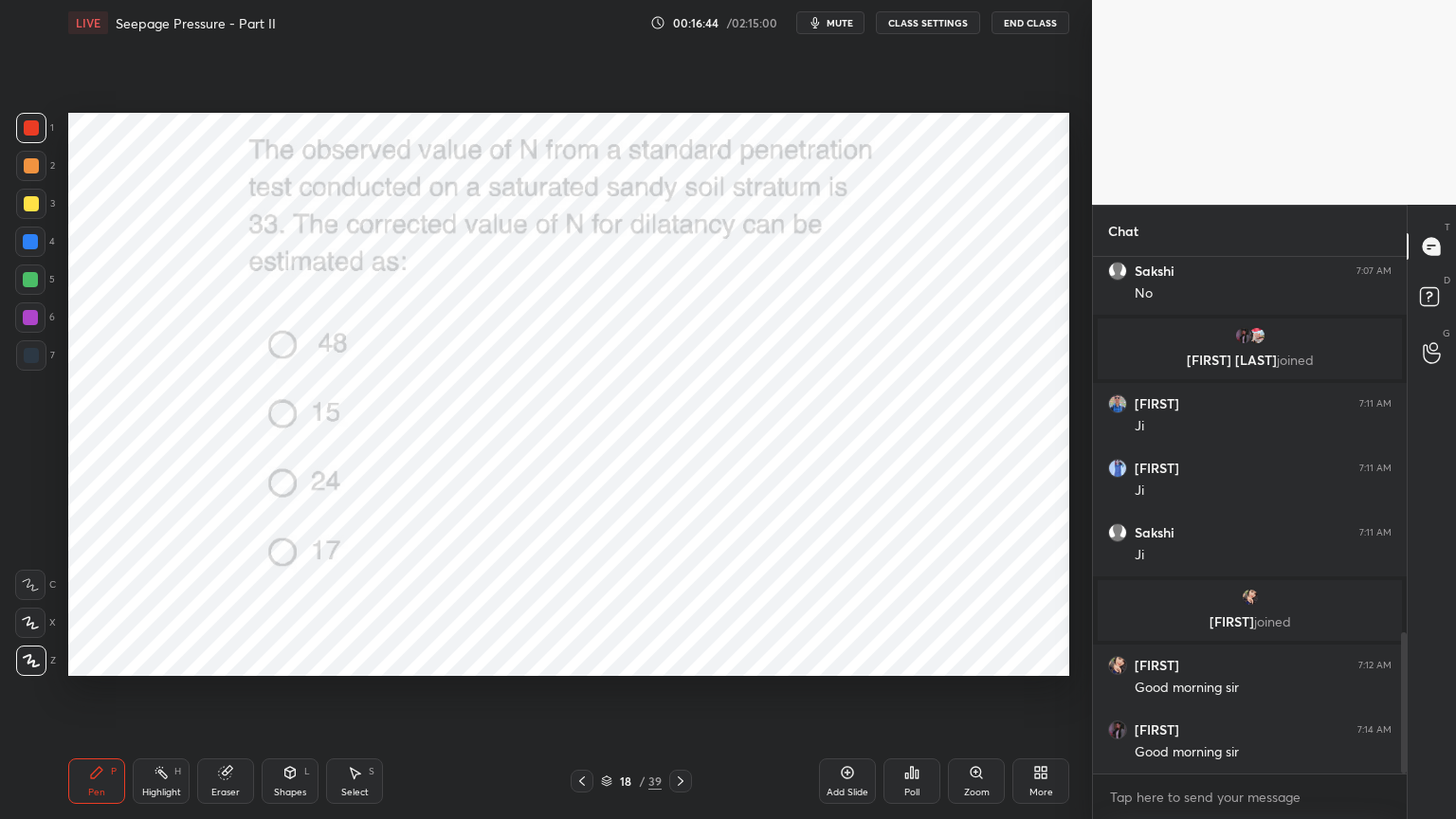 click at bounding box center (681, 781) 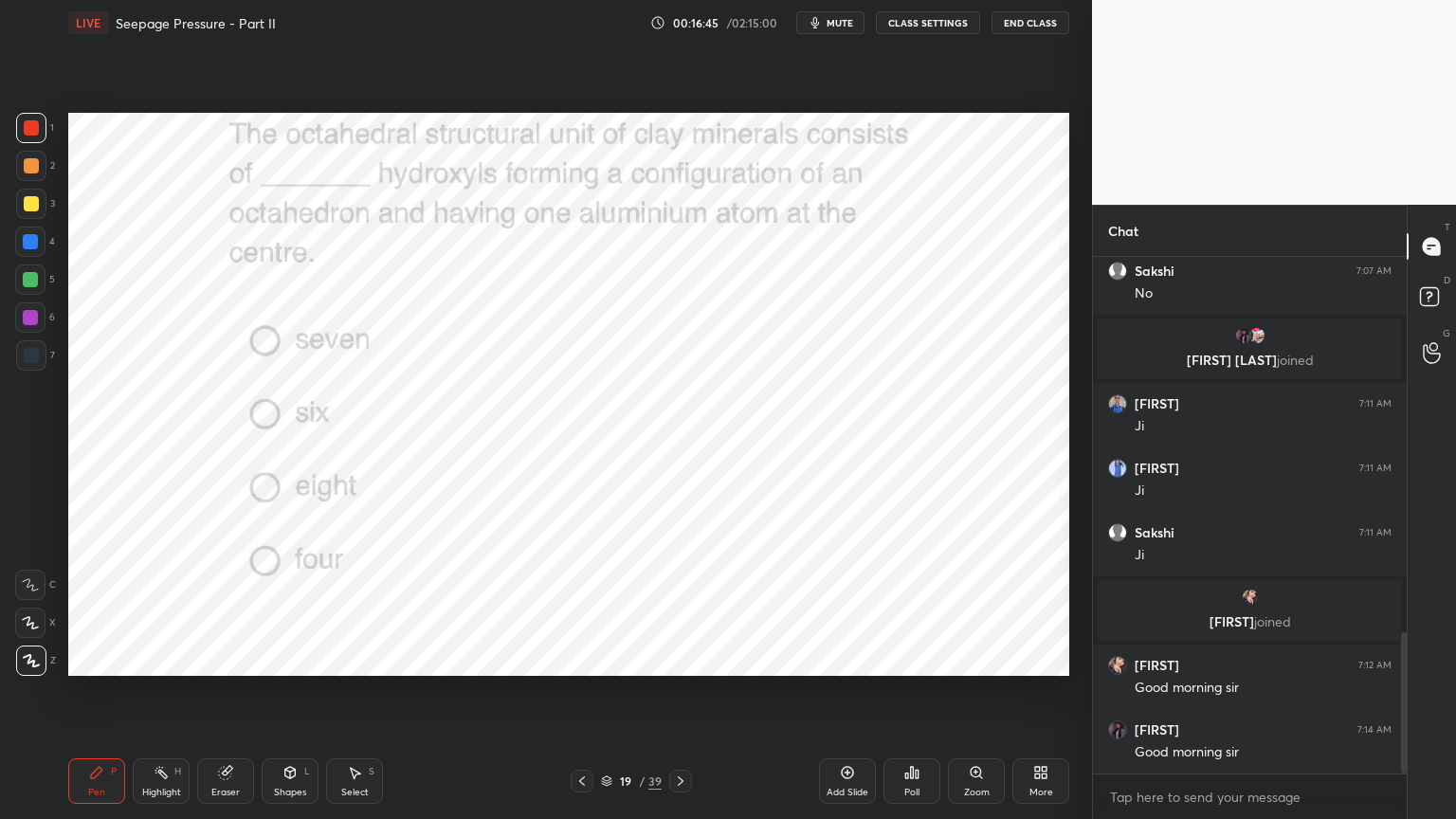 click on "Poll" at bounding box center (912, 781) 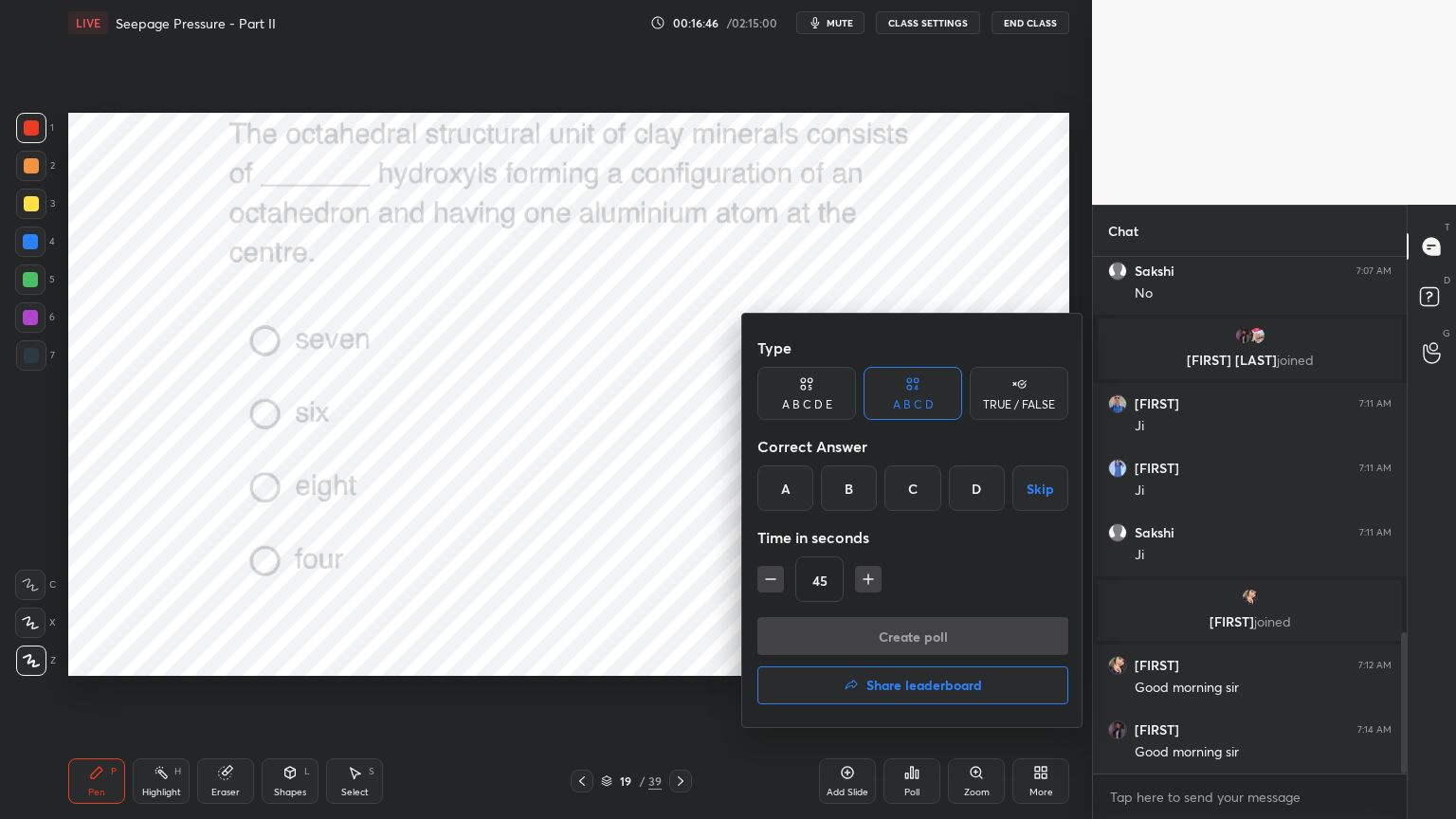 click on "B" at bounding box center [848, 488] 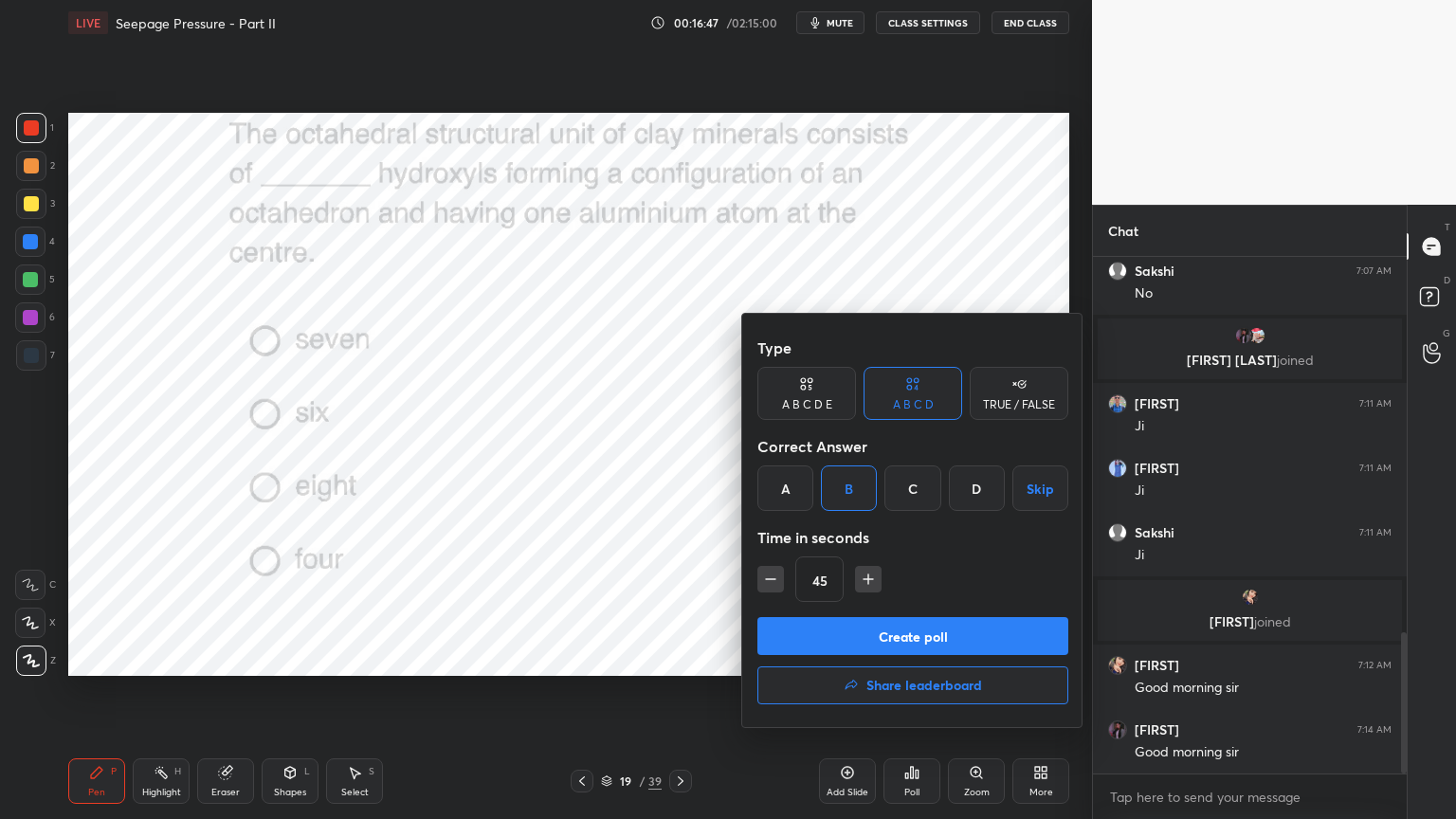 click on "Create poll" at bounding box center [913, 636] 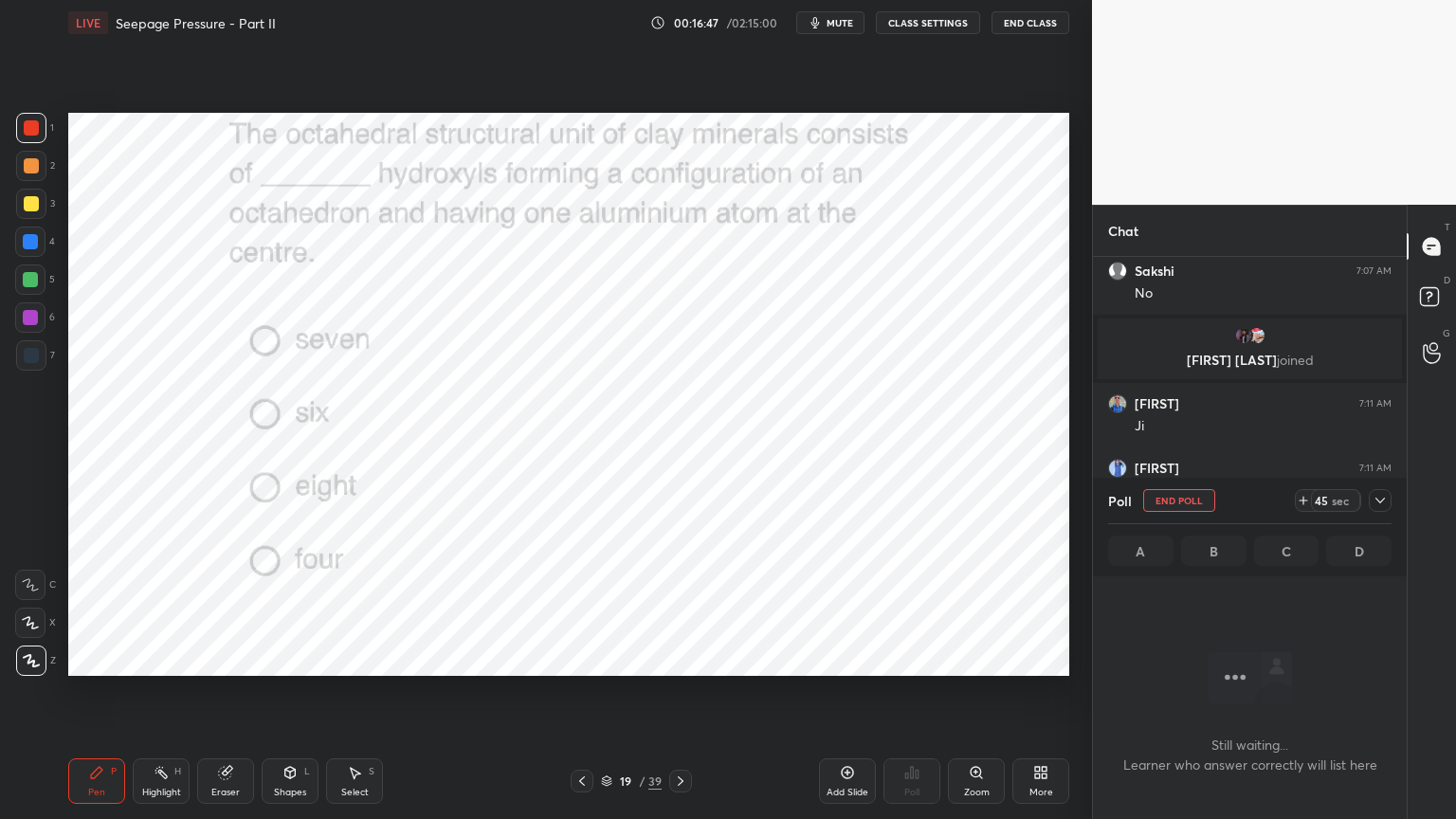 scroll, scrollTop: 418, scrollLeft: 308, axis: both 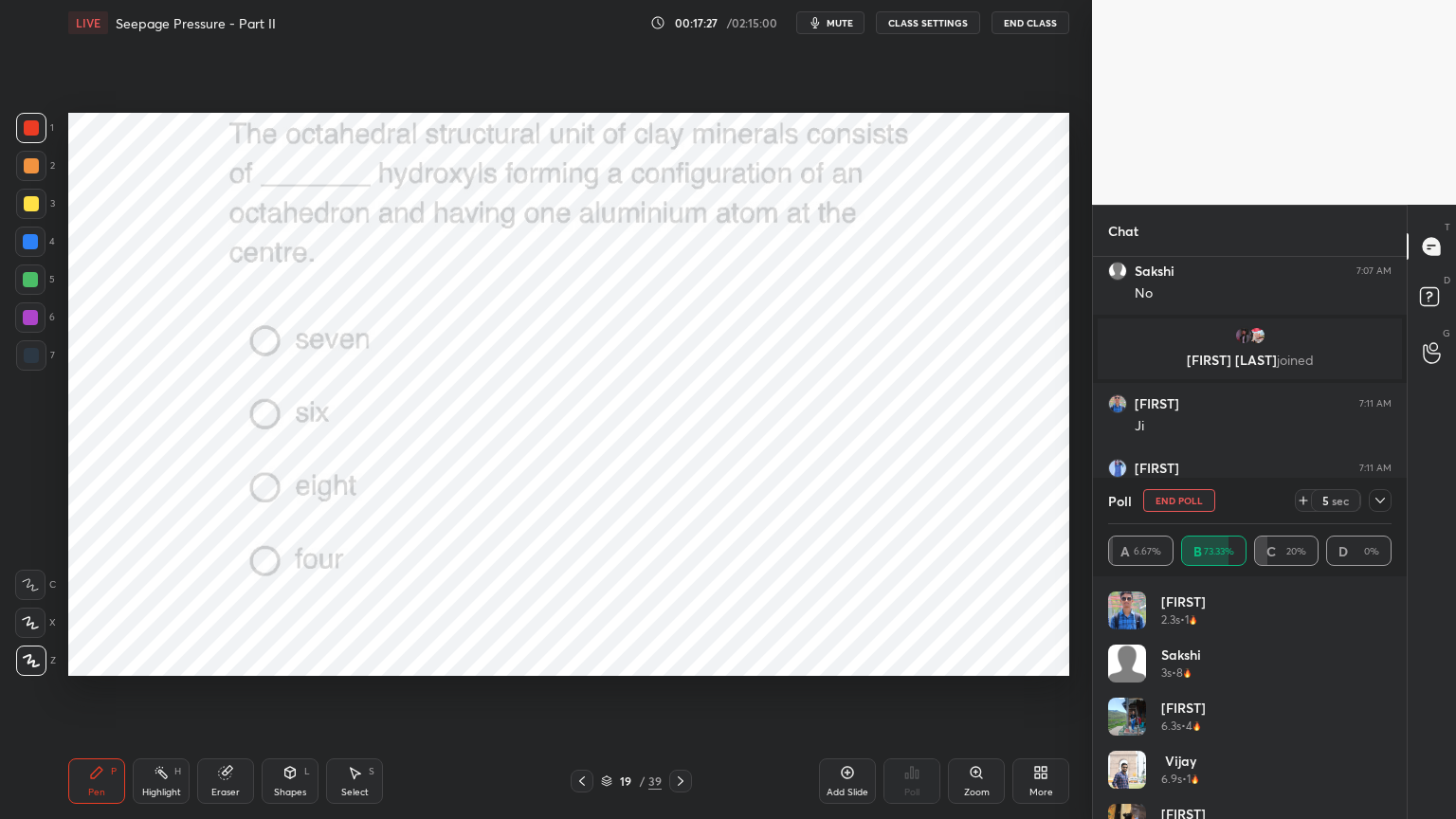 click at bounding box center [1380, 500] 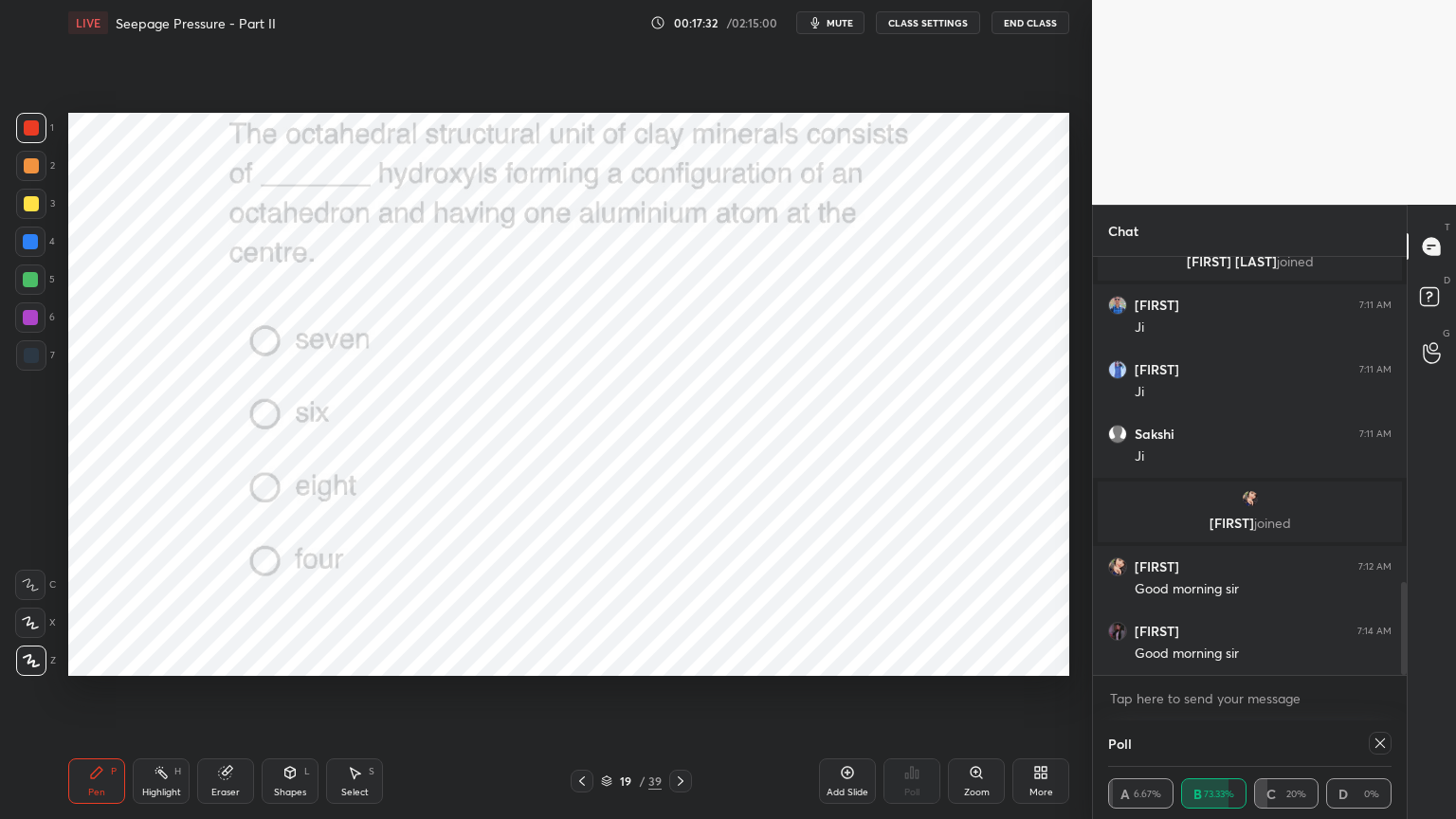 scroll, scrollTop: 6, scrollLeft: 6, axis: both 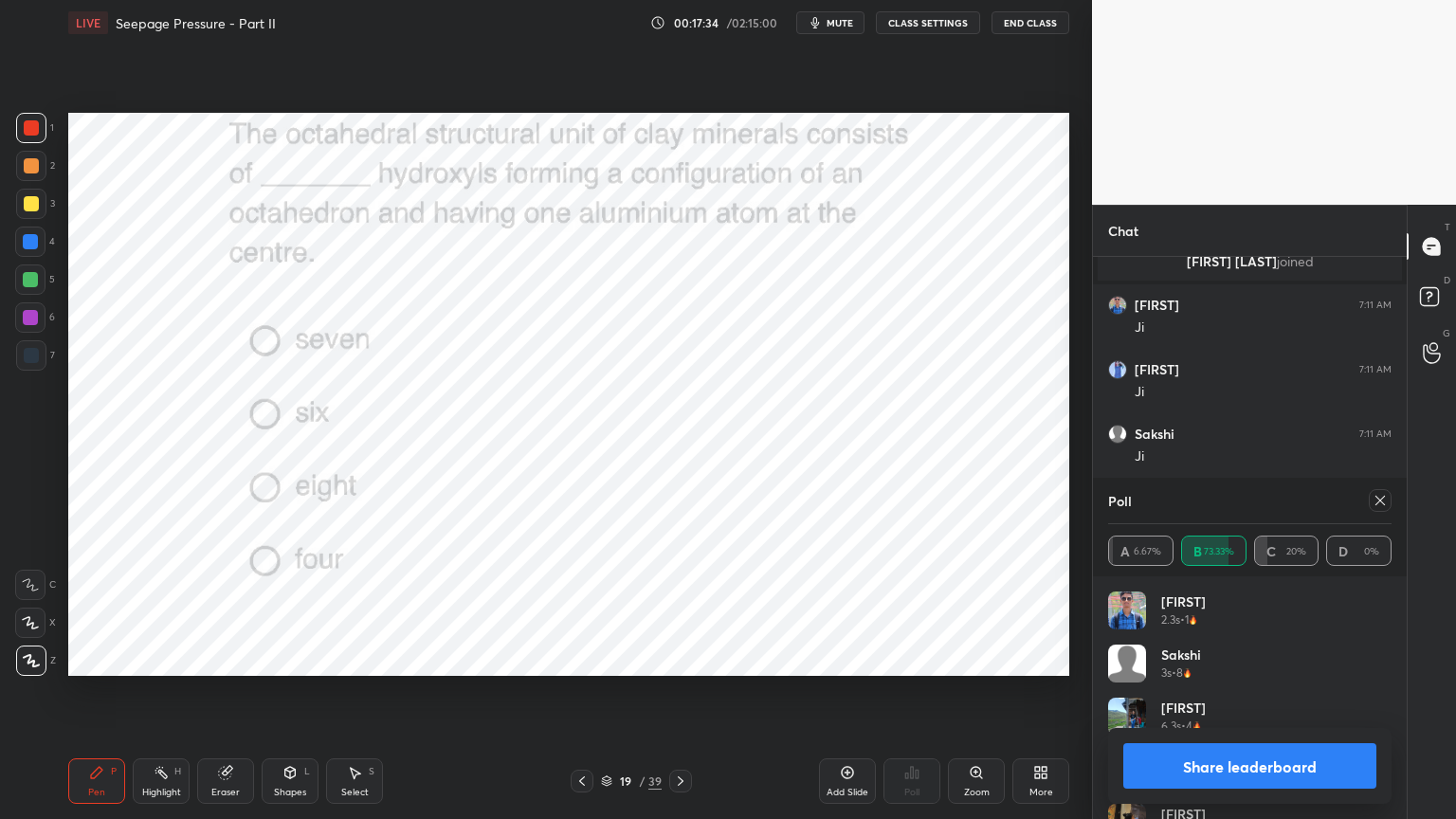 click on "Share leaderboard" at bounding box center [1249, 766] 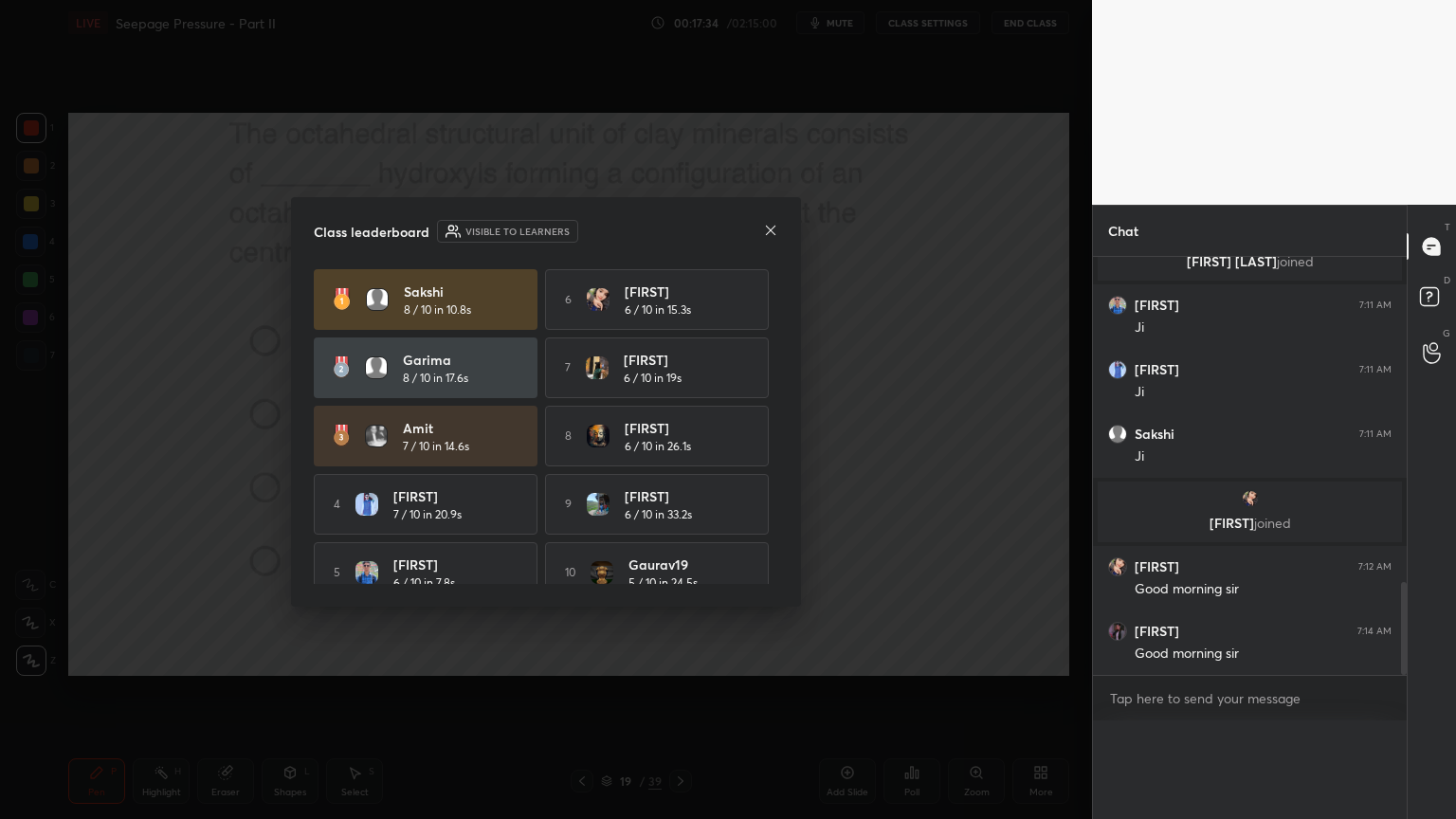scroll, scrollTop: 143, scrollLeft: 278, axis: both 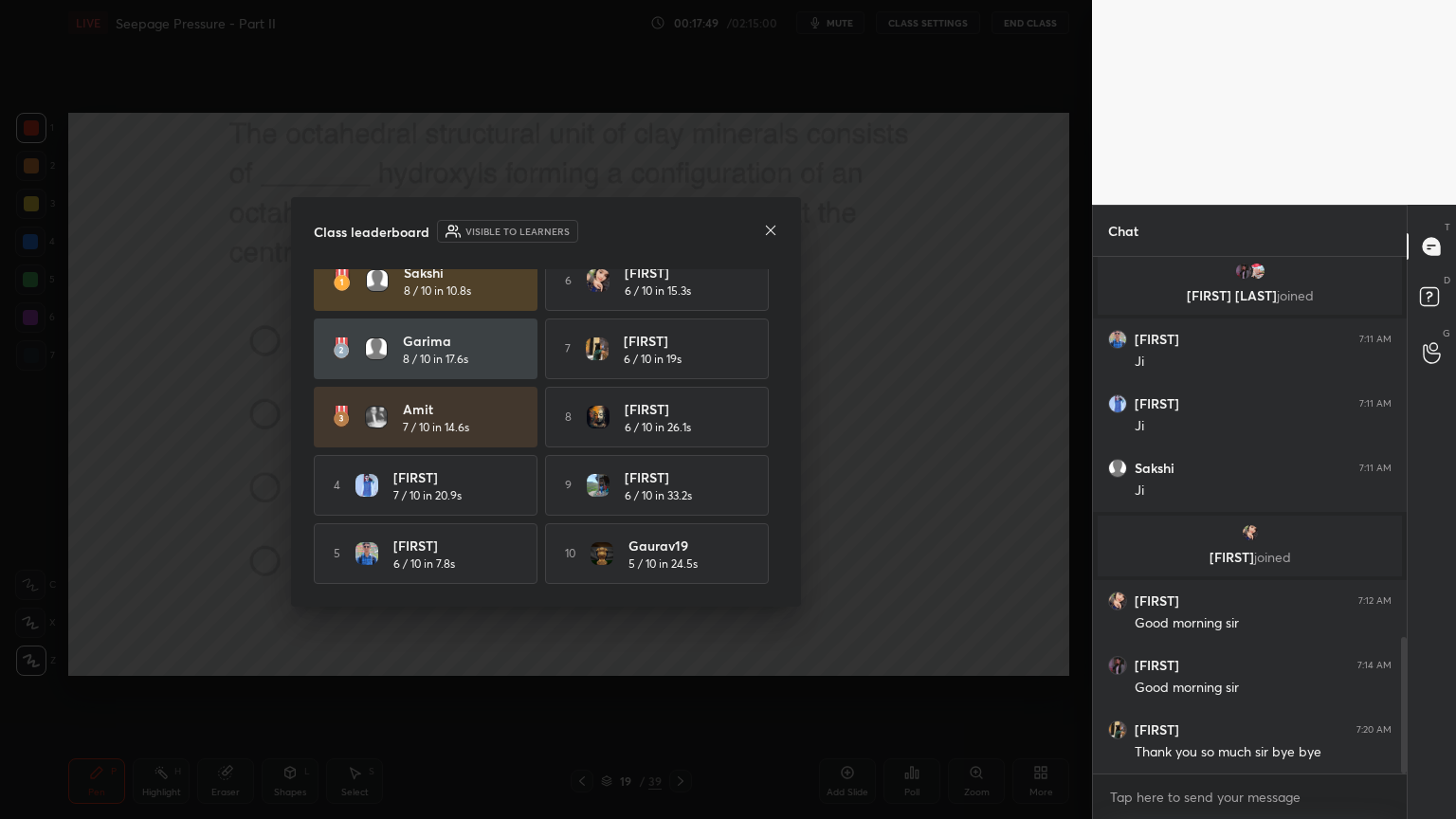 click 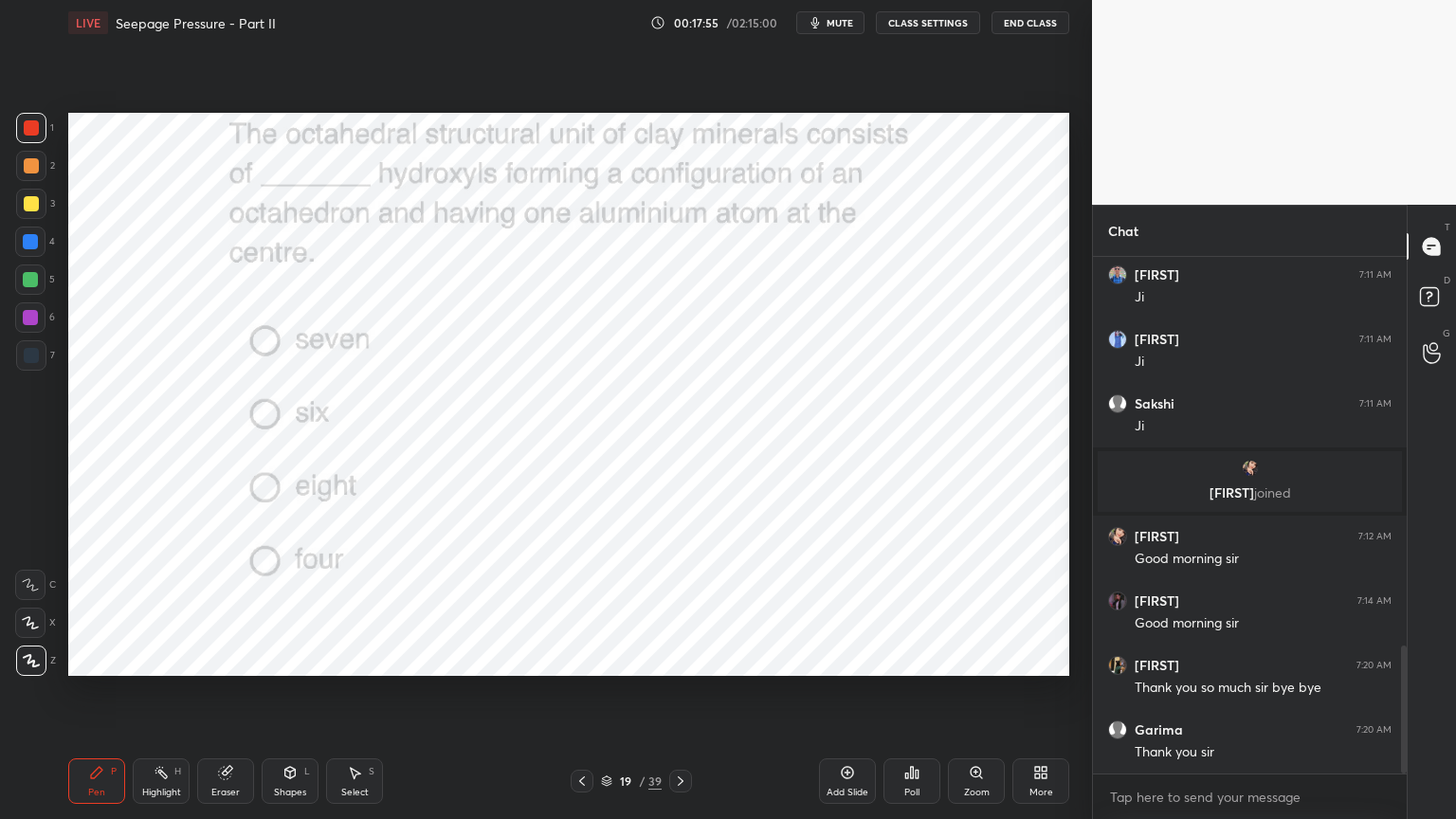 scroll, scrollTop: 1561, scrollLeft: 0, axis: vertical 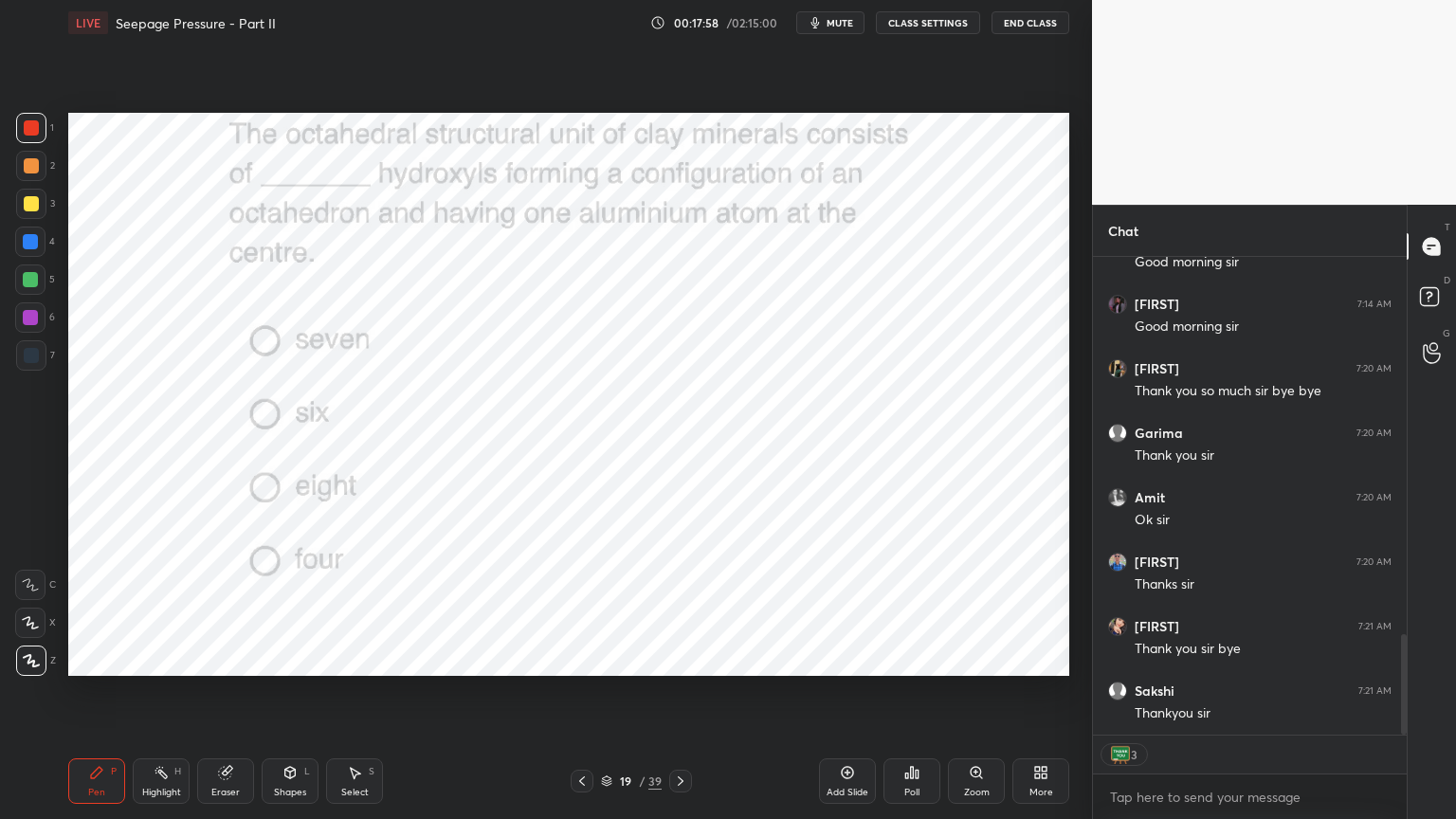 click on "End Class" at bounding box center [1030, 23] 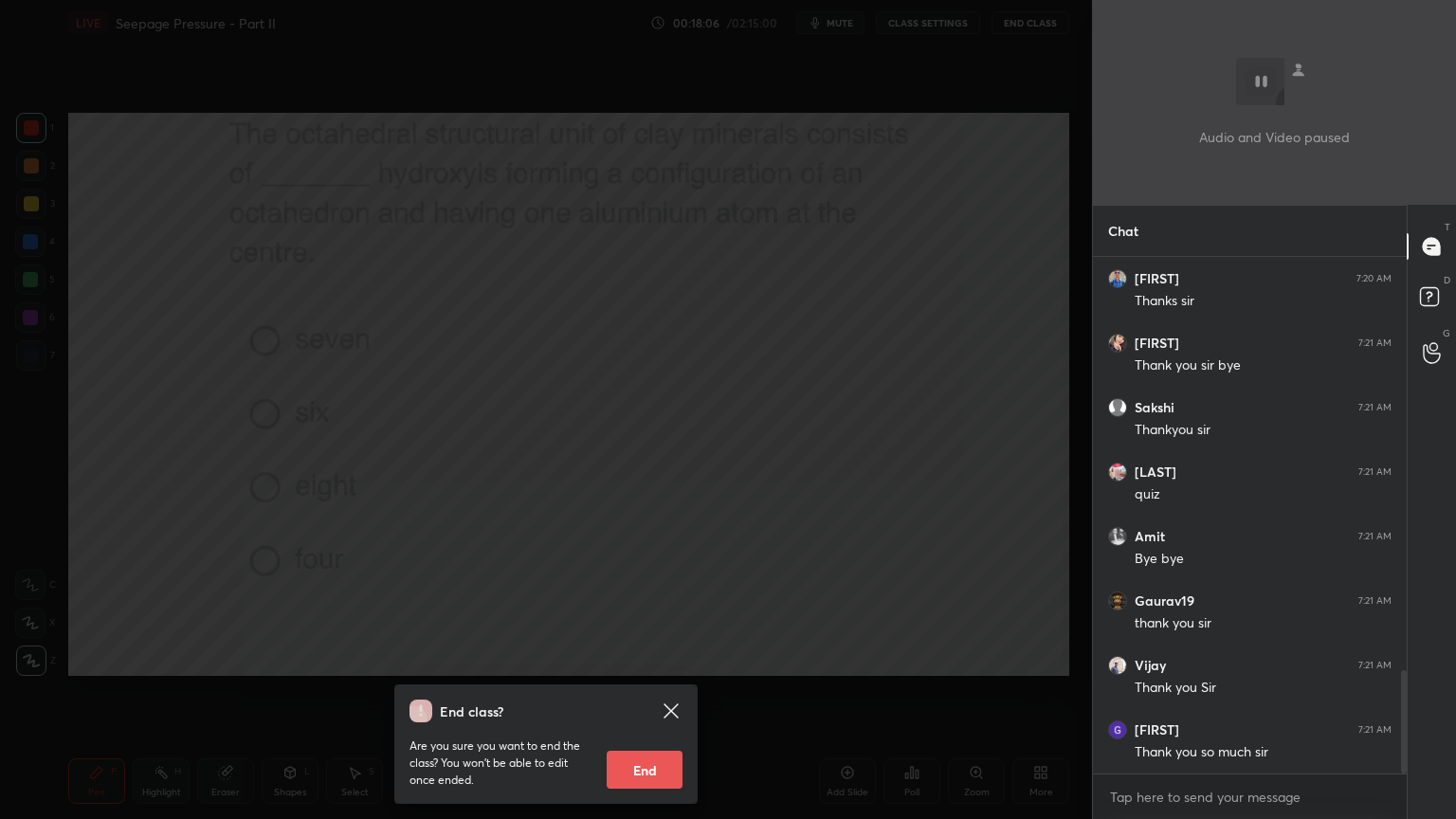 click on "End" at bounding box center [645, 770] 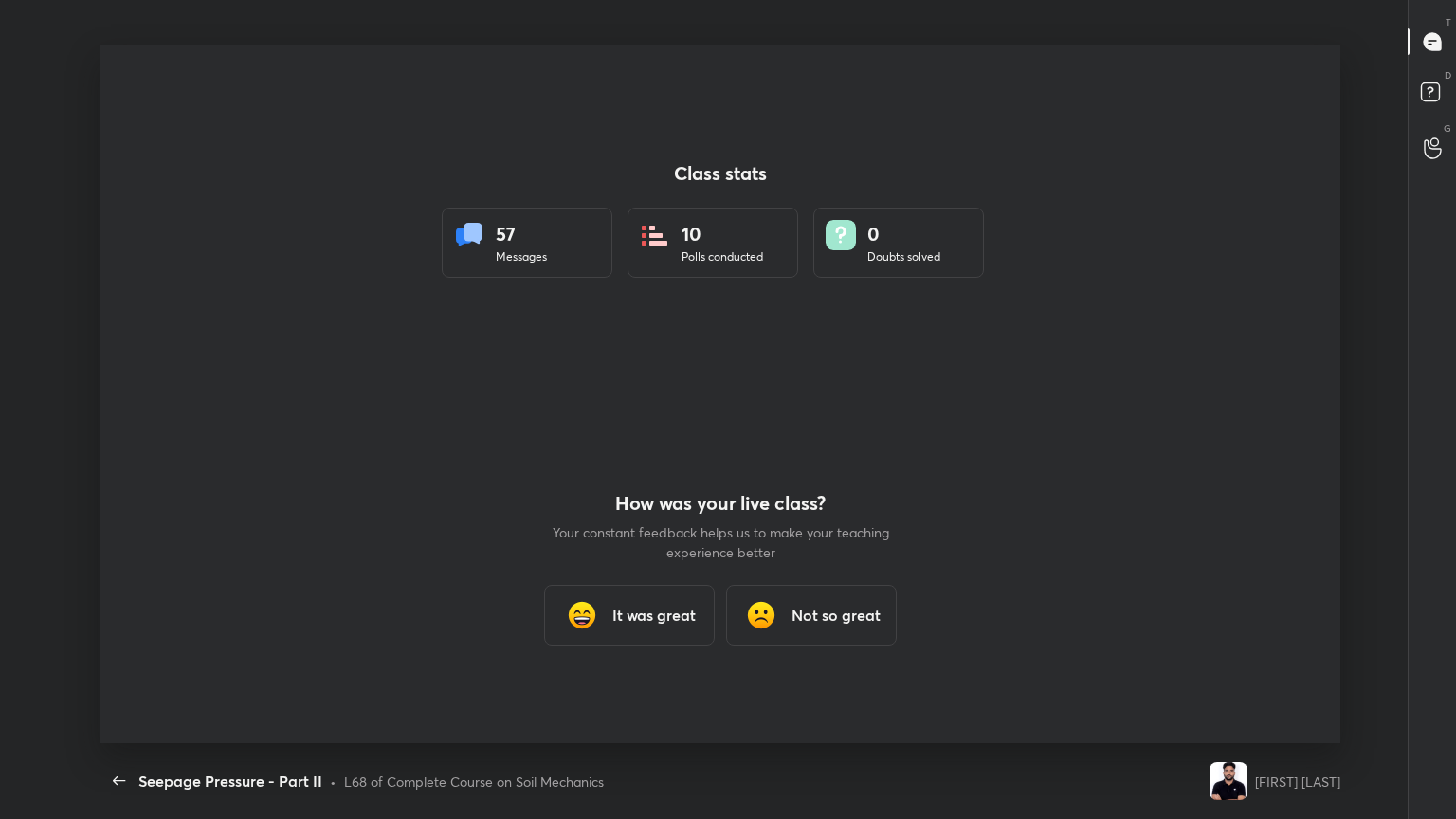 click on "It was great" at bounding box center [654, 615] 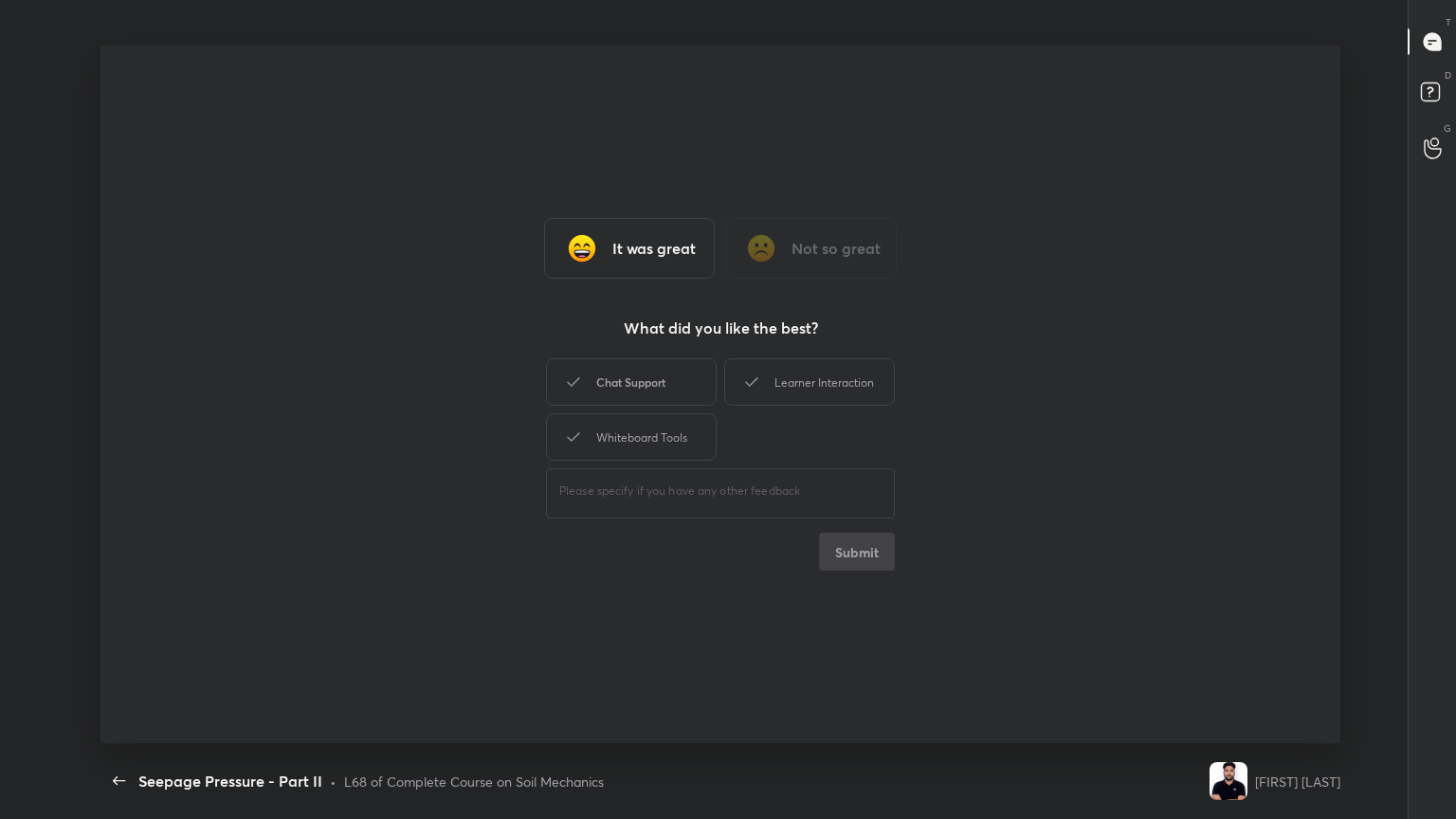 click on "Chat Support" at bounding box center [631, 382] 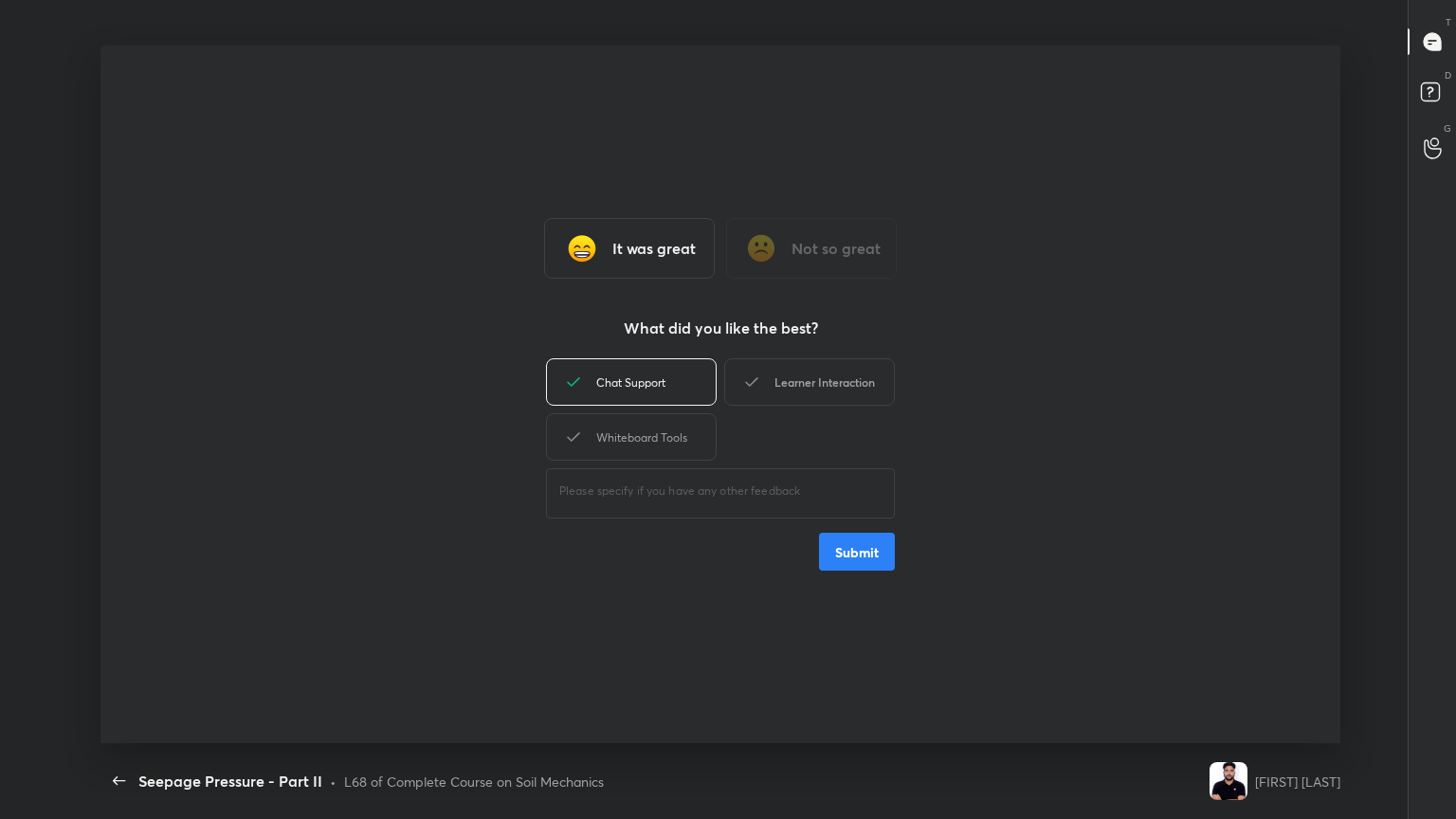 click 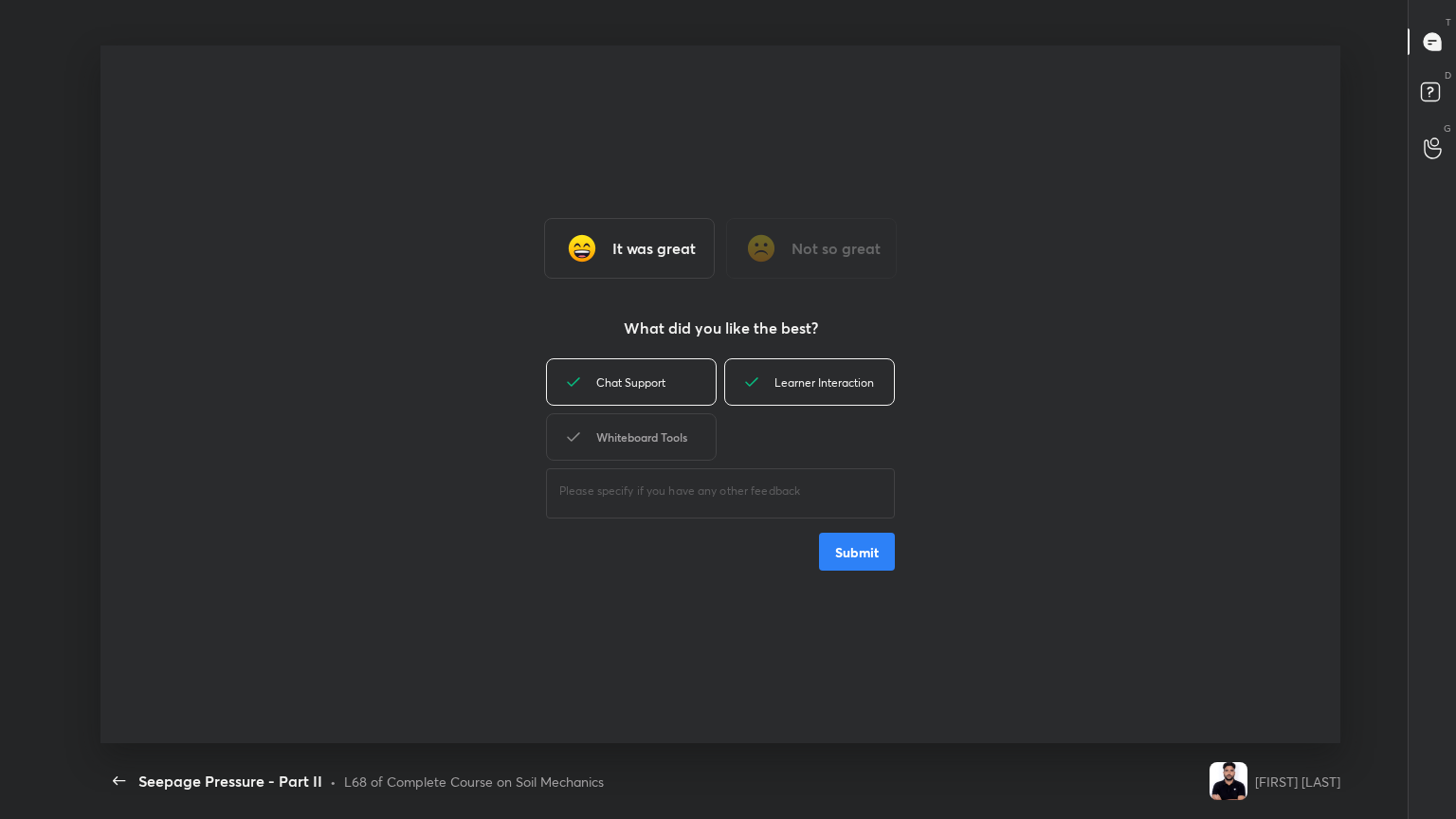 click on "Whiteboard Tools" at bounding box center [631, 437] 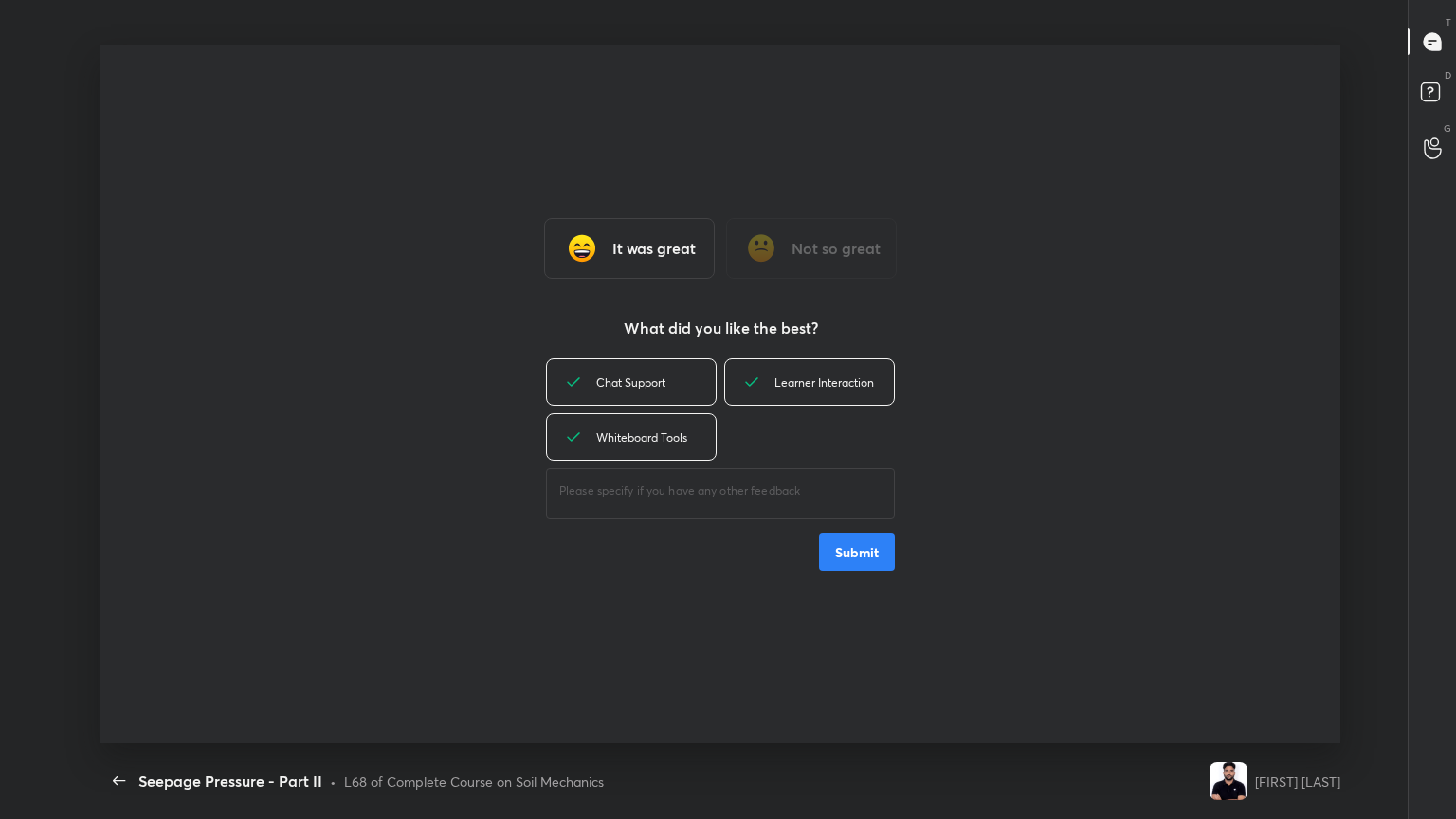 click on "Submit" at bounding box center (857, 552) 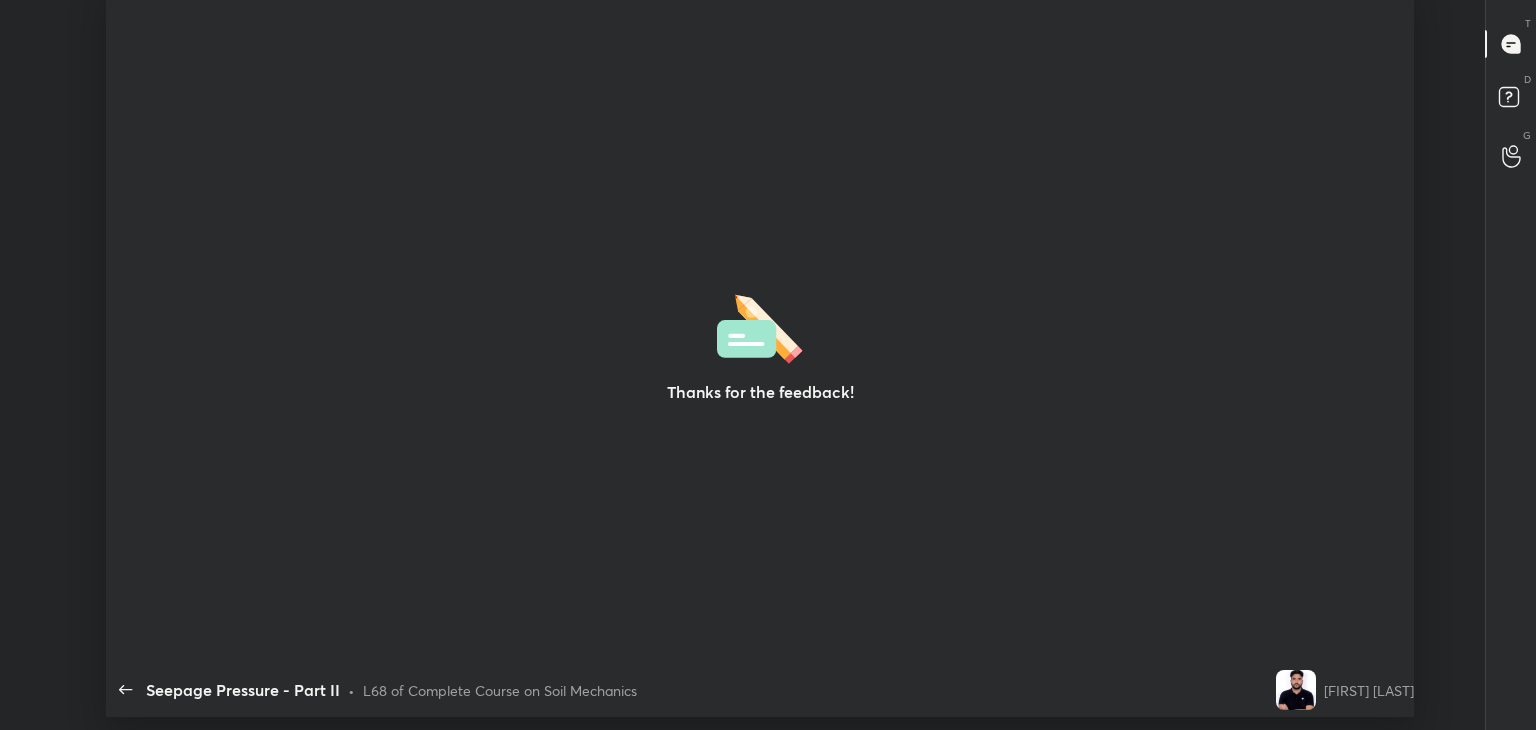 type on "x" 